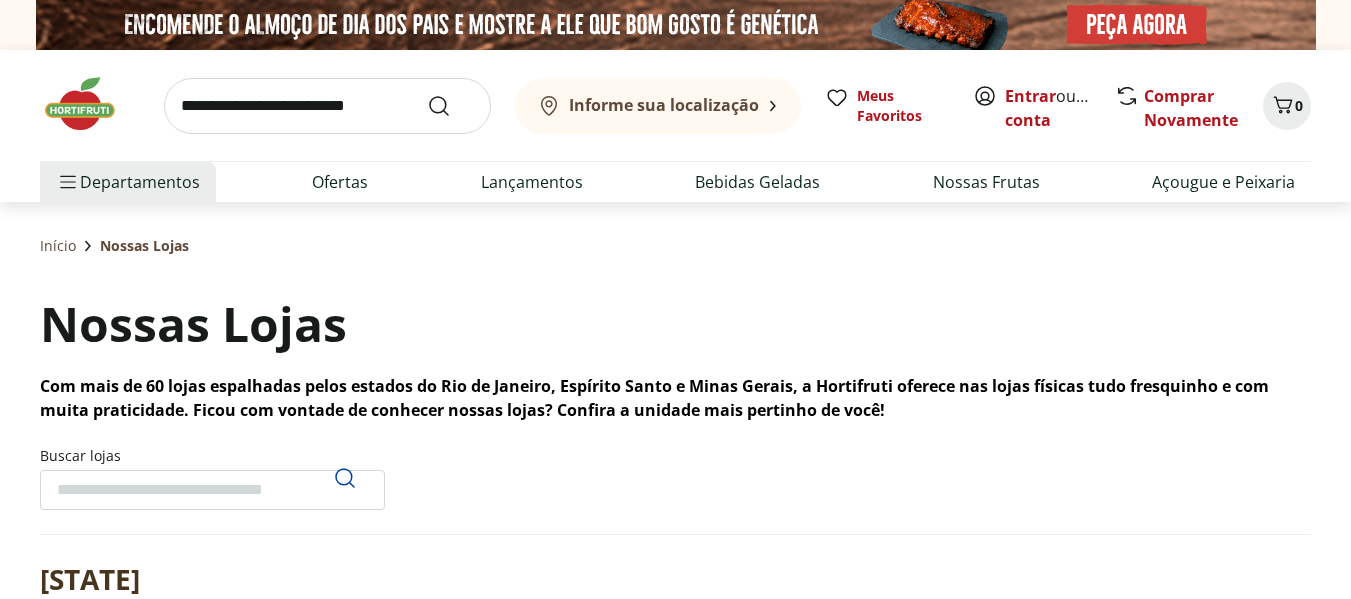 scroll, scrollTop: 0, scrollLeft: 0, axis: both 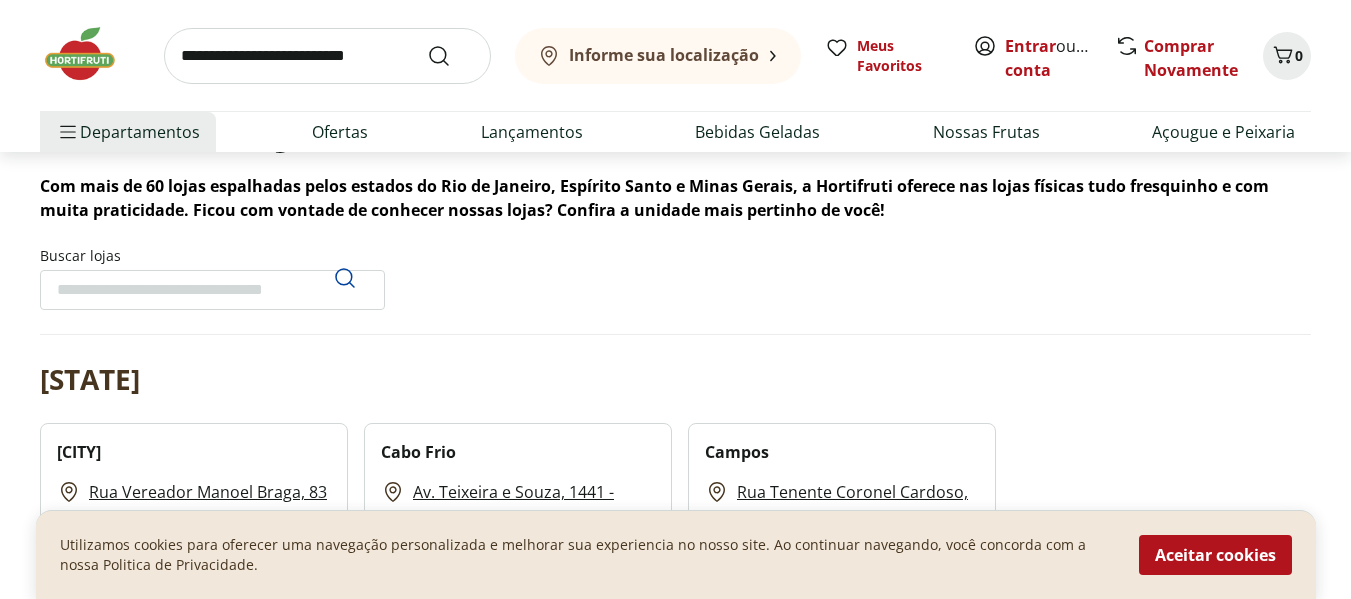 click on "Buscar lojas" at bounding box center (212, 290) 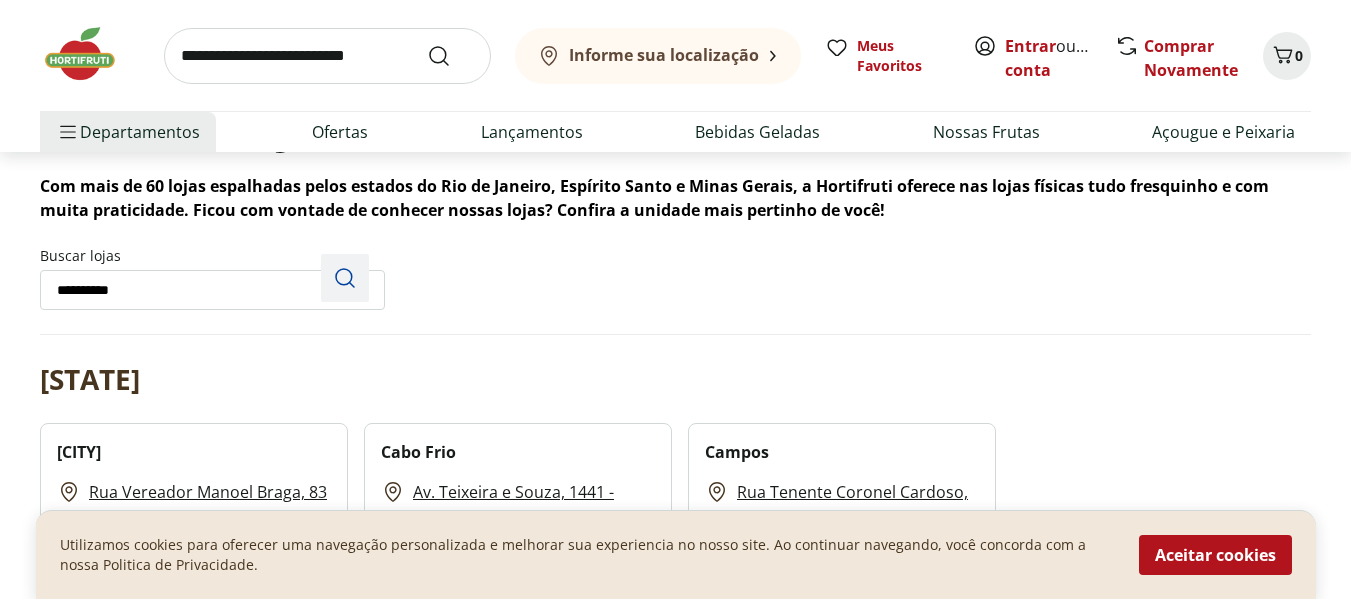 type on "**********" 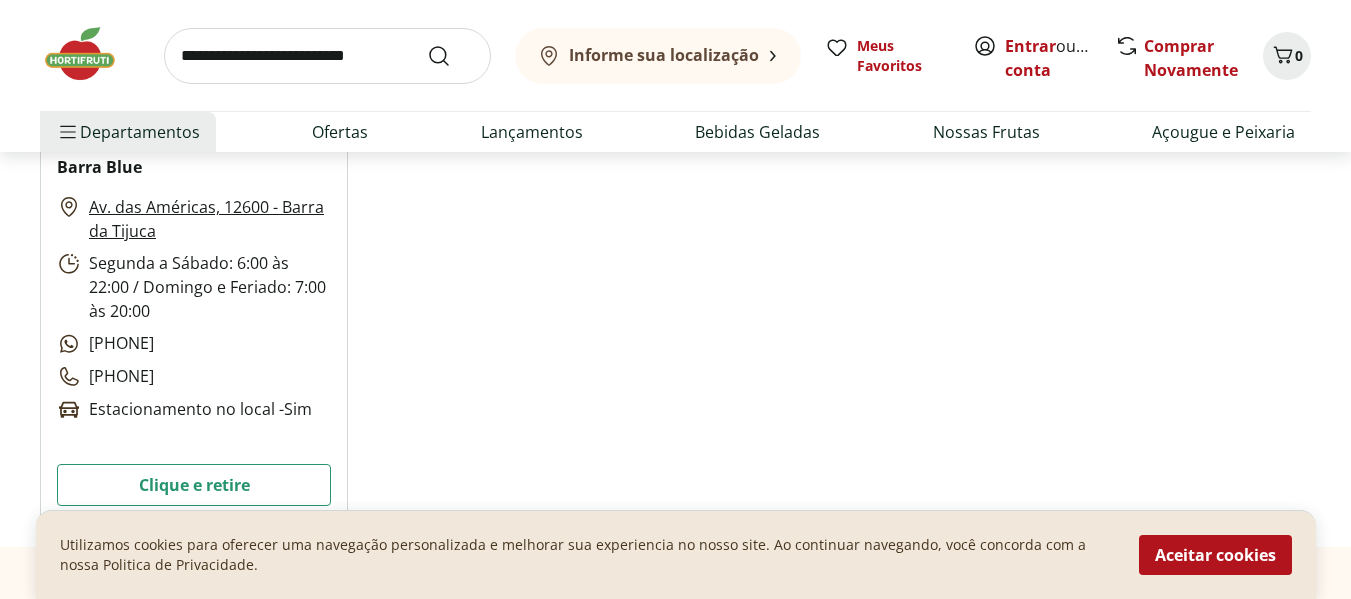 scroll, scrollTop: 493, scrollLeft: 0, axis: vertical 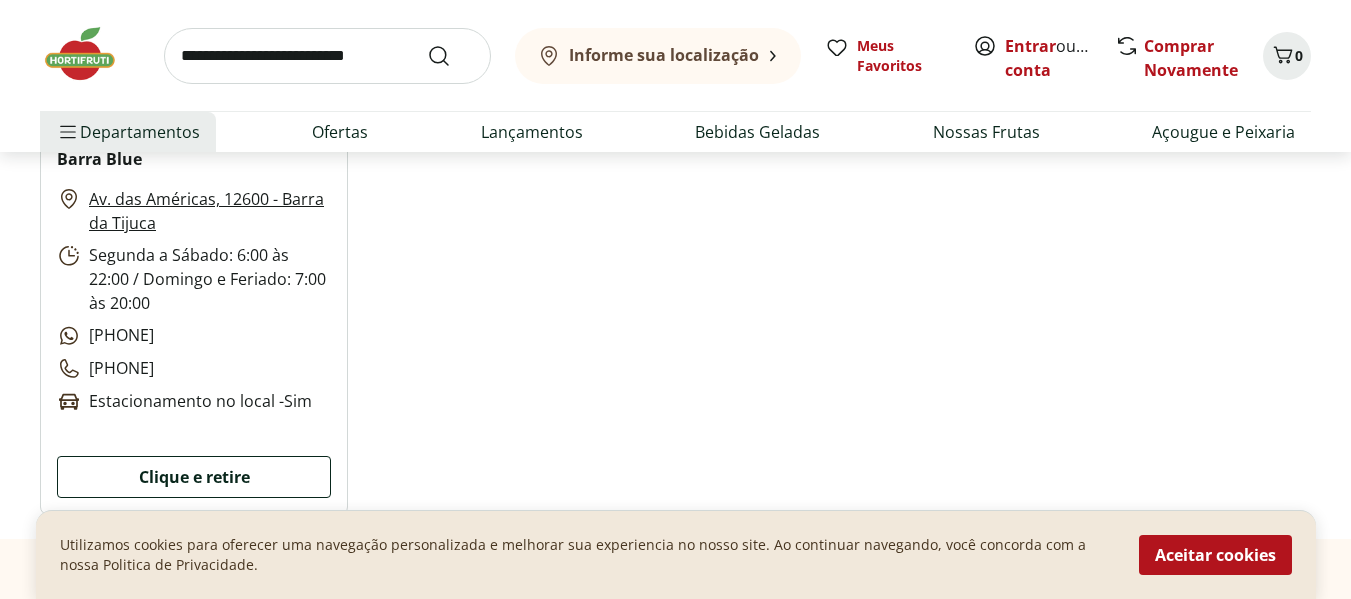 click on "Clique e retire" at bounding box center (194, 477) 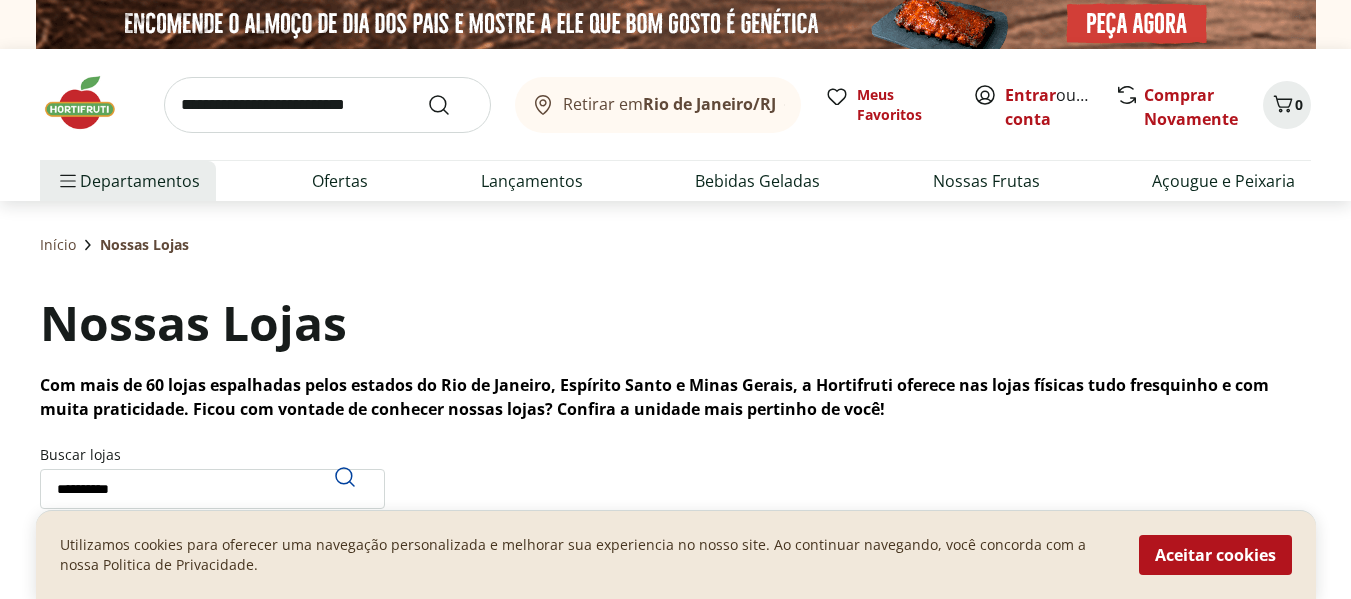 scroll, scrollTop: 0, scrollLeft: 0, axis: both 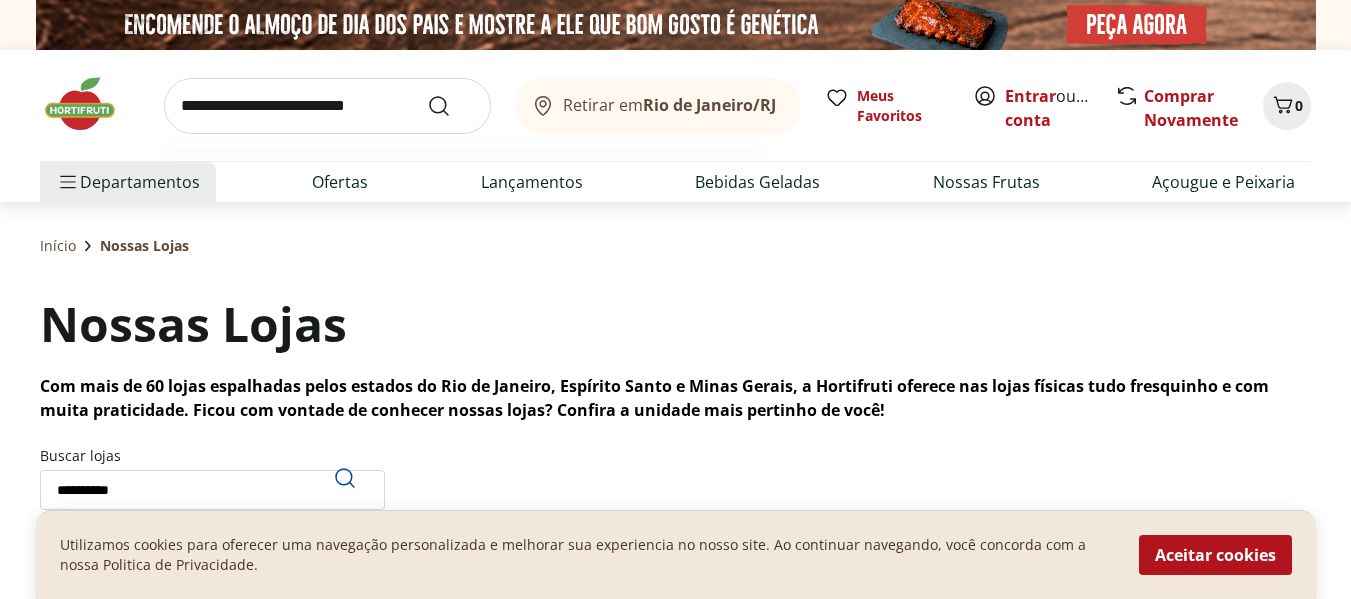 click at bounding box center (327, 106) 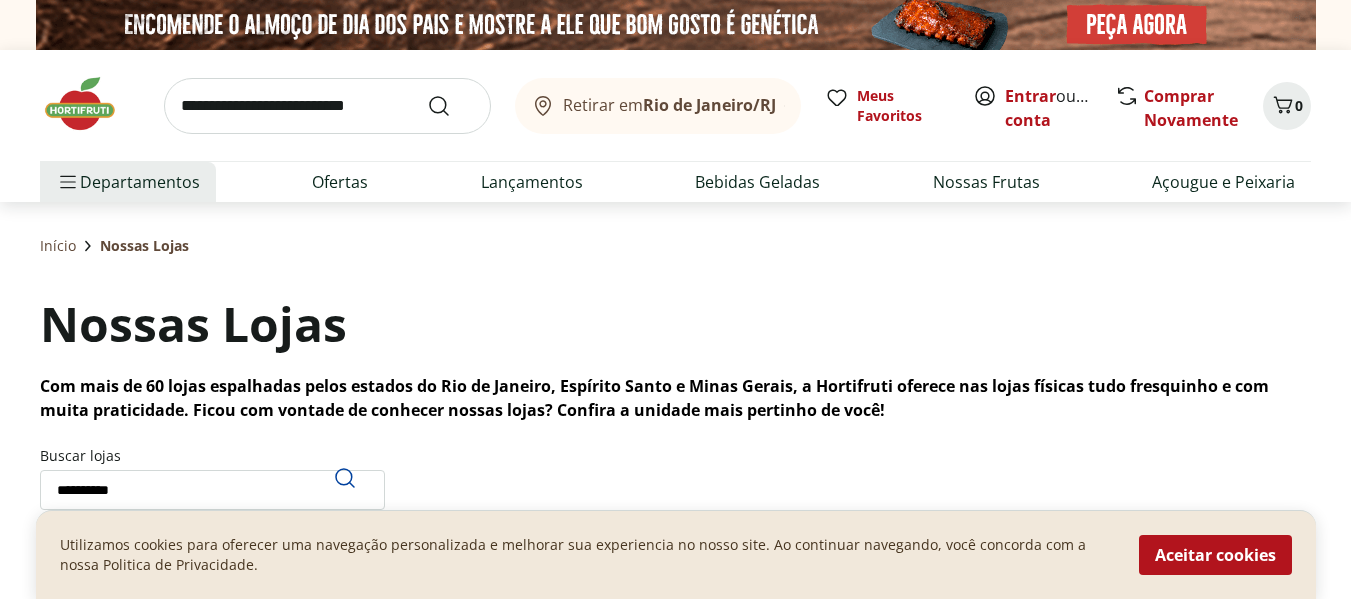 click on "**********" at bounding box center (675, 617) 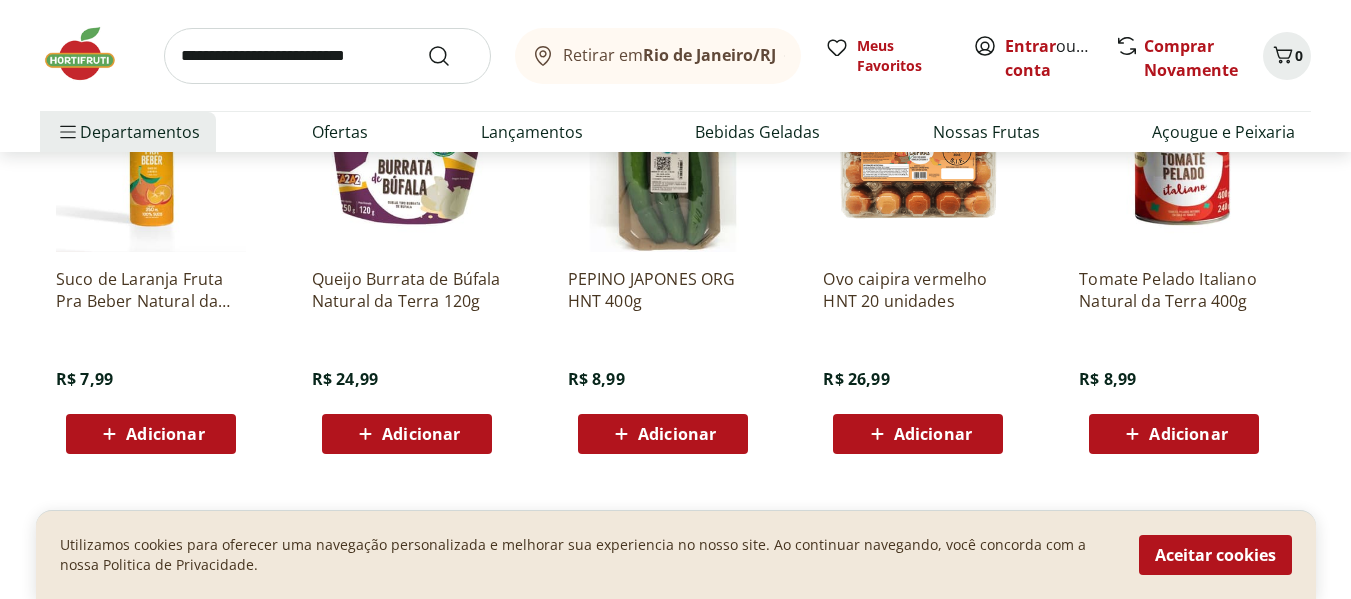 scroll, scrollTop: 4400, scrollLeft: 0, axis: vertical 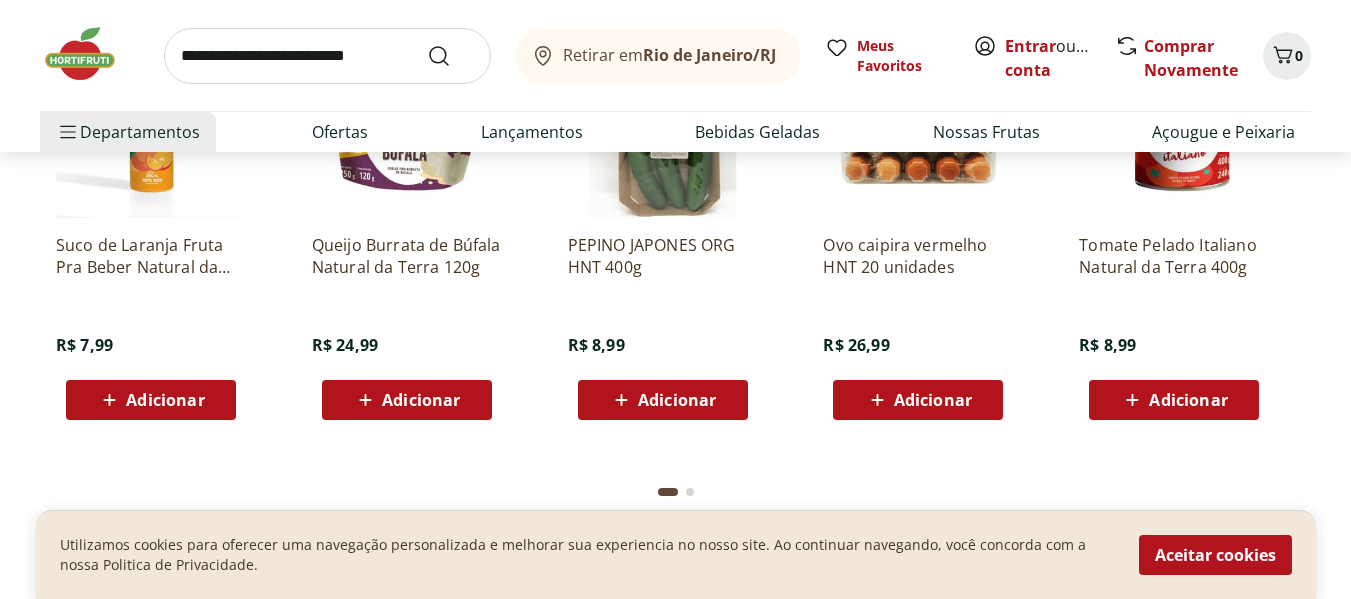 click on "Adicionar" at bounding box center (421, -2208) 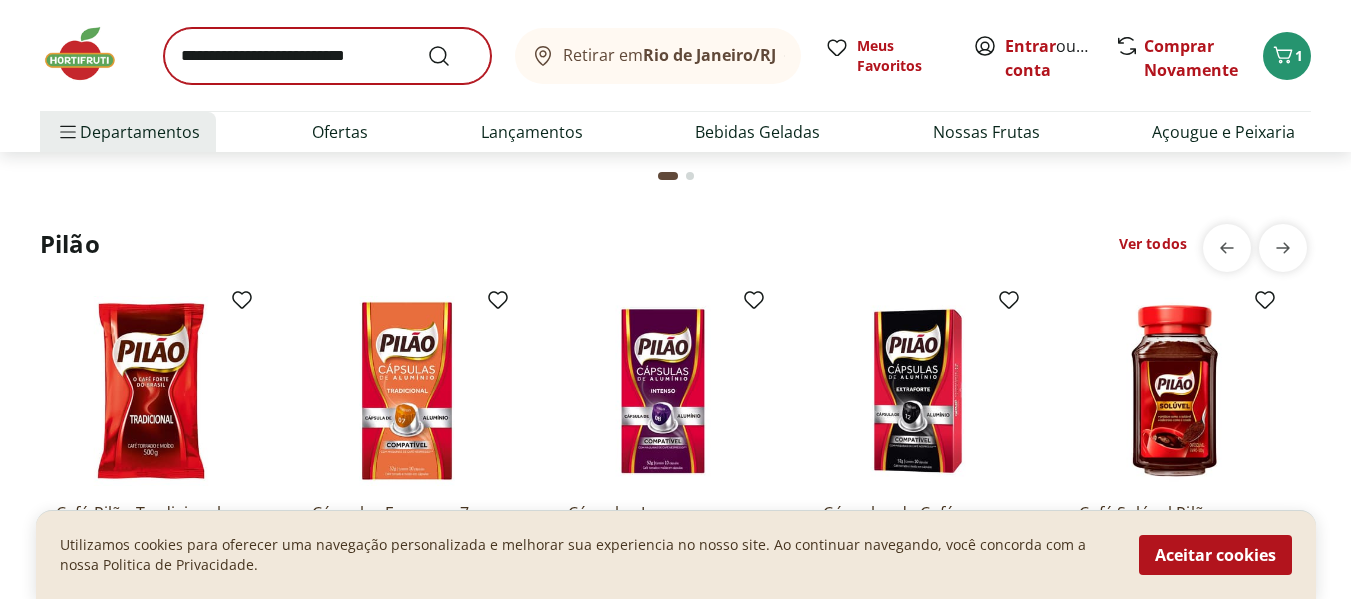 scroll, scrollTop: 5000, scrollLeft: 0, axis: vertical 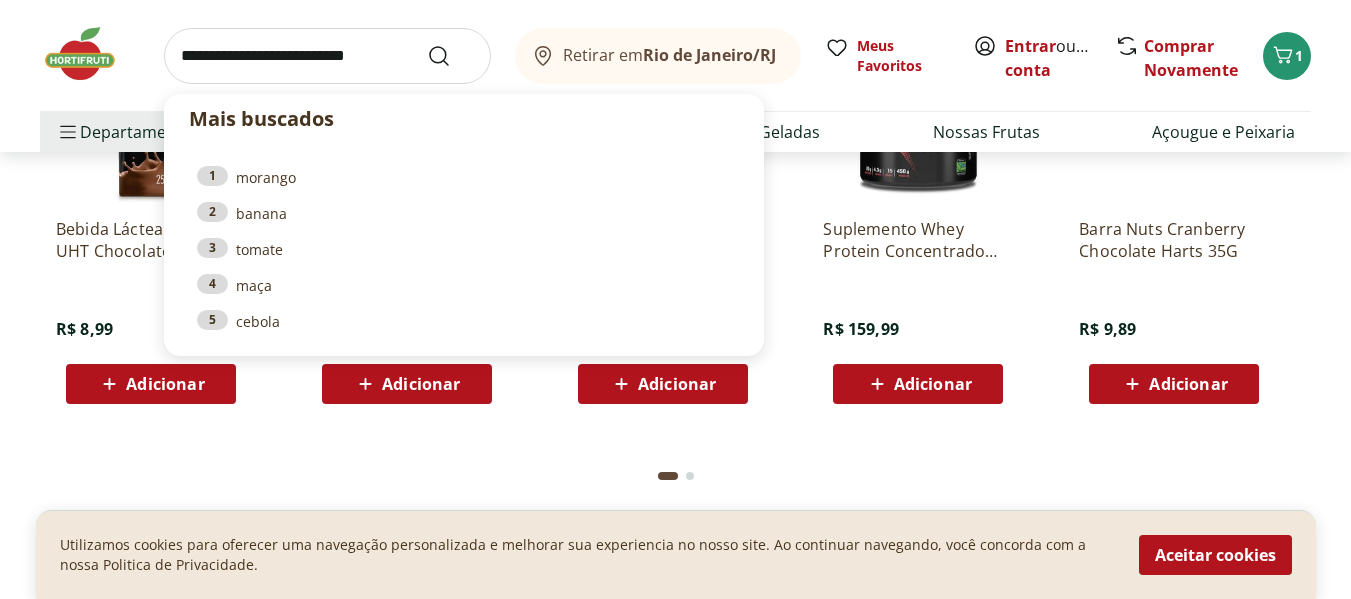 click at bounding box center (327, 56) 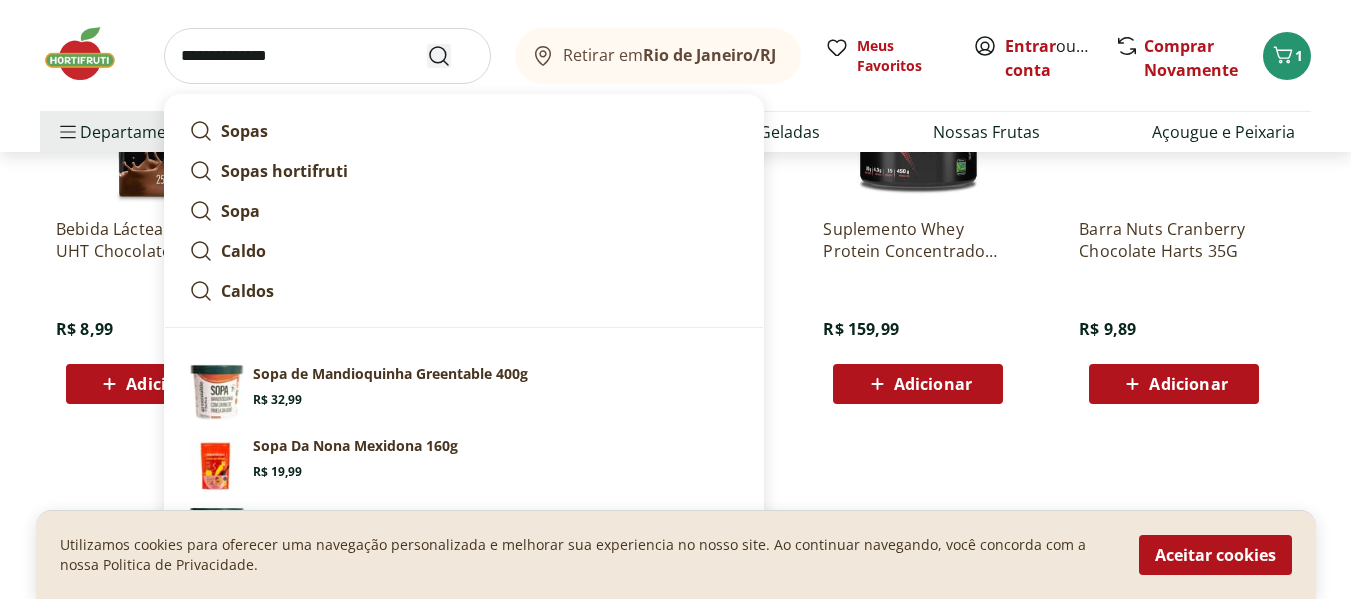 type on "**********" 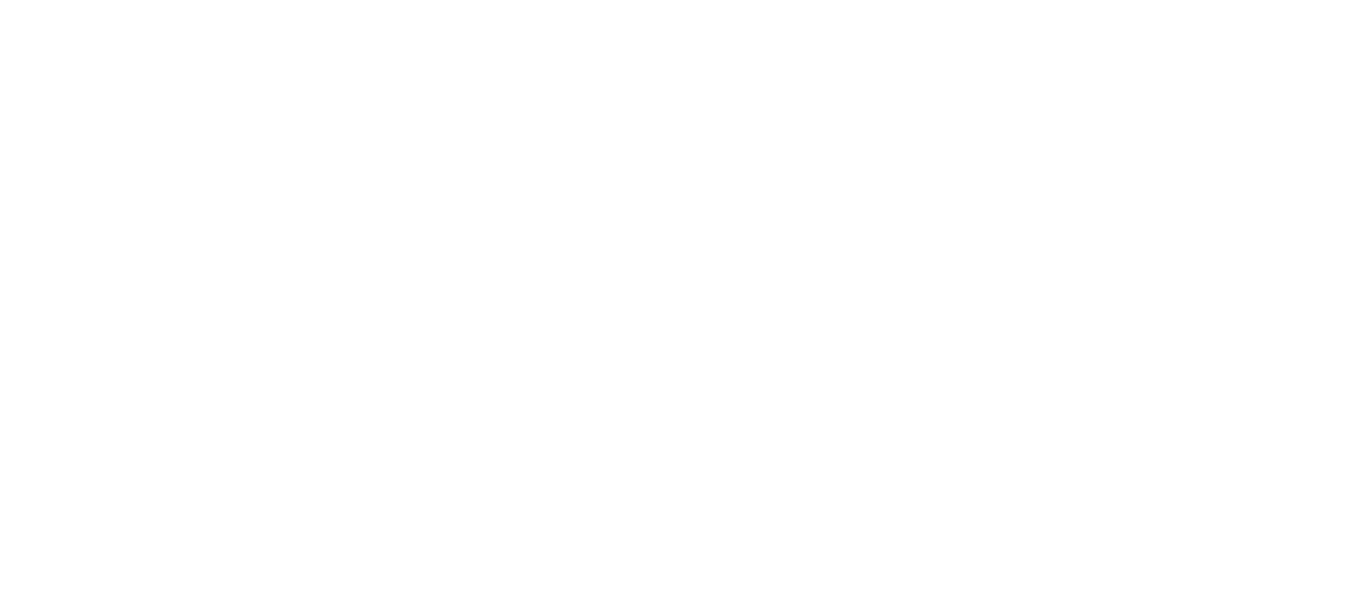 scroll, scrollTop: 0, scrollLeft: 0, axis: both 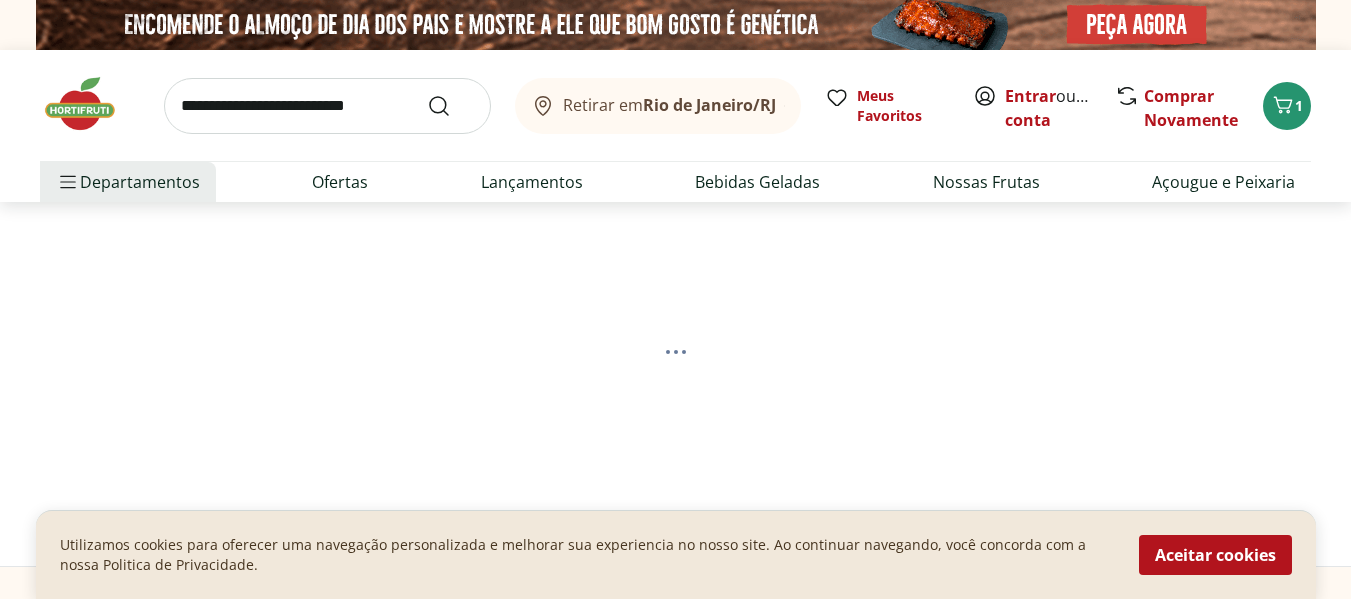 select on "**********" 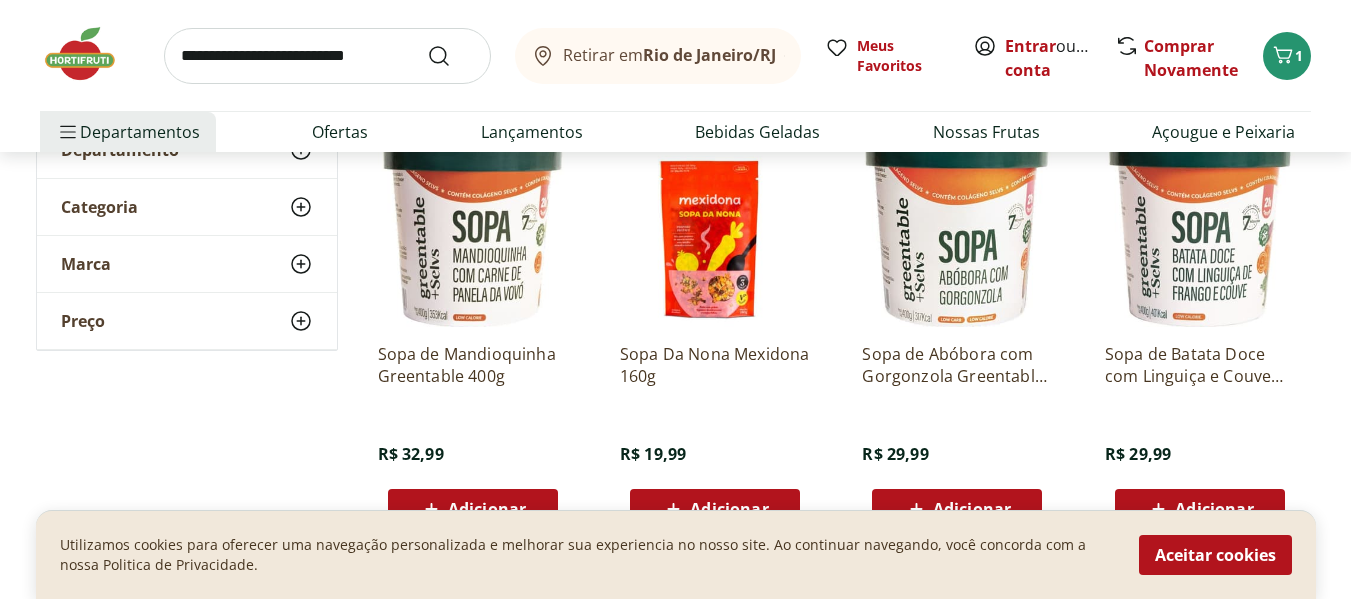 scroll, scrollTop: 300, scrollLeft: 0, axis: vertical 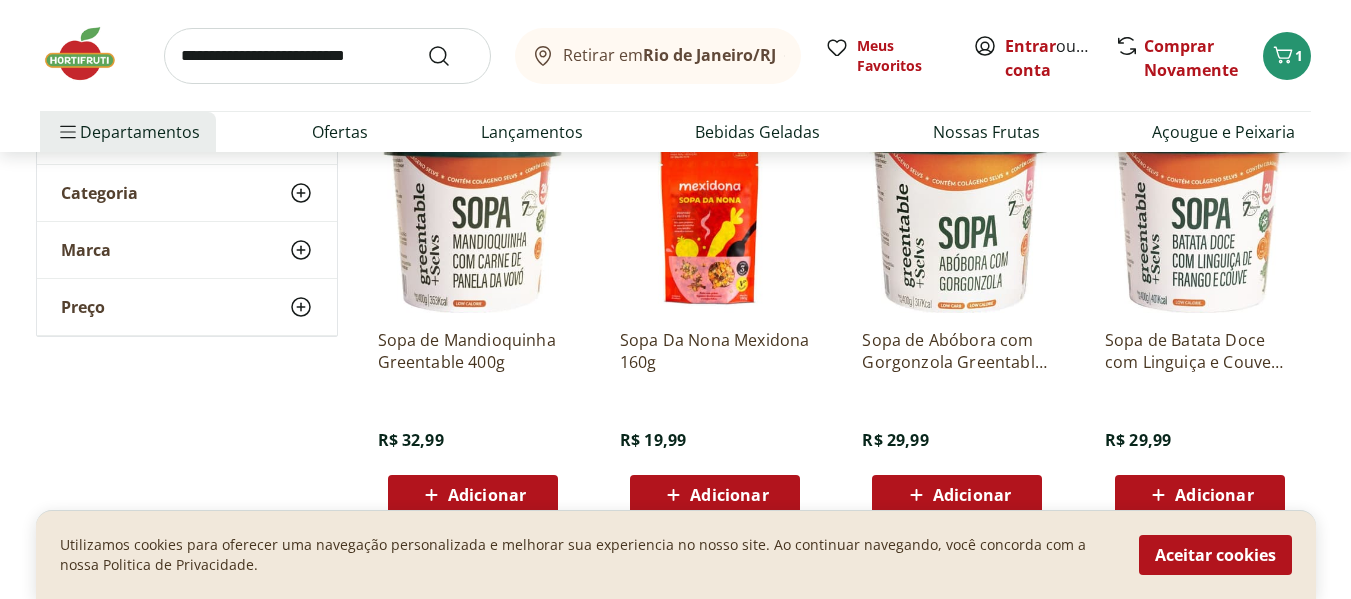 click on "Adicionar" at bounding box center [972, 495] 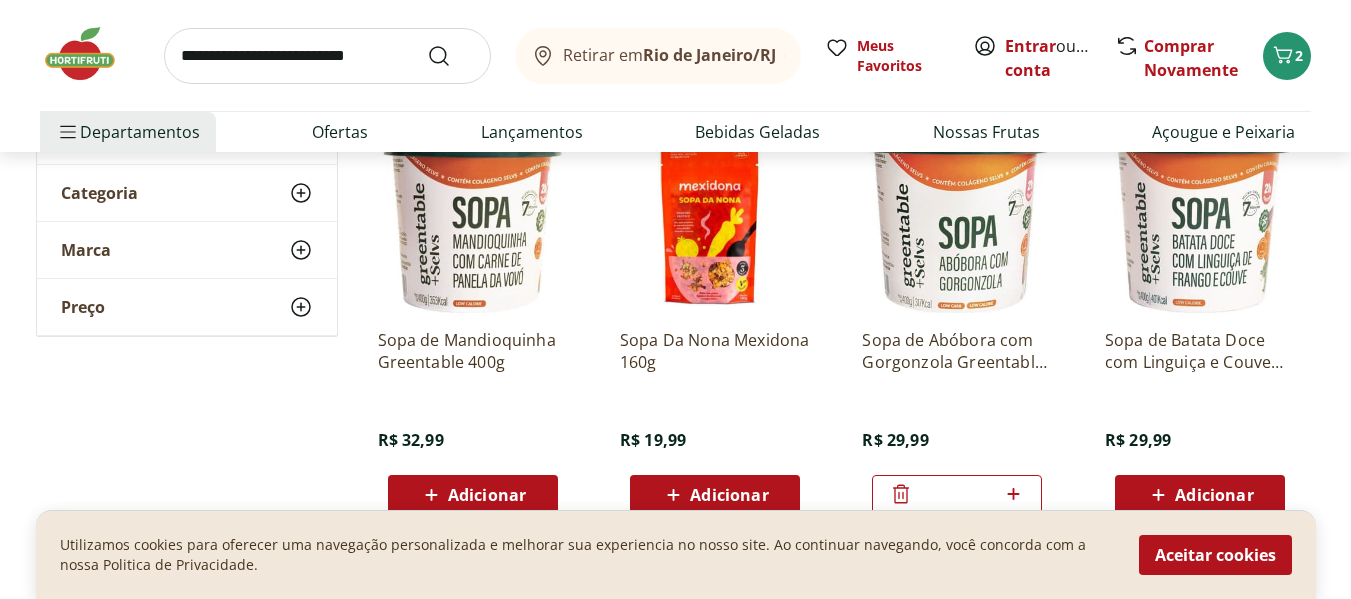 click on "Adicionar" at bounding box center (487, 495) 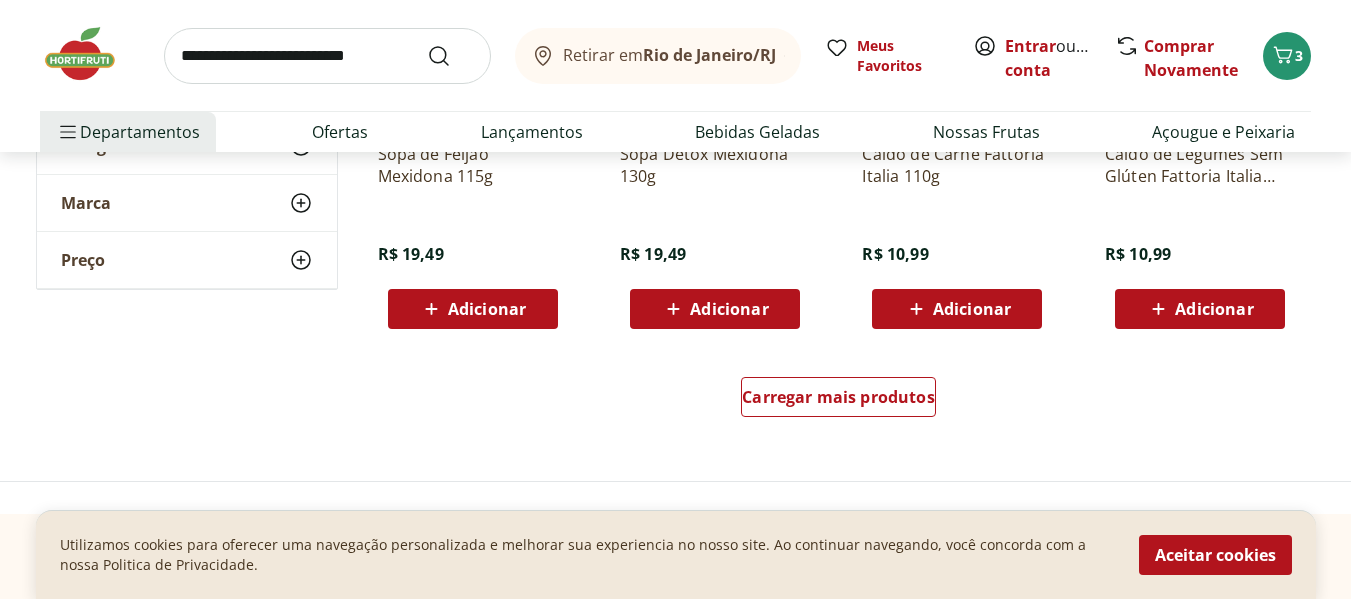 scroll, scrollTop: 1400, scrollLeft: 0, axis: vertical 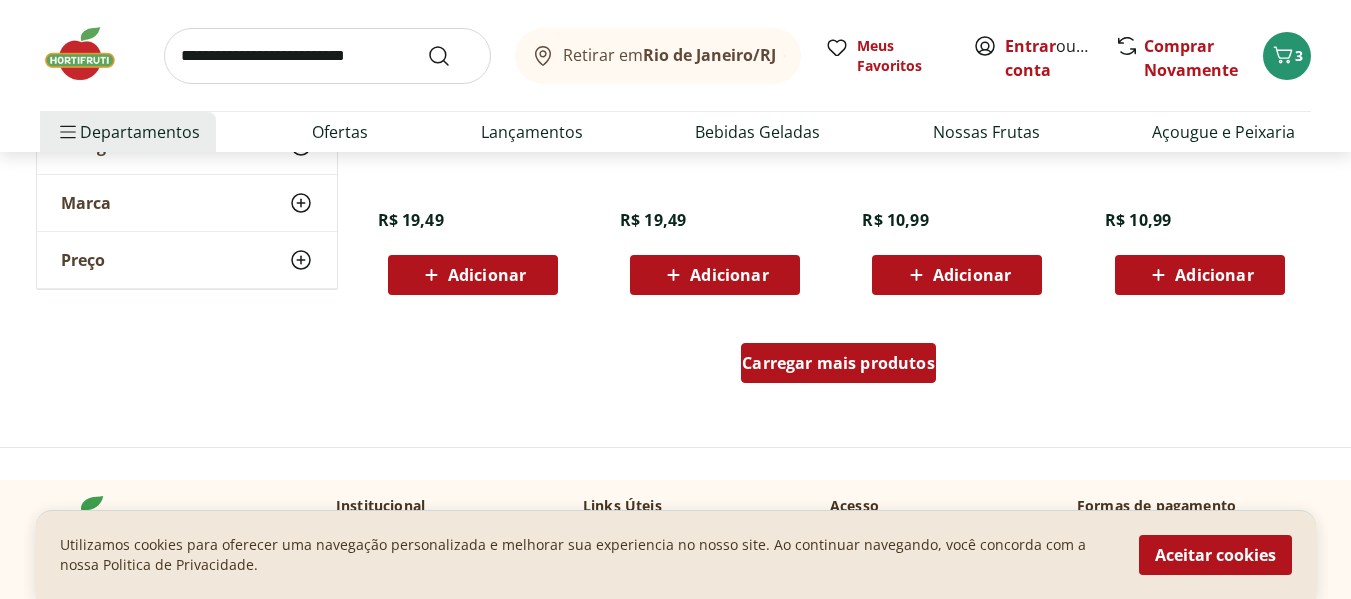 click on "Carregar mais produtos" at bounding box center [838, 363] 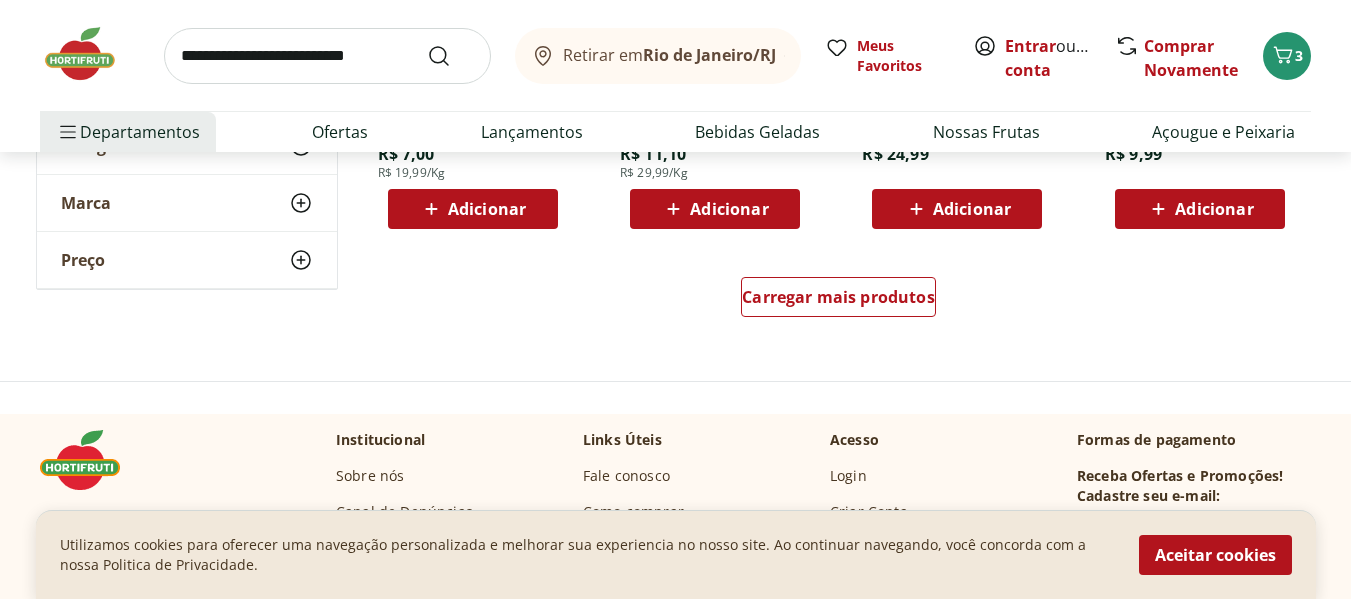 scroll, scrollTop: 2800, scrollLeft: 0, axis: vertical 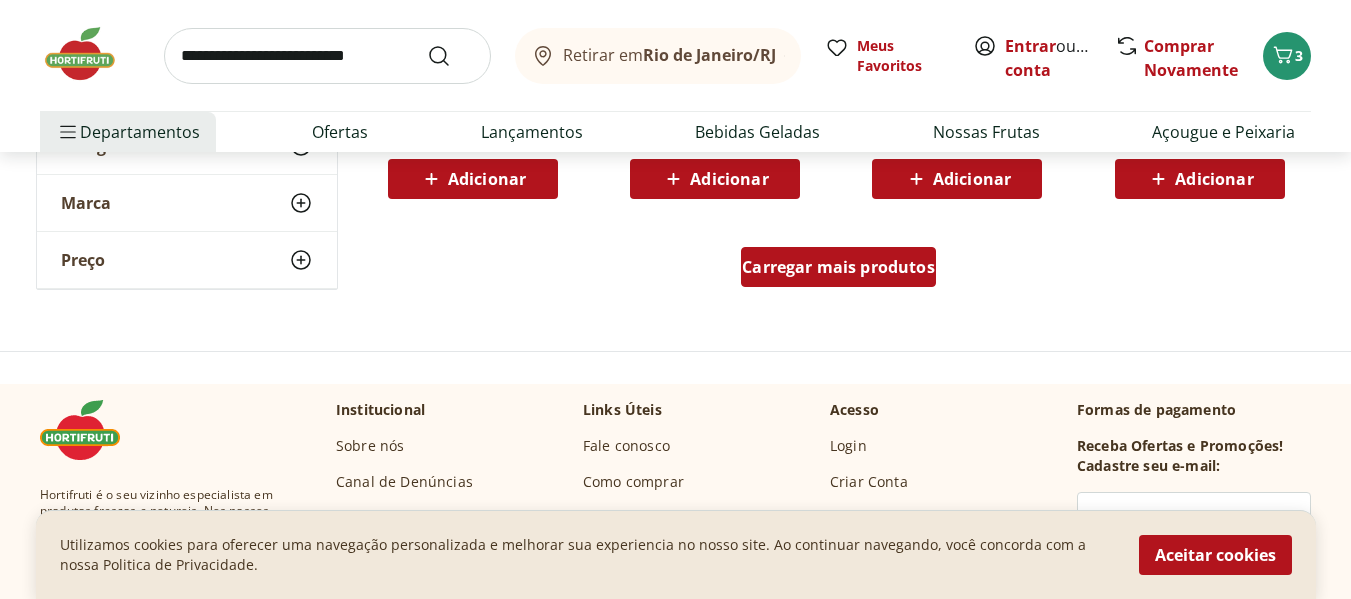 click on "Carregar mais produtos" at bounding box center (838, 267) 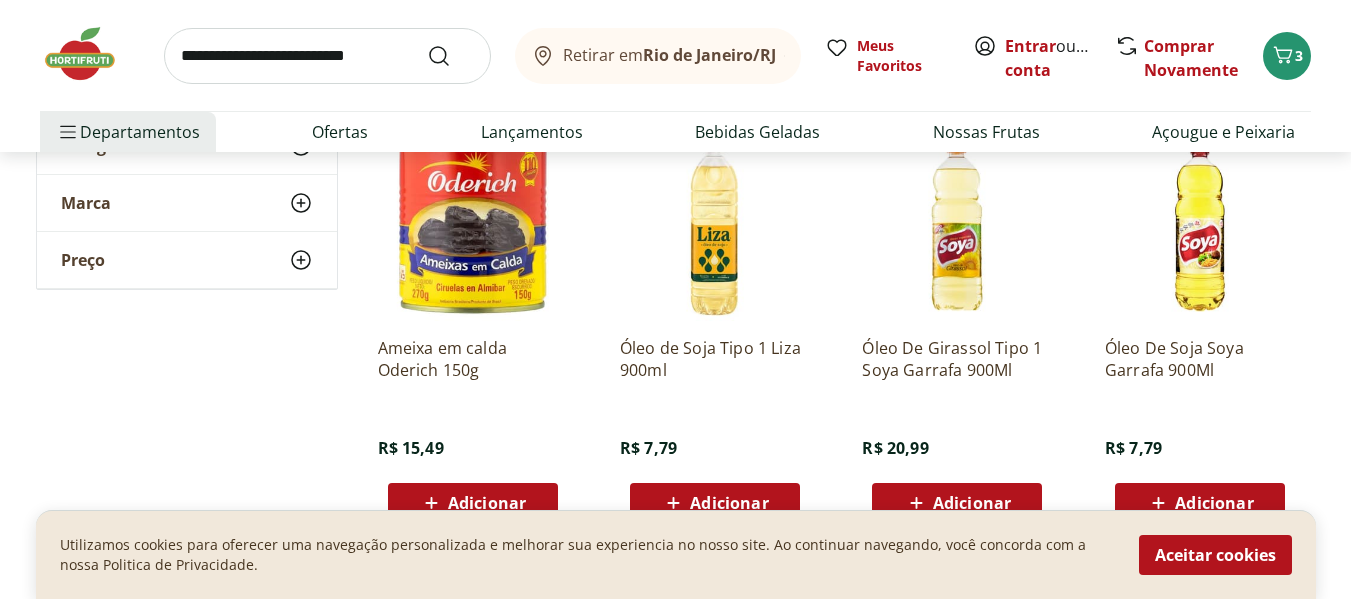 scroll, scrollTop: 2600, scrollLeft: 0, axis: vertical 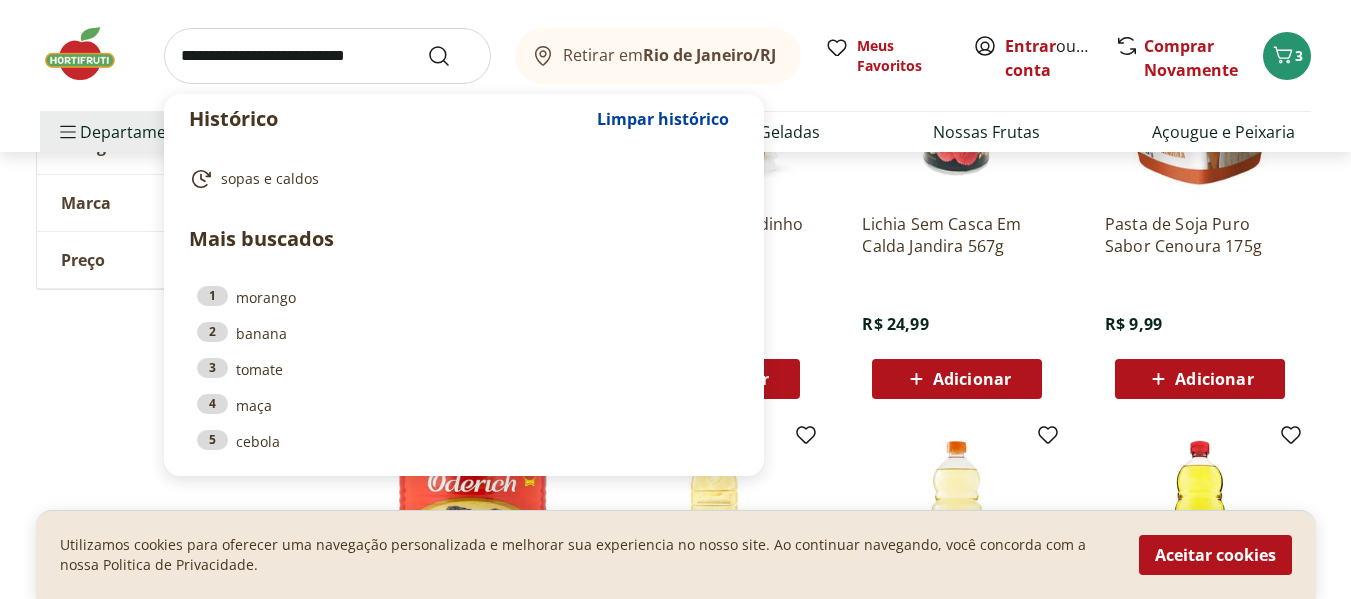 click at bounding box center (327, 56) 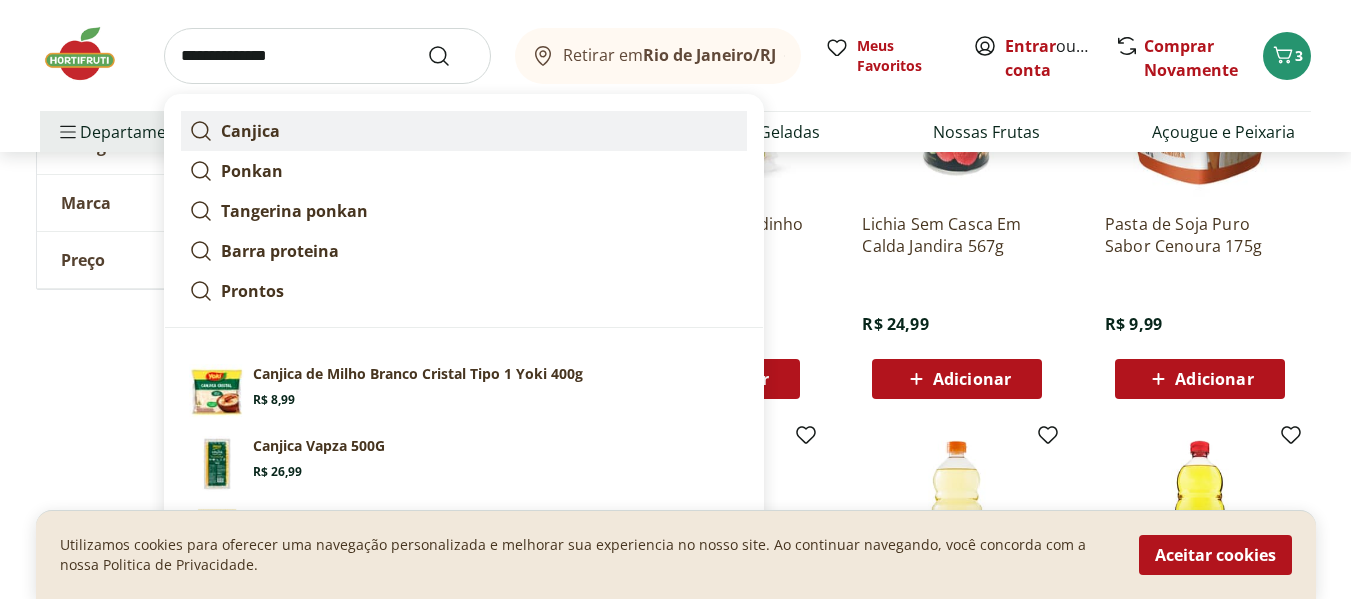 click on "Canjica" at bounding box center [250, 131] 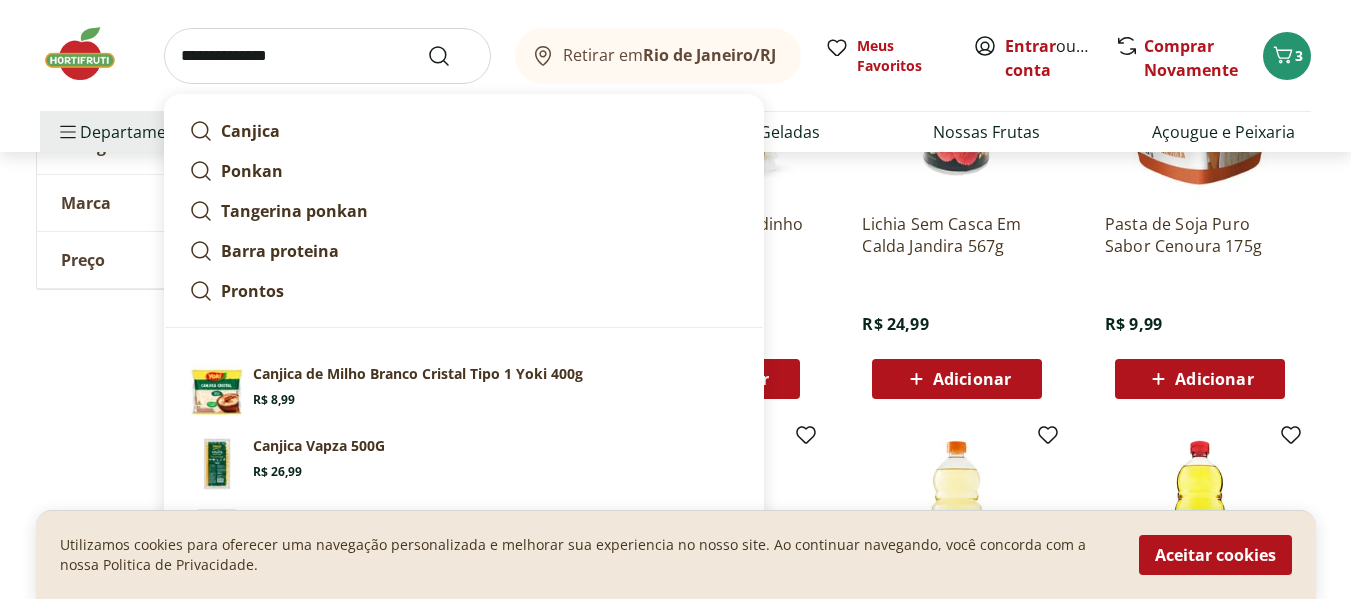 type on "*******" 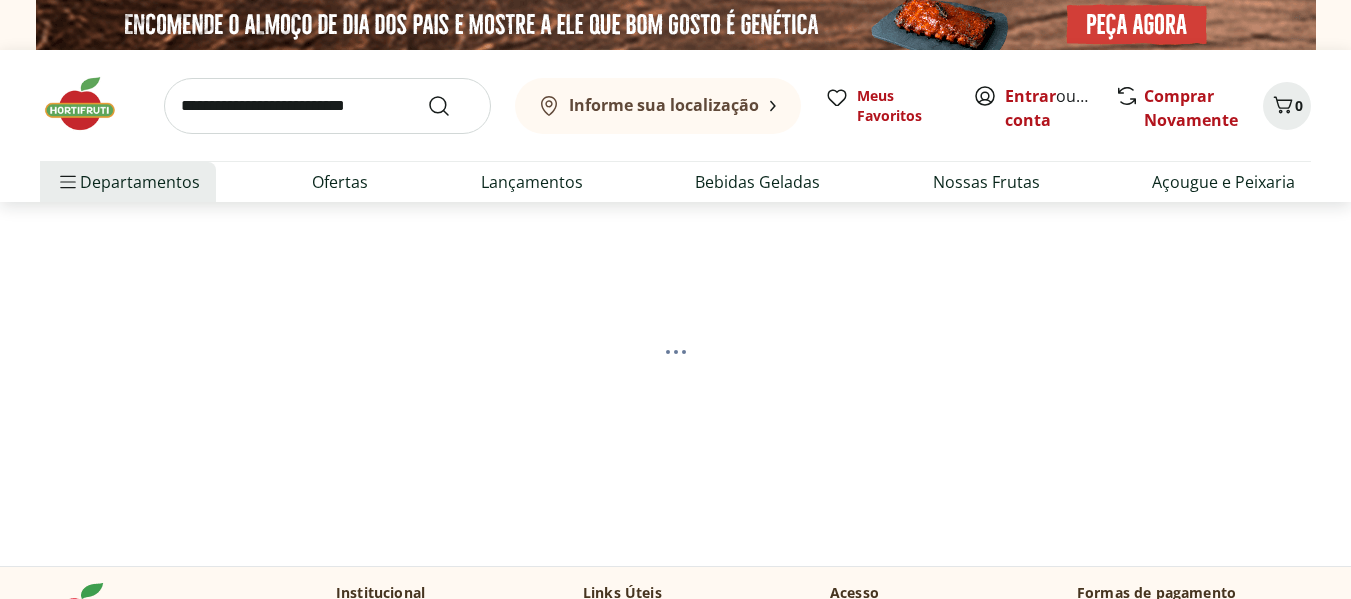 scroll, scrollTop: 0, scrollLeft: 0, axis: both 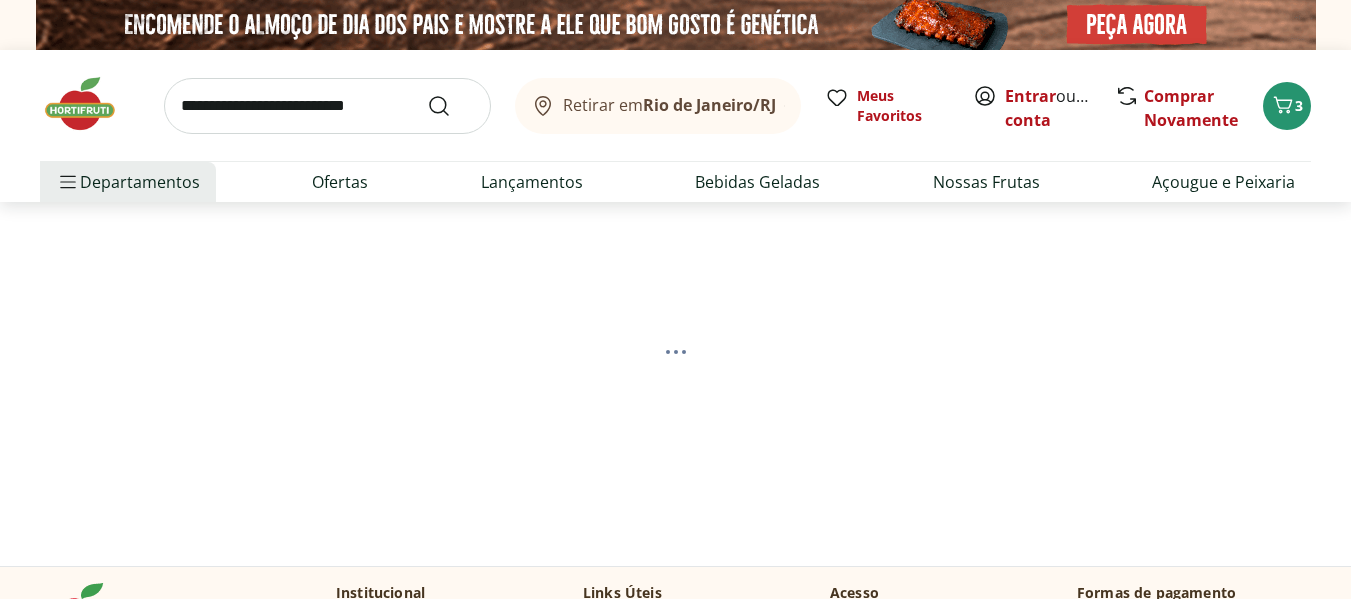 select on "**********" 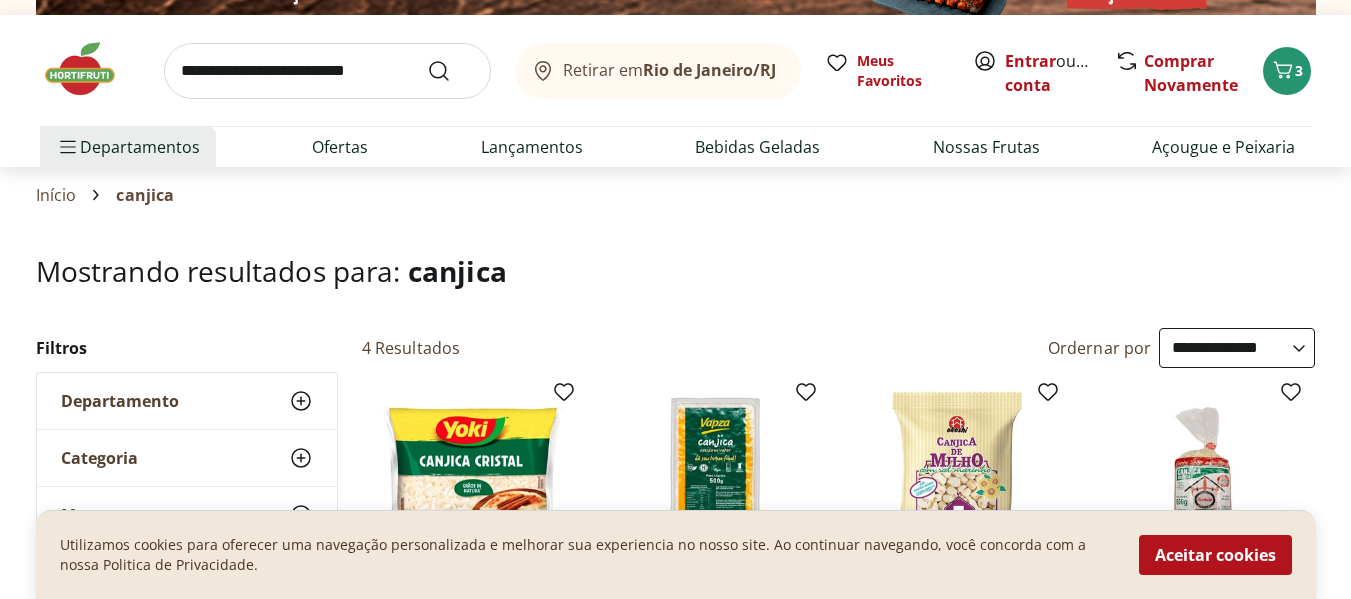 scroll, scrollTop: 0, scrollLeft: 0, axis: both 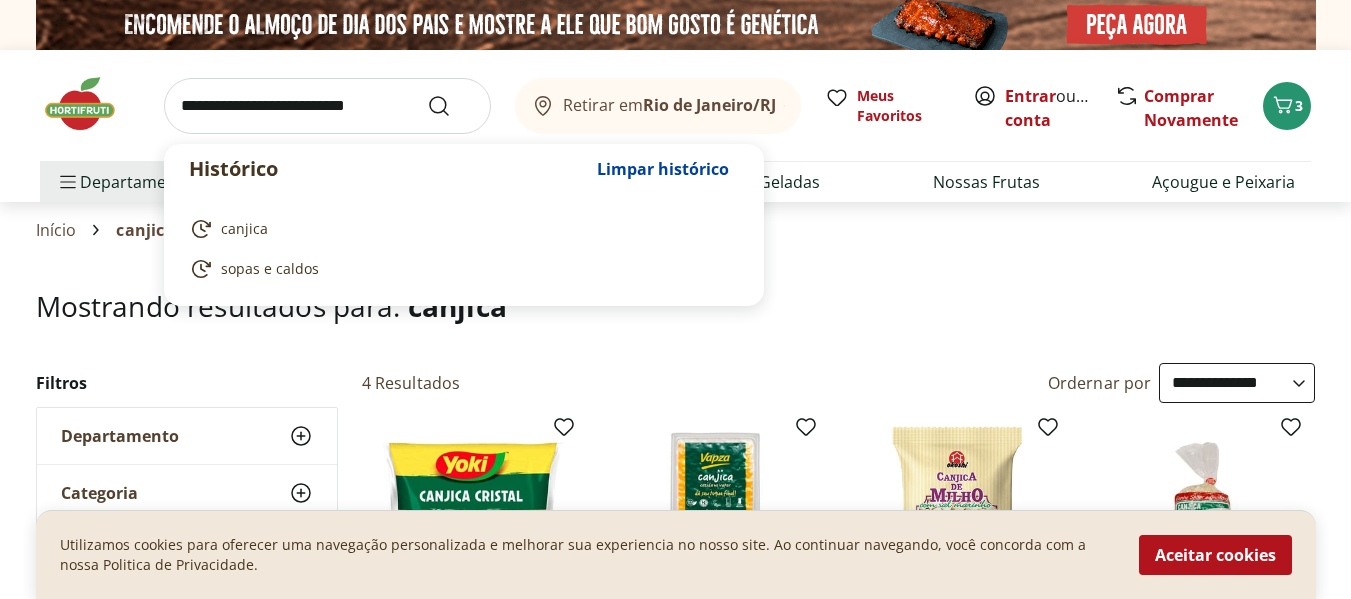 click at bounding box center [327, 106] 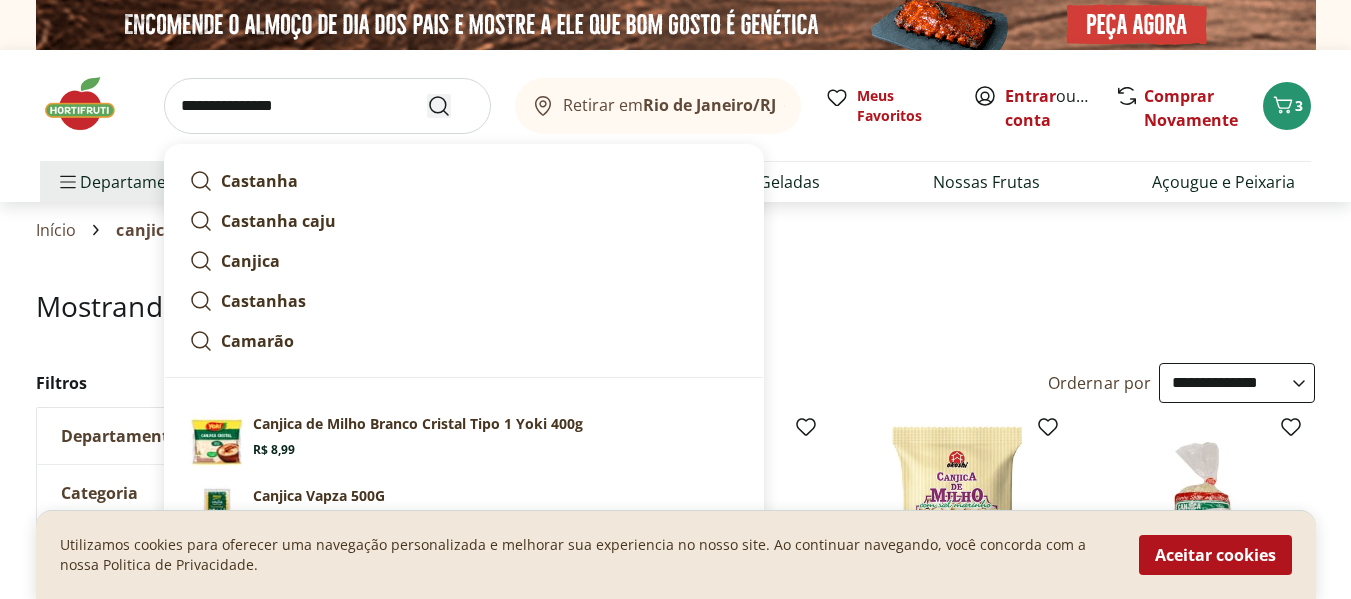 type on "**********" 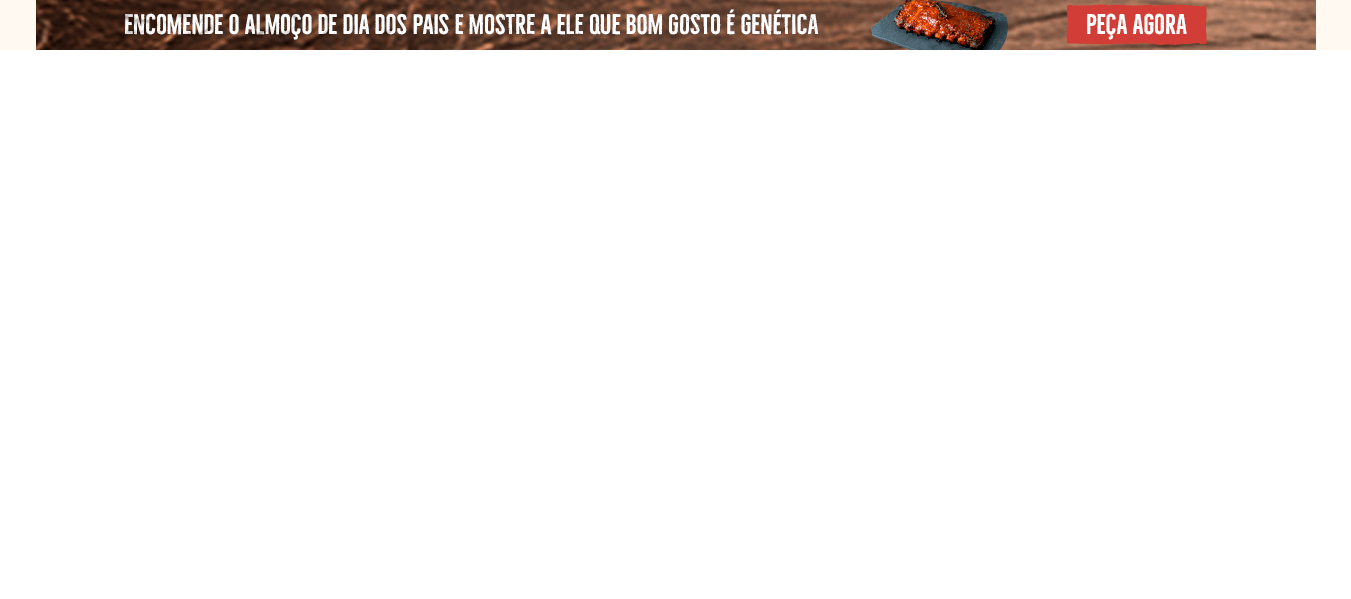 select on "**********" 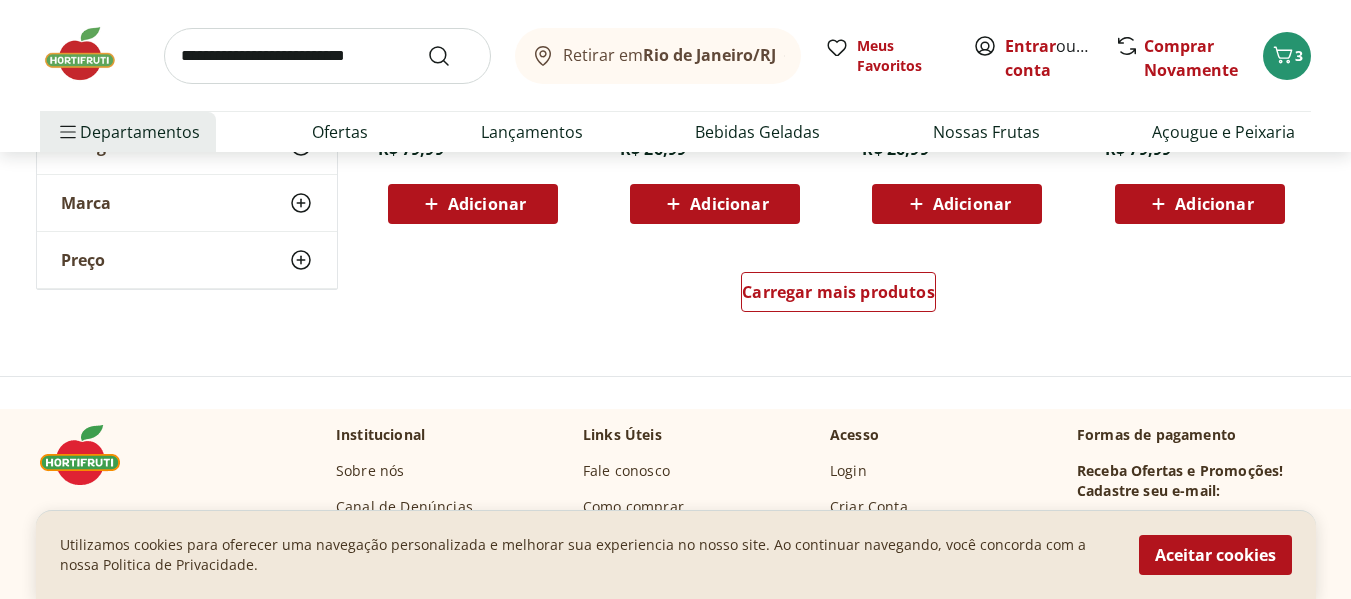 scroll, scrollTop: 1500, scrollLeft: 0, axis: vertical 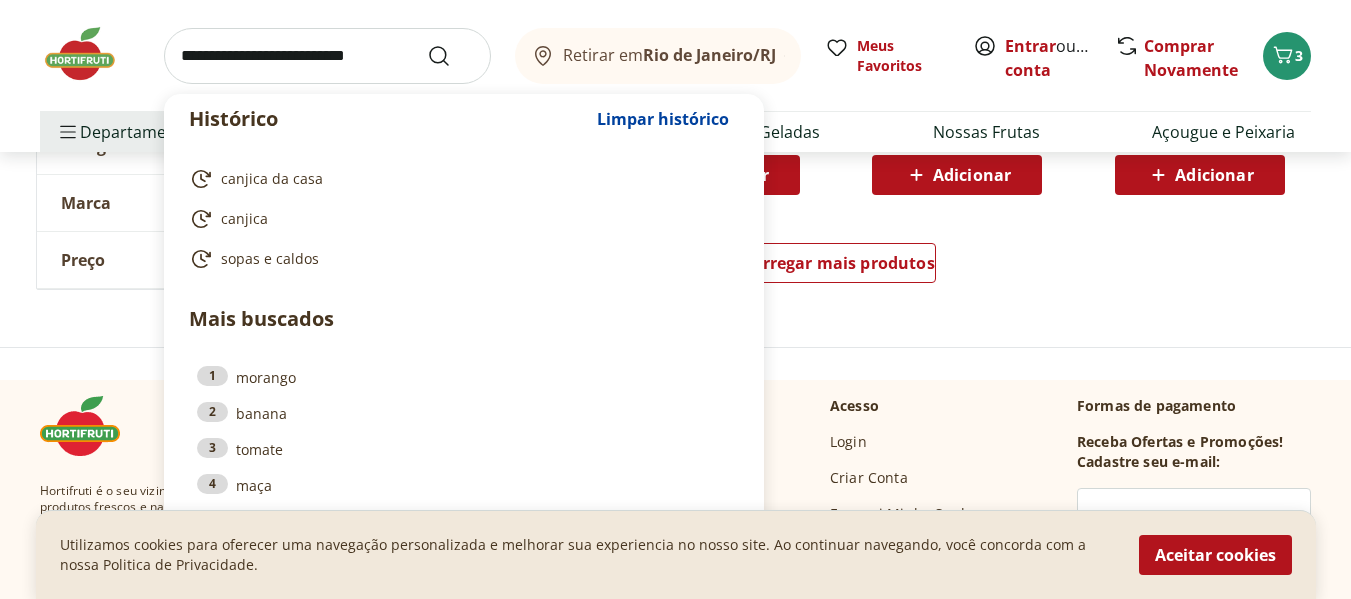 click at bounding box center (327, 56) 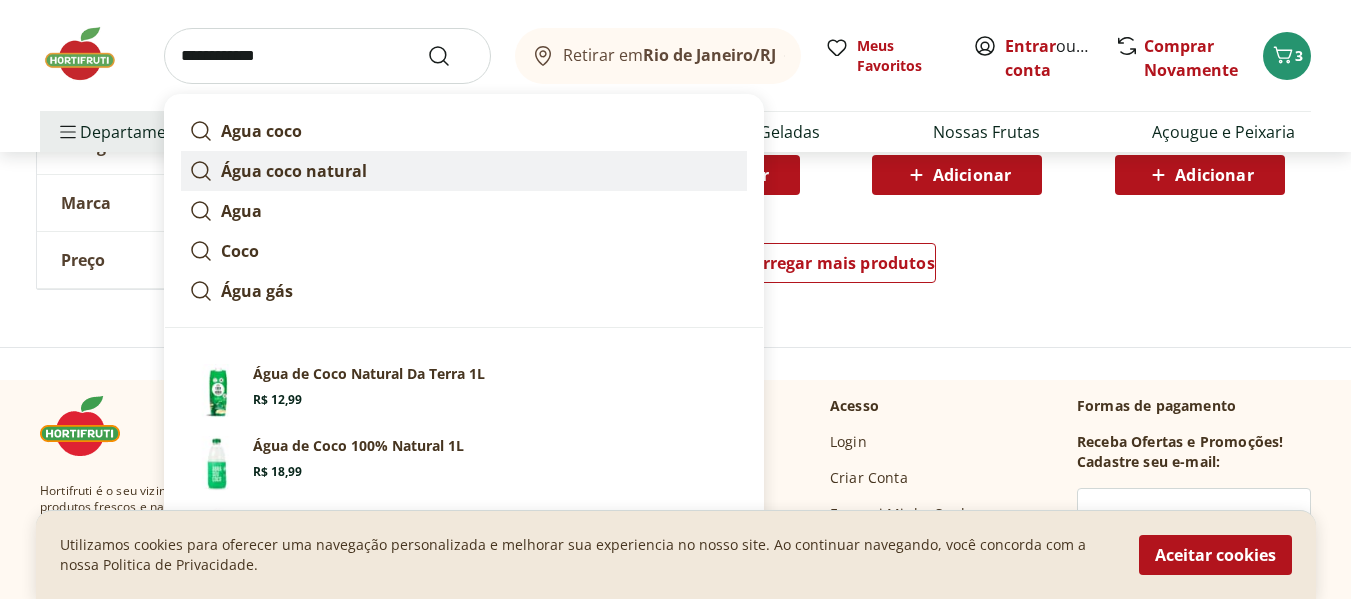 click on "Água coco natural" at bounding box center [294, 171] 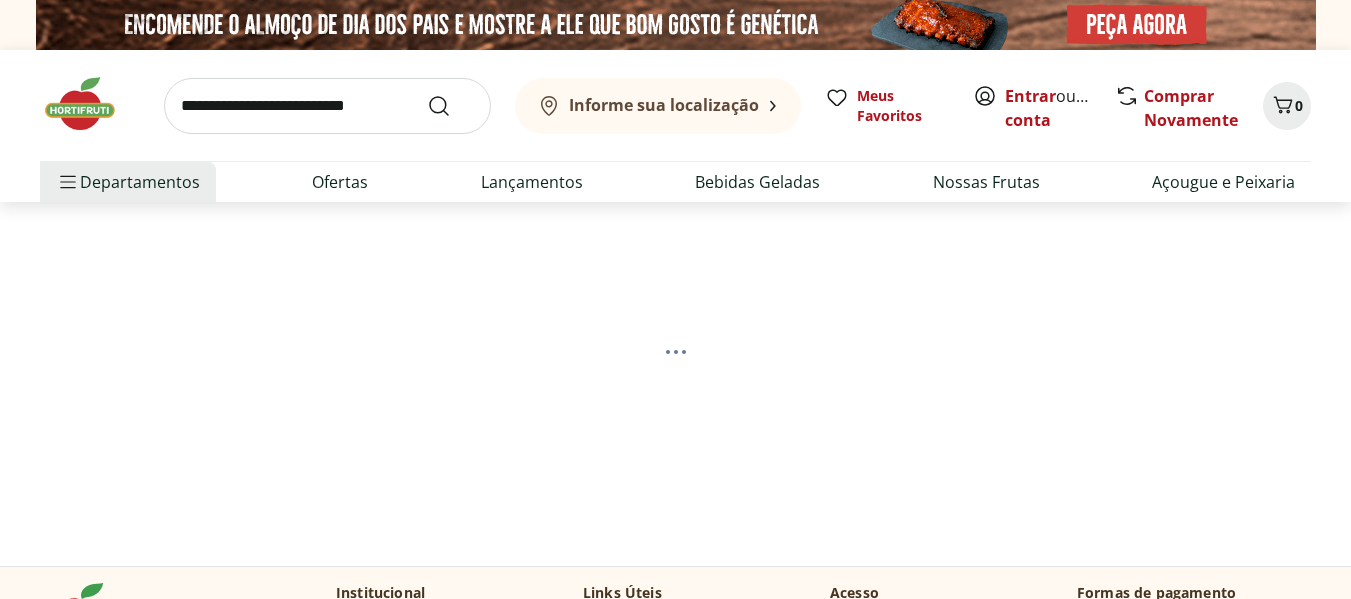 scroll, scrollTop: 0, scrollLeft: 0, axis: both 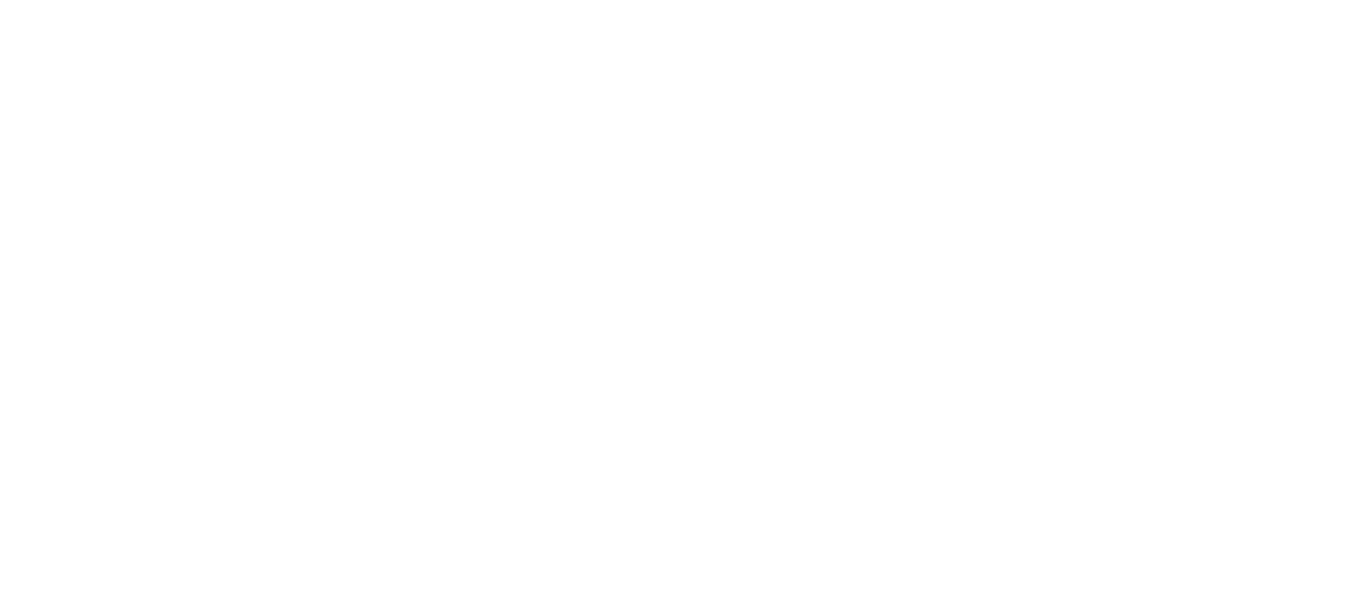 select on "**********" 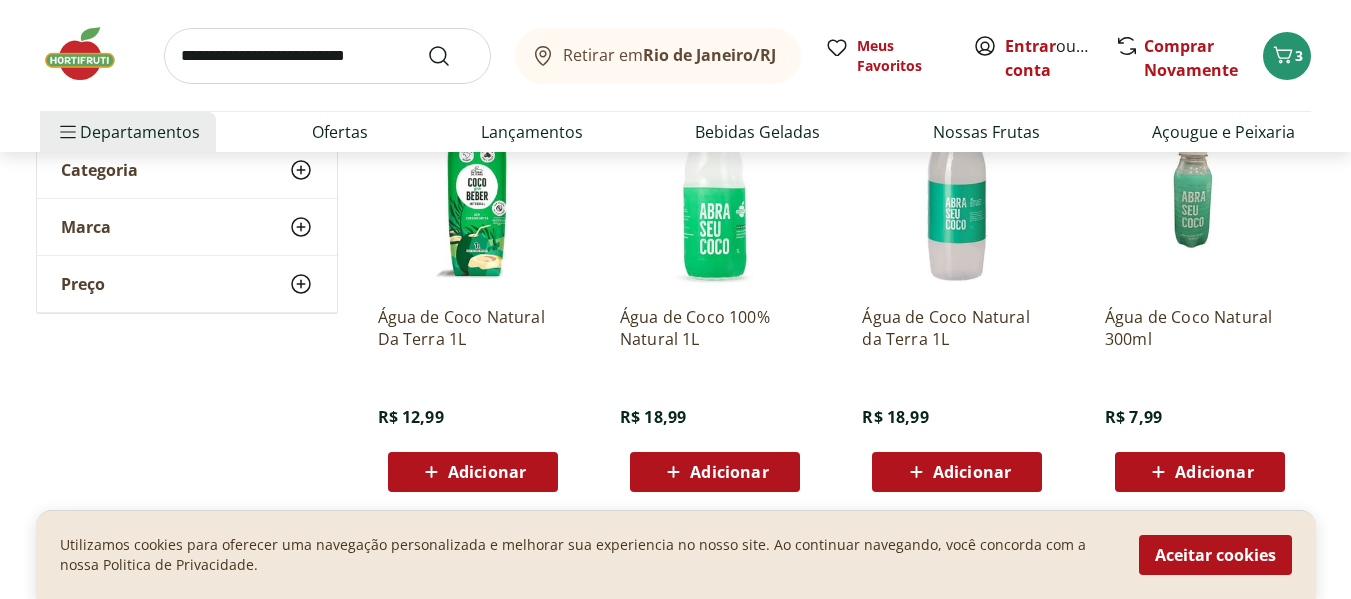 scroll, scrollTop: 300, scrollLeft: 0, axis: vertical 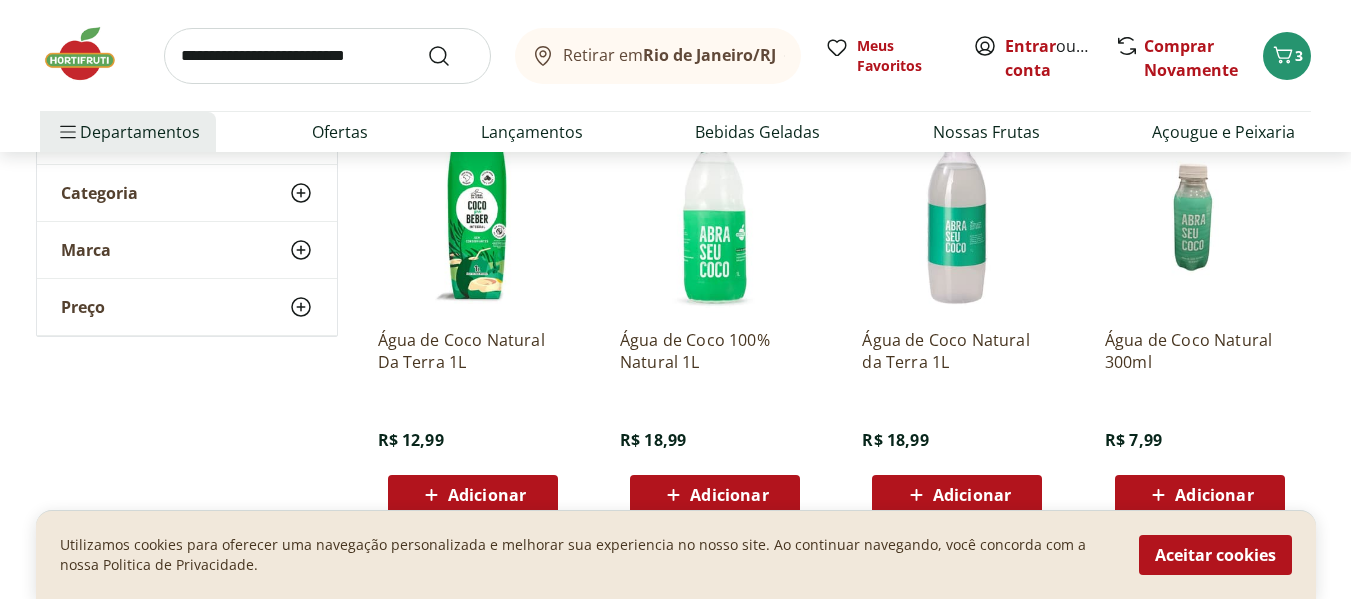 click on "Adicionar" at bounding box center (487, 495) 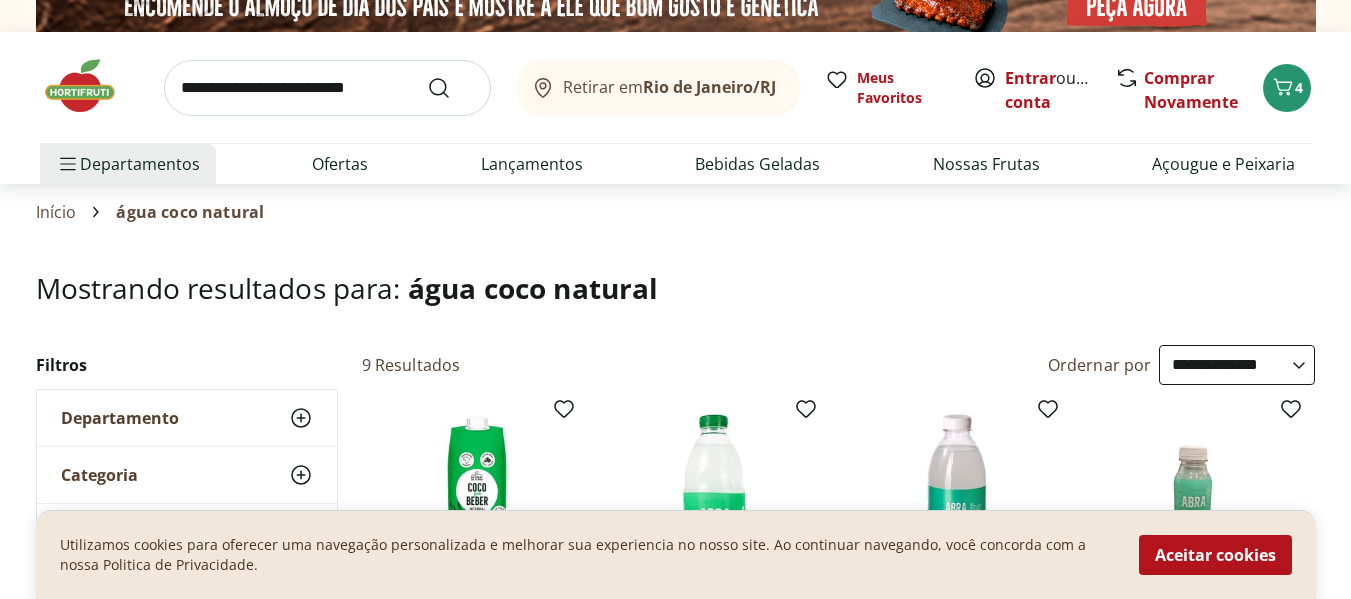 scroll, scrollTop: 0, scrollLeft: 0, axis: both 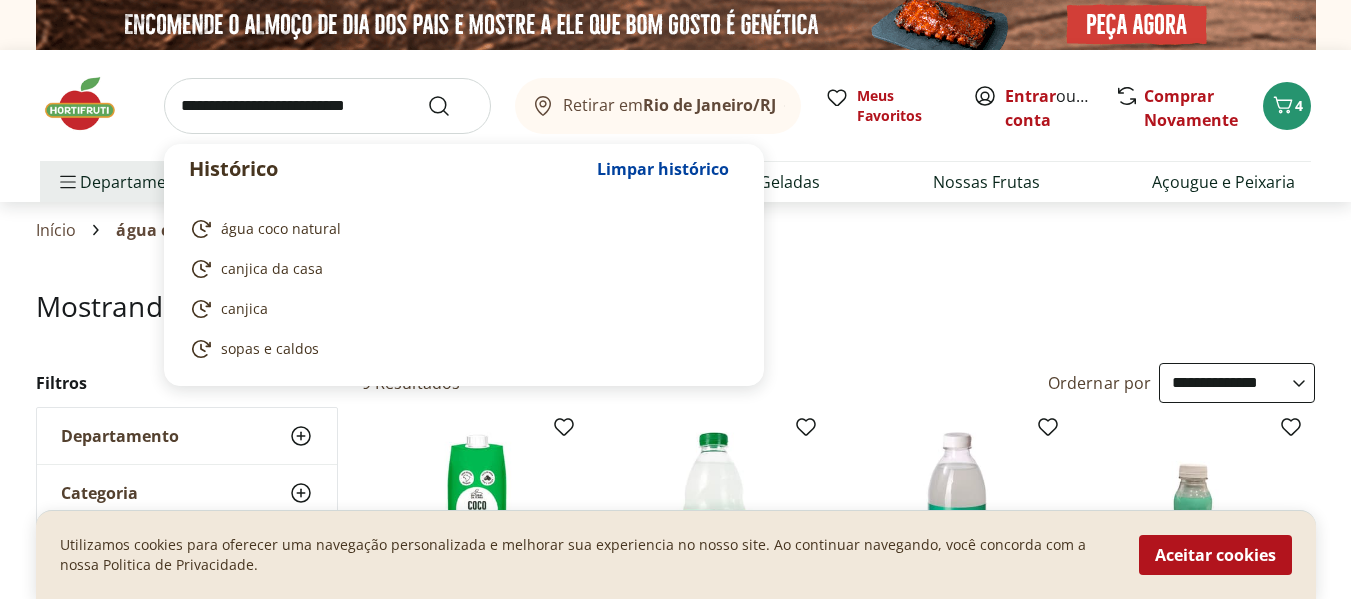 click at bounding box center (327, 106) 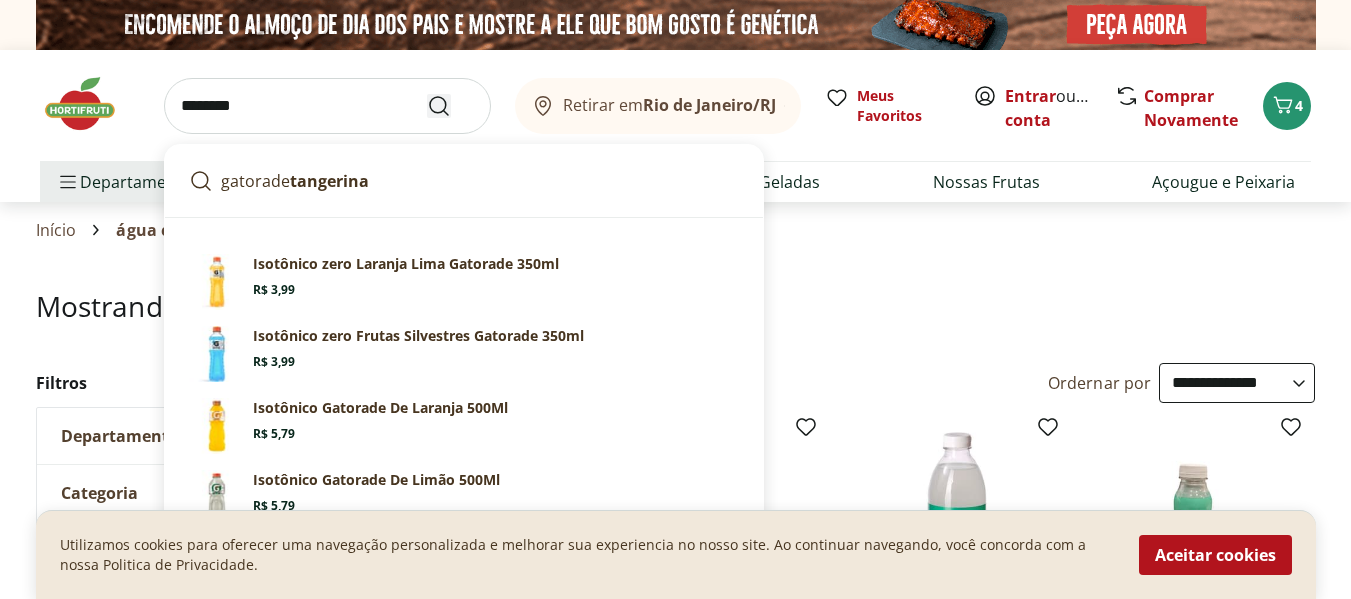 type on "********" 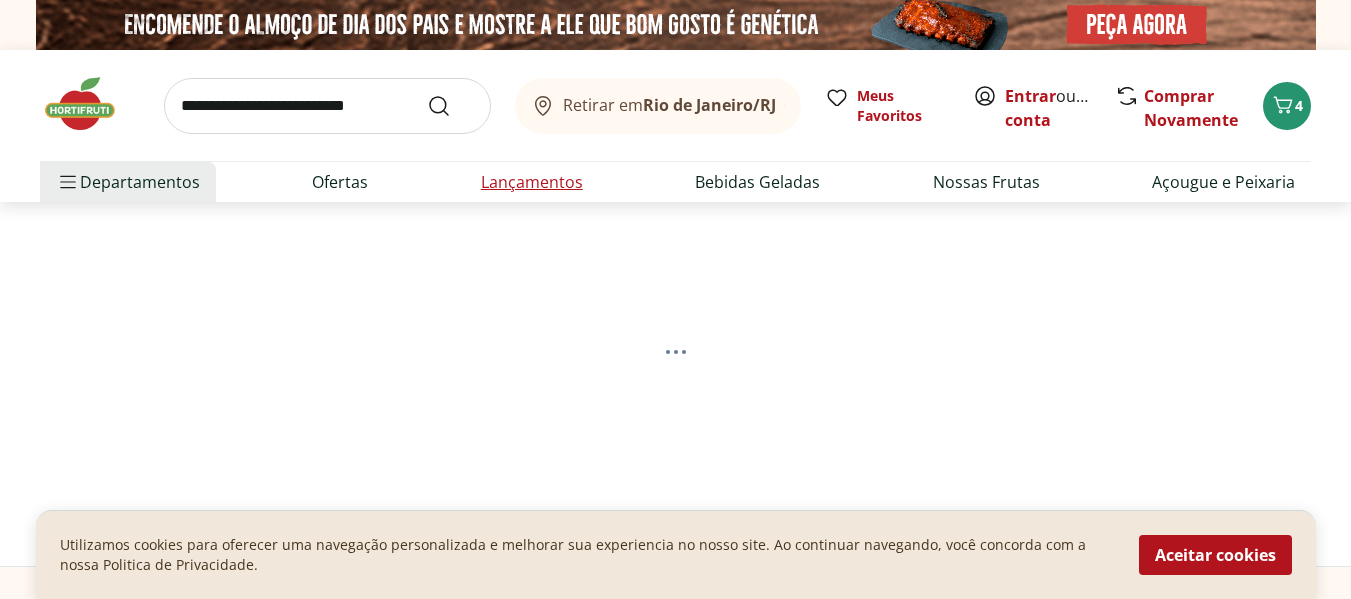 select on "**********" 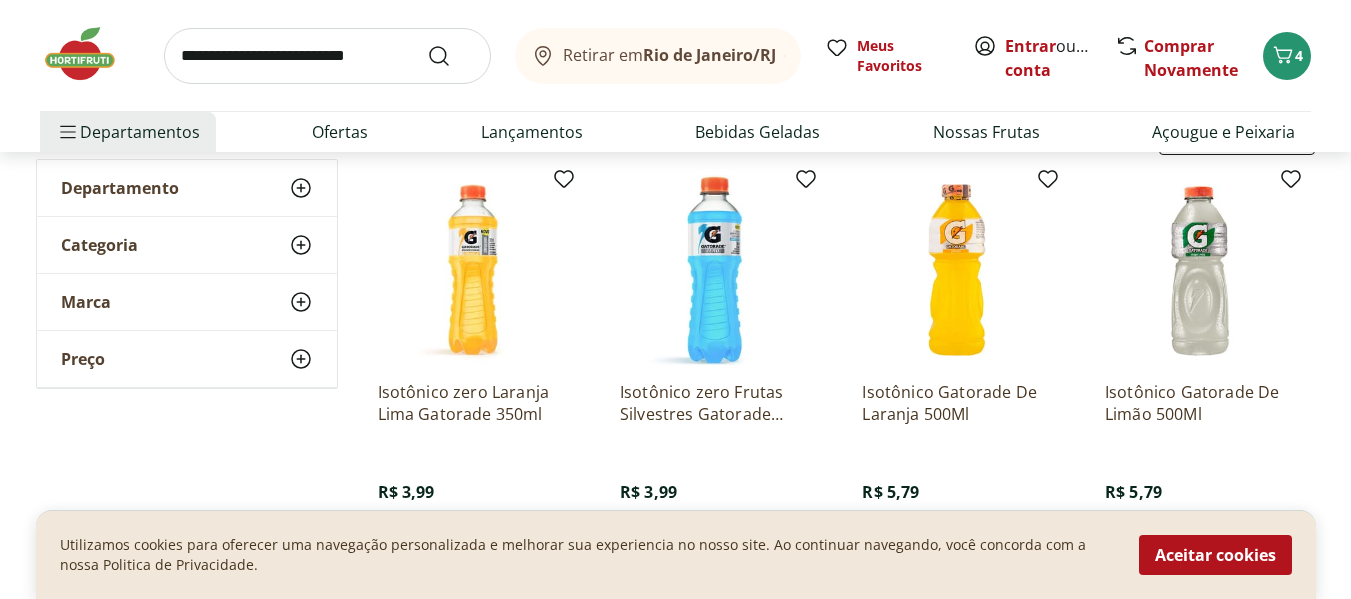 scroll, scrollTop: 300, scrollLeft: 0, axis: vertical 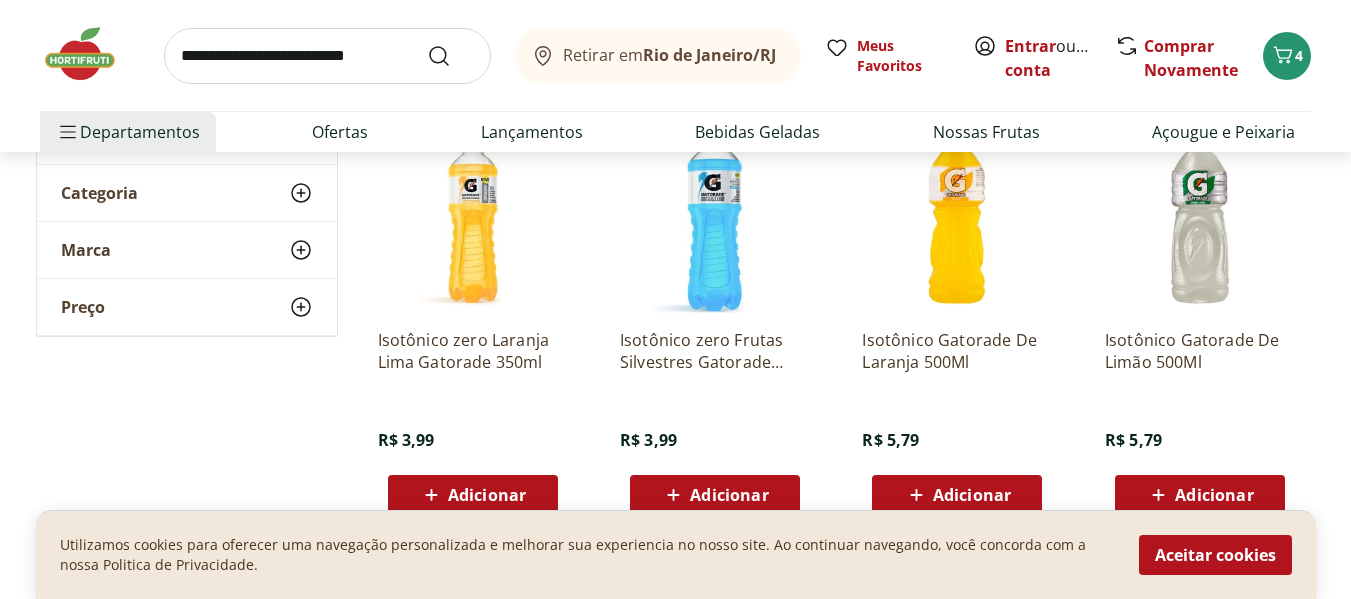 click on "Adicionar" at bounding box center (972, 495) 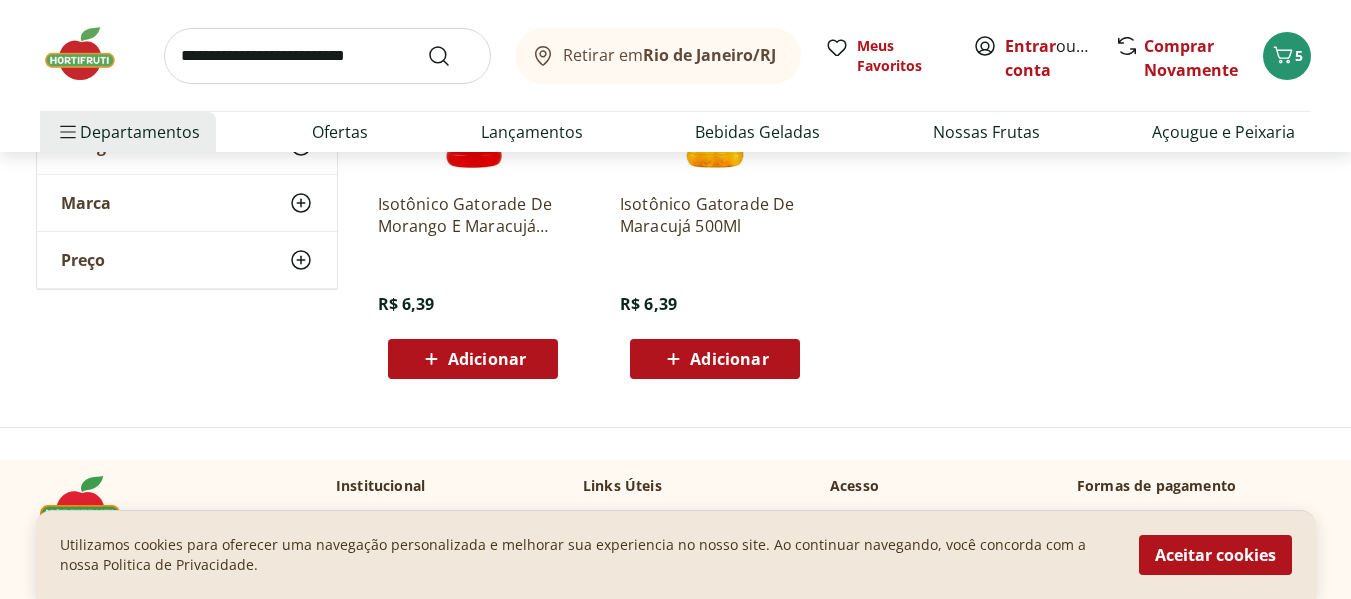 scroll, scrollTop: 900, scrollLeft: 0, axis: vertical 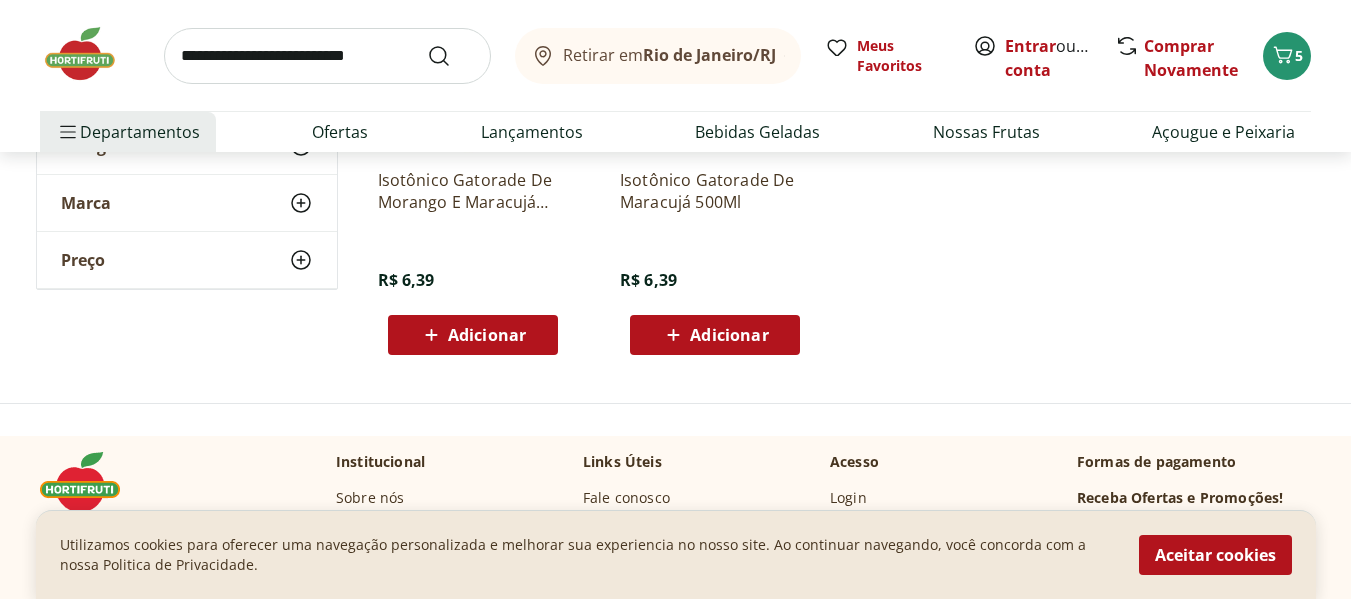 click on "Adicionar" at bounding box center [729, 335] 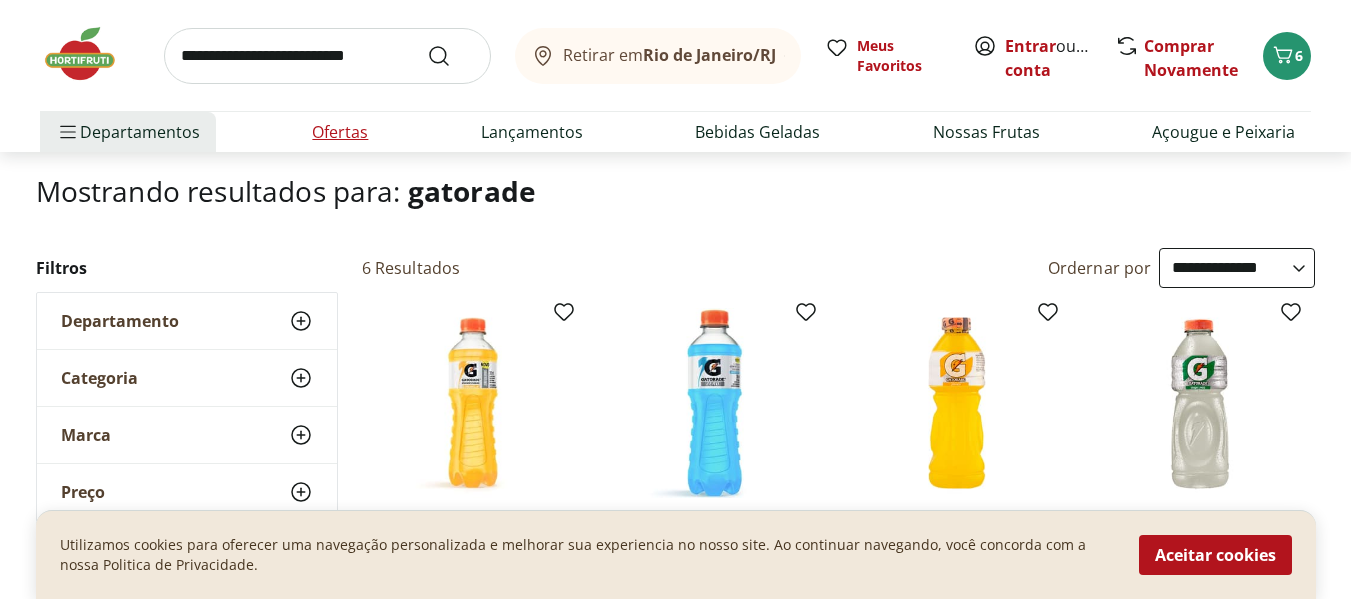 scroll, scrollTop: 0, scrollLeft: 0, axis: both 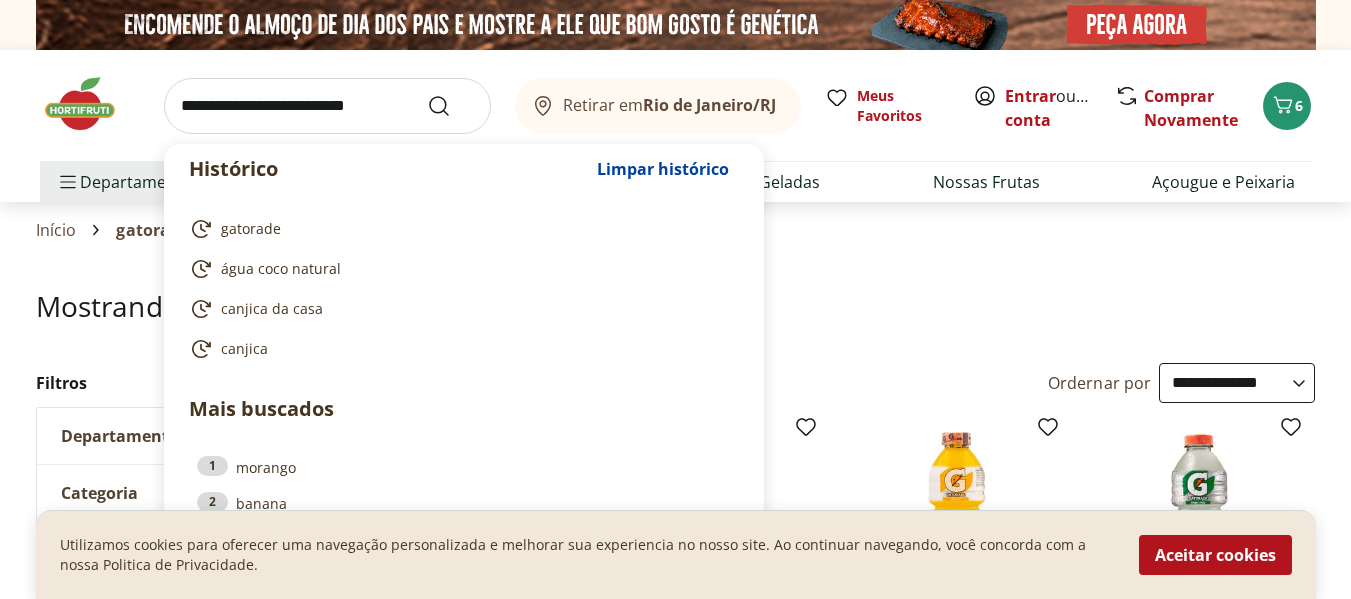 click at bounding box center [327, 106] 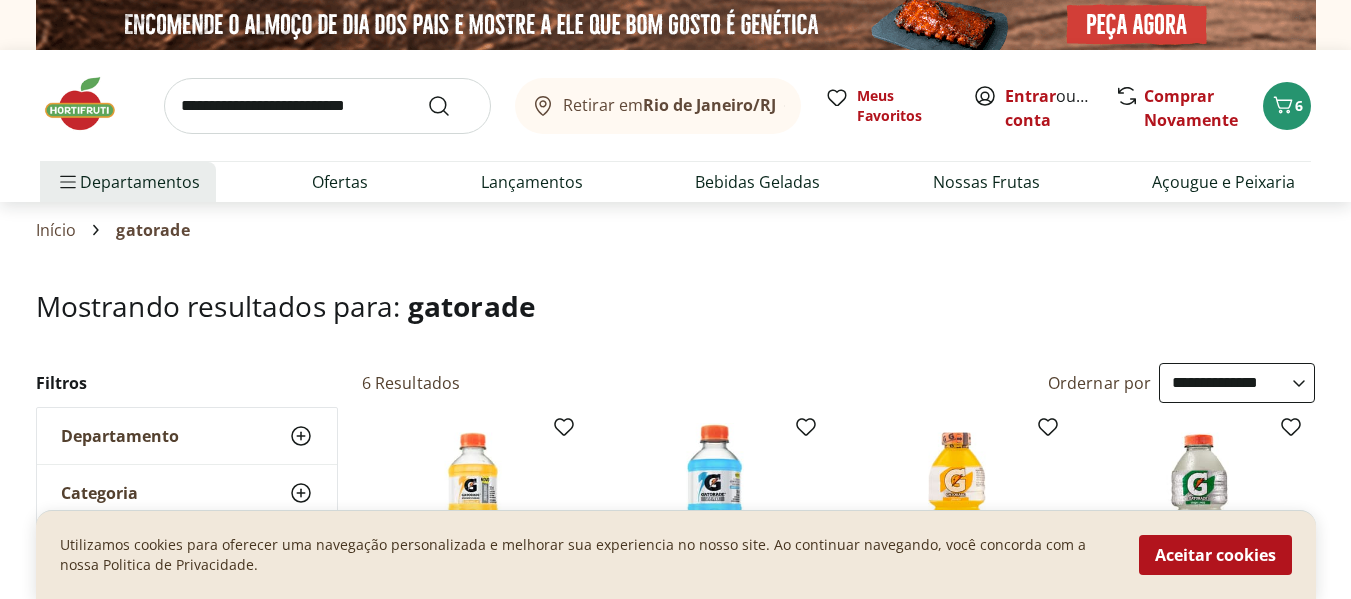 click on "Hortifruti Retirar em  Rio de Janeiro/RJ Entrar  ou  Criar conta 6 Retirar em  Rio de Janeiro/RJ Meus Favoritos Entrar  ou  Criar conta Comprar Novamente 6  Departamentos Nossa Marca Nossa Marca Ver tudo do departamento Açougue & Peixaria Congelados e Refrigerados Frutas, Legumes e Verduras Orgânicos Mercearia Sorvetes Hortifruti Hortifruti Ver tudo do departamento Cogumelos Frutas Legumes Ovos Temperos Frescos Verduras Orgânicos Orgânicos Ver tudo do departamento Bebidas Orgânicas Frutas Orgânicas Legumes Orgânicos Ovos Orgânicos Perecíveis Orgânicos Verduras Orgânicas Temperos Frescos Açougue e Peixaria Açougue e Peixaria Ver tudo do departamento Aves Bovinos Exóticos Frutos do Mar Linguiça e Salsicha Peixes Salgados e Defumados Suínos Prontinhos Prontinhos Ver tudo do departamento Frutas Cortadinhas Pré Preparados Prontos para Consumo Saladas Sucos e Água de Coco Padaria Padaria Ver tudo do departamento Bolos e Mini Bolos Doces Pão Padaria Própria Salgados Torradas Bebidas Bebidas Água" at bounding box center (675, 1509) 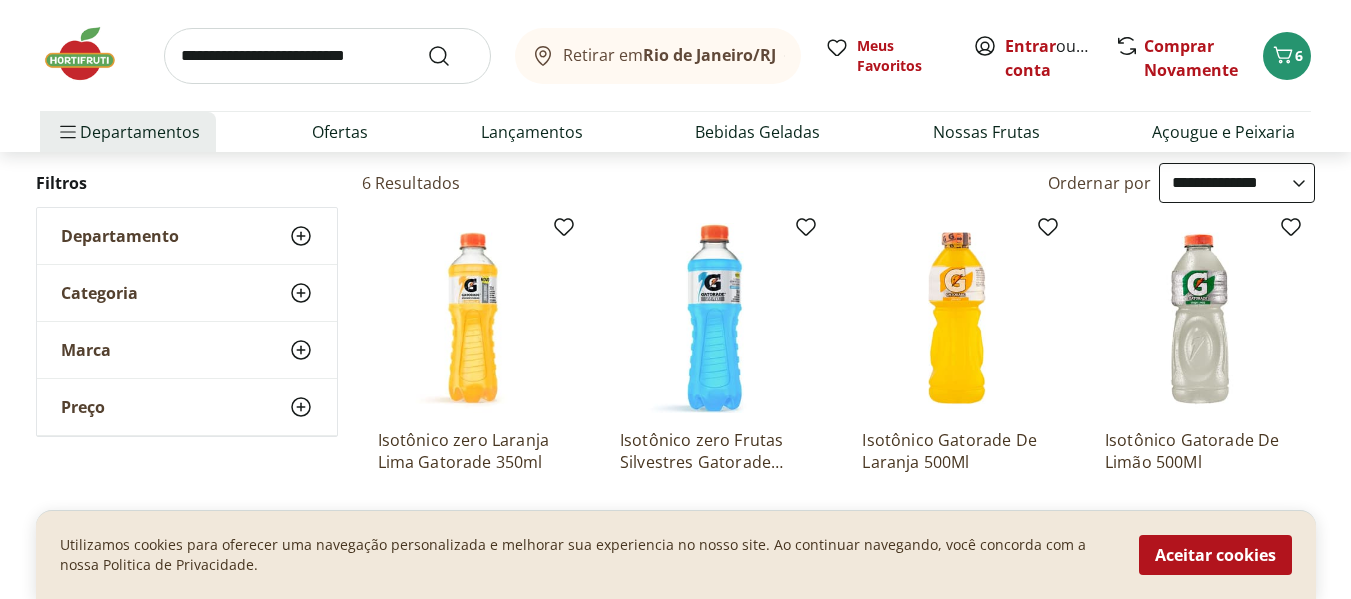 scroll, scrollTop: 100, scrollLeft: 0, axis: vertical 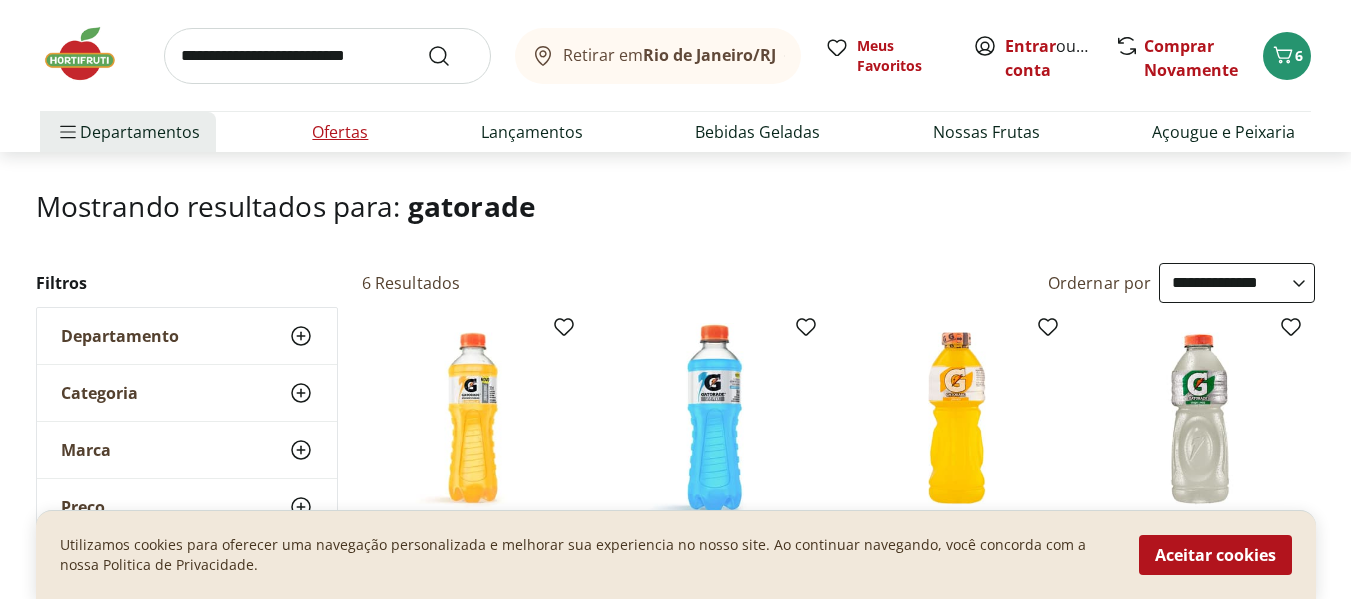 click on "Ofertas" at bounding box center (340, 132) 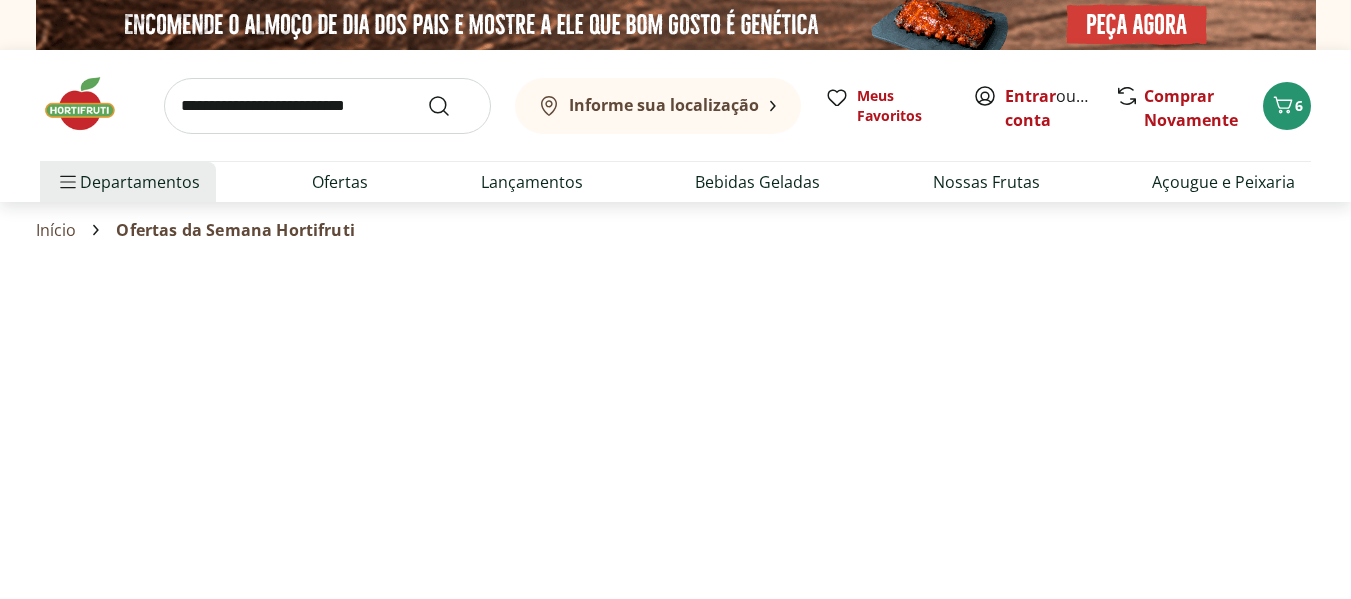 select on "**********" 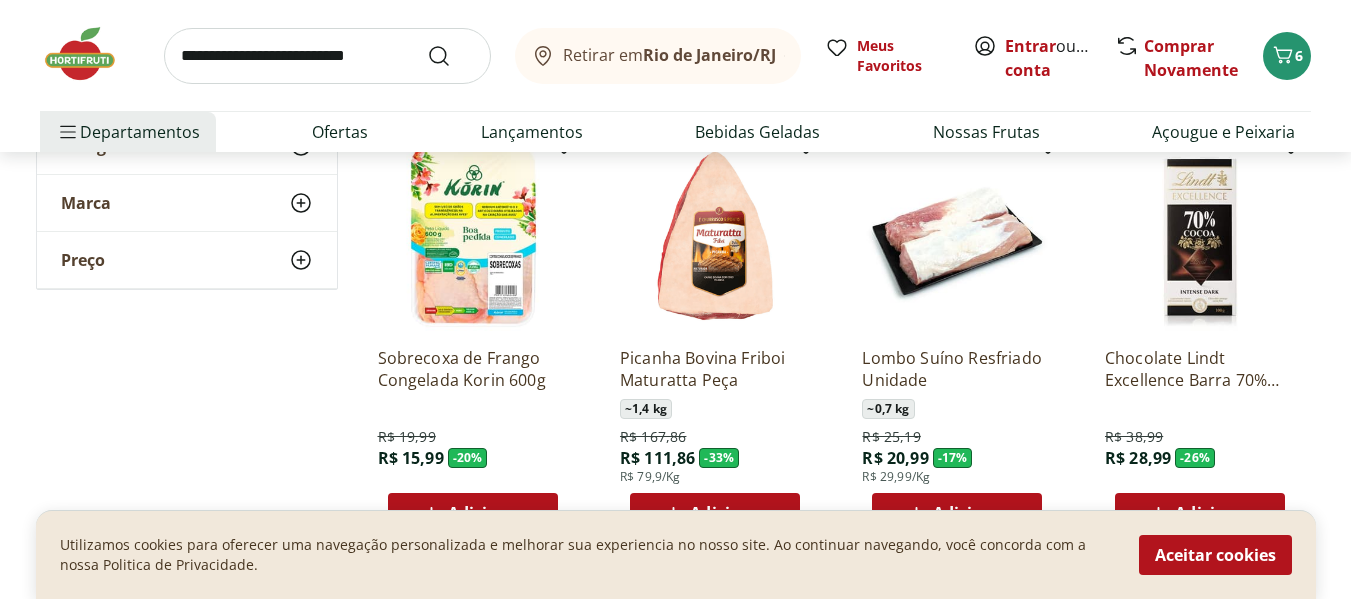 scroll, scrollTop: 600, scrollLeft: 0, axis: vertical 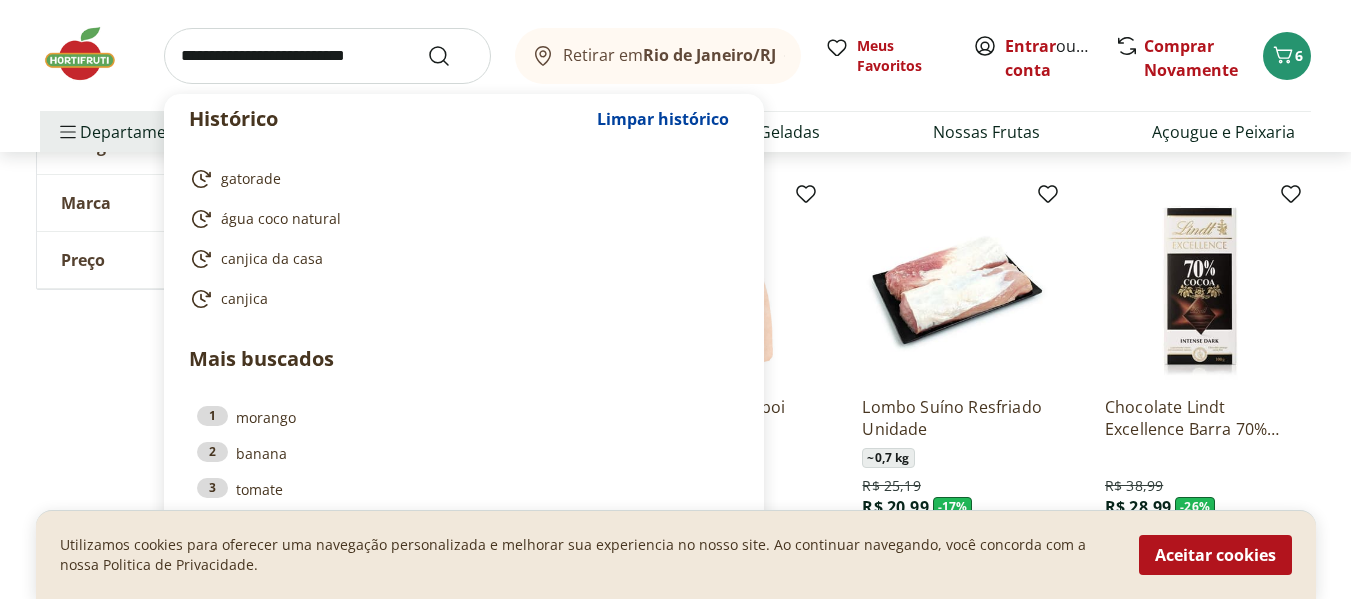 click at bounding box center [327, 56] 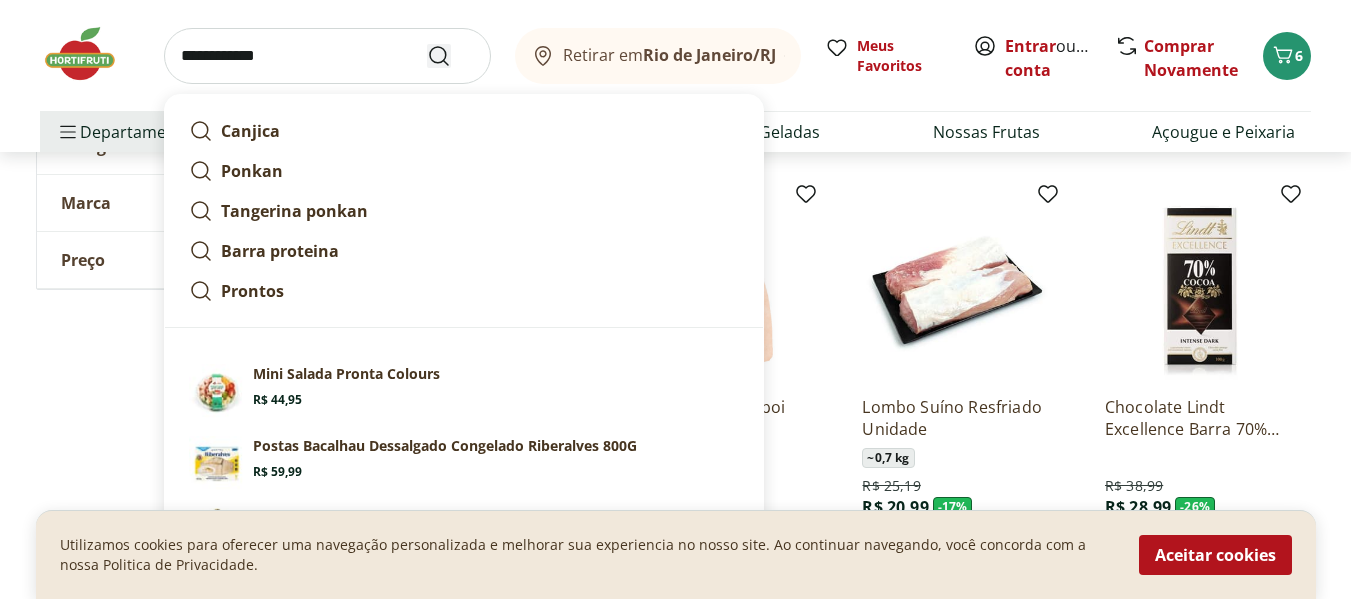 type on "**********" 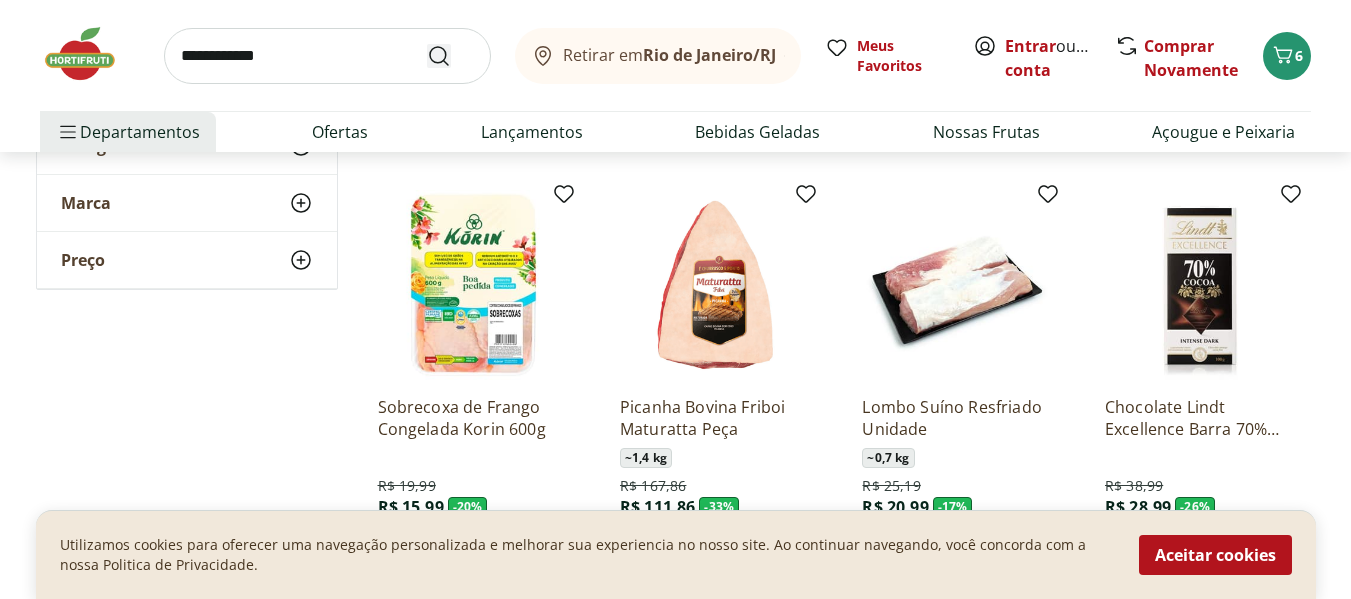 scroll, scrollTop: 0, scrollLeft: 0, axis: both 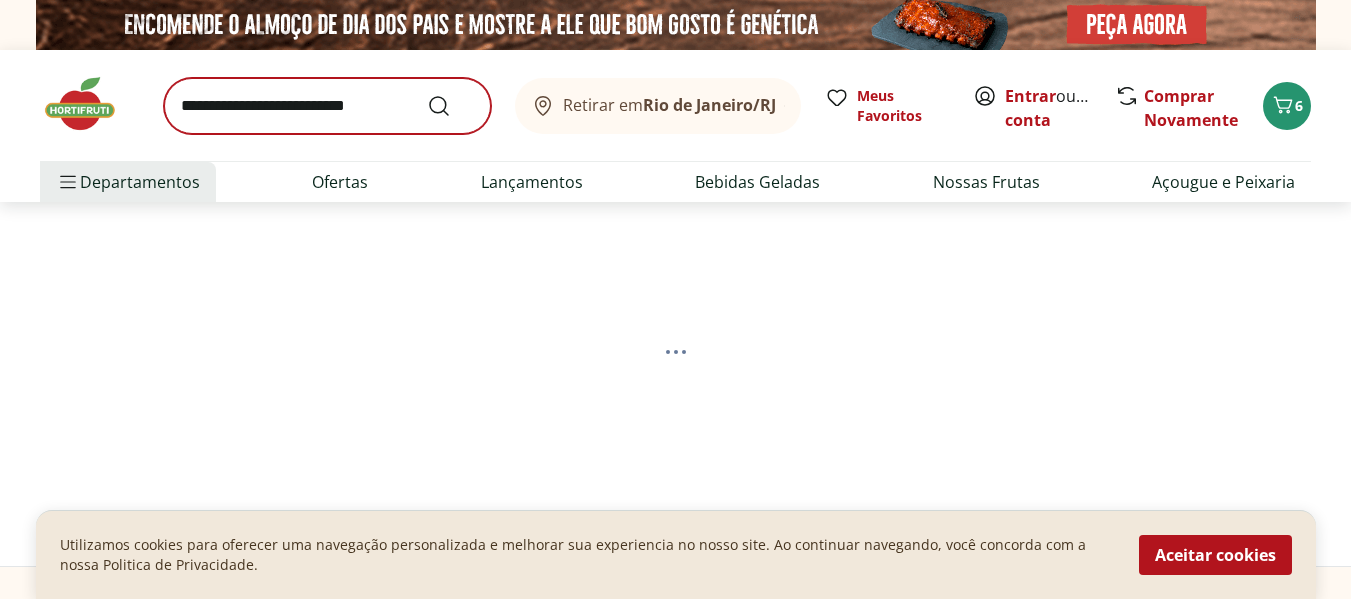 select on "**********" 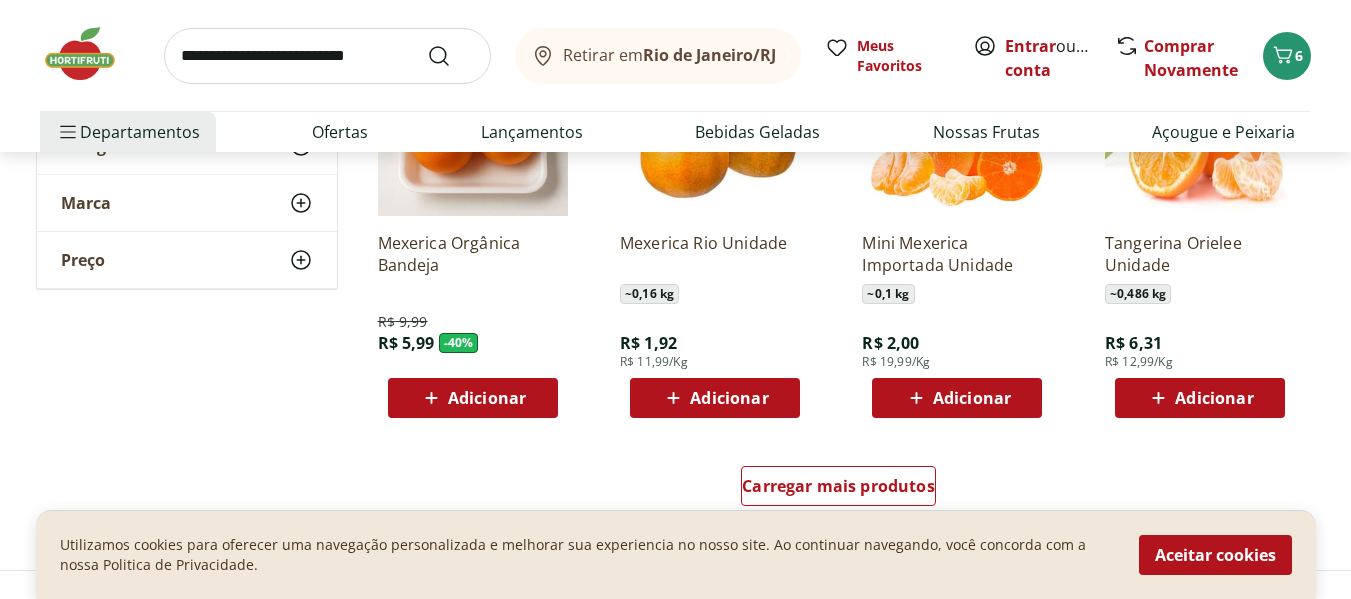 scroll, scrollTop: 1300, scrollLeft: 0, axis: vertical 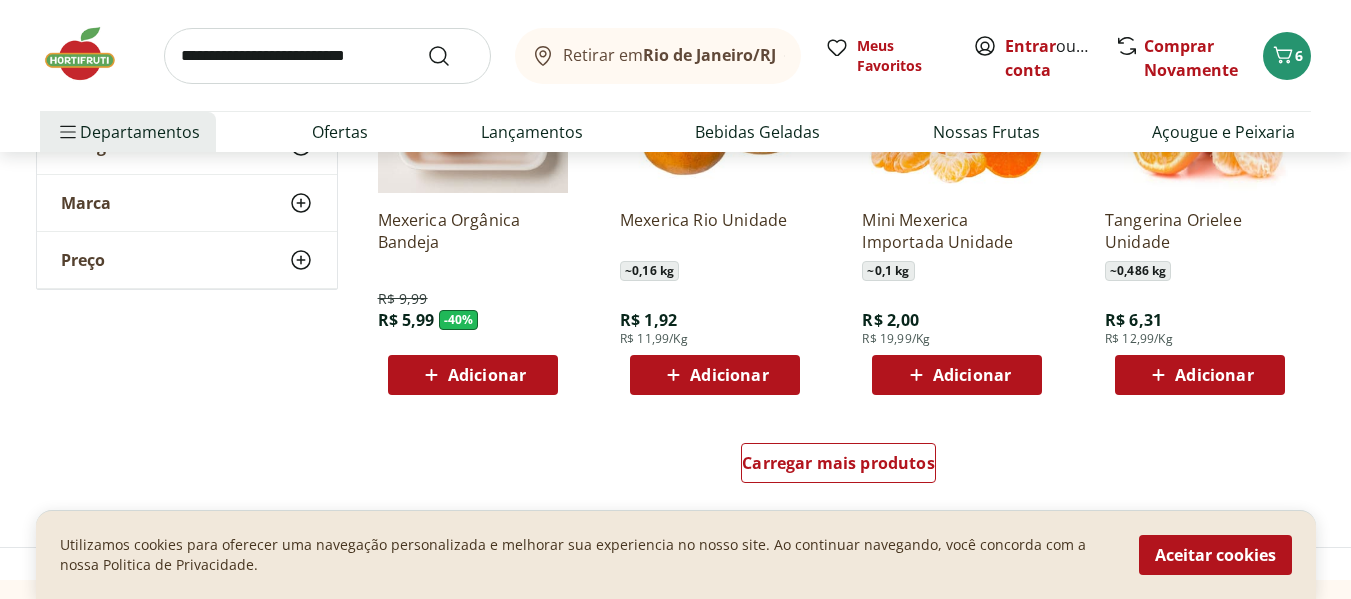 click on "Adicionar" at bounding box center (972, 375) 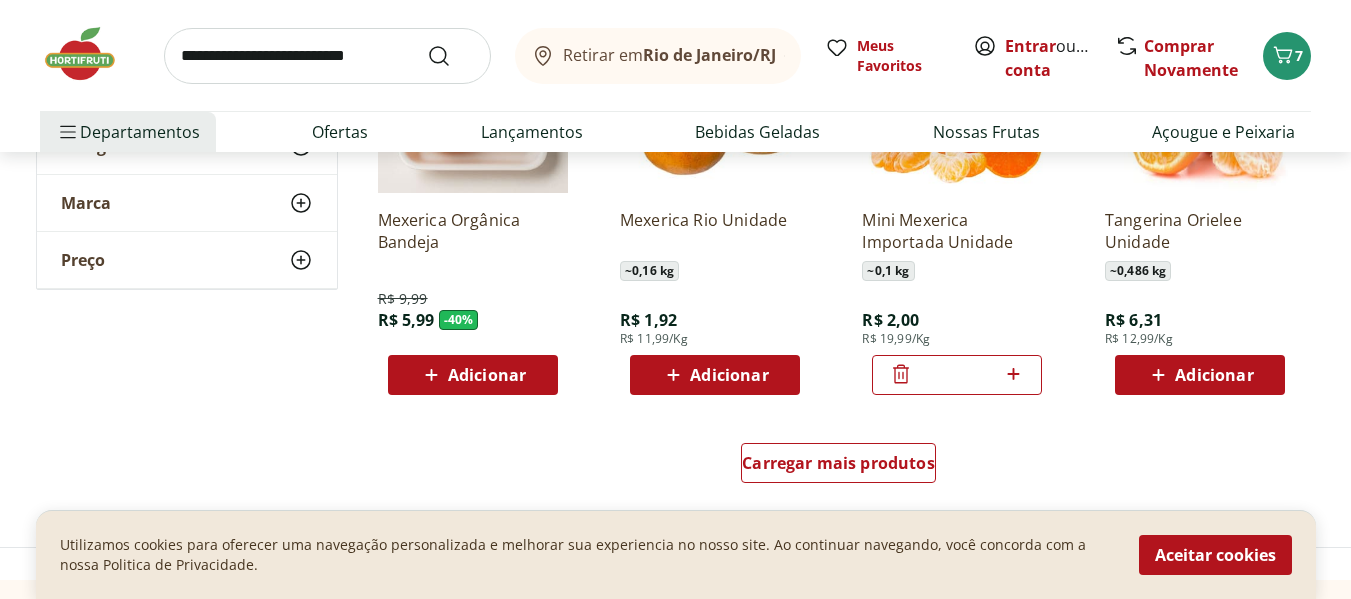 click 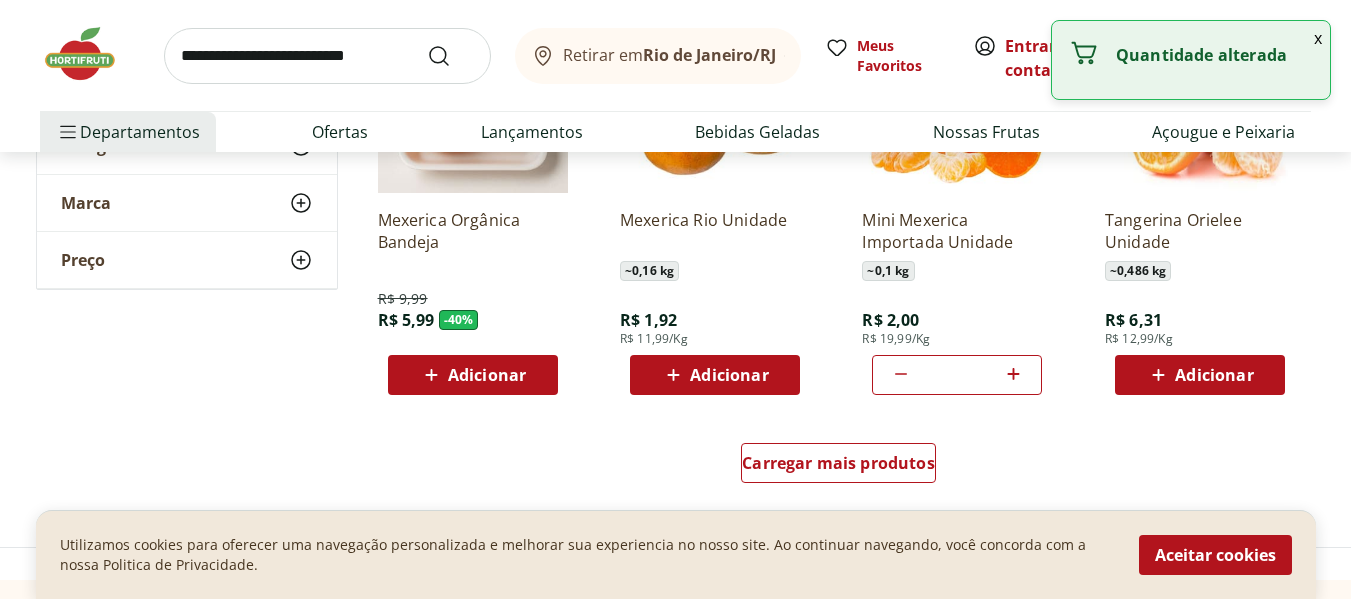 click 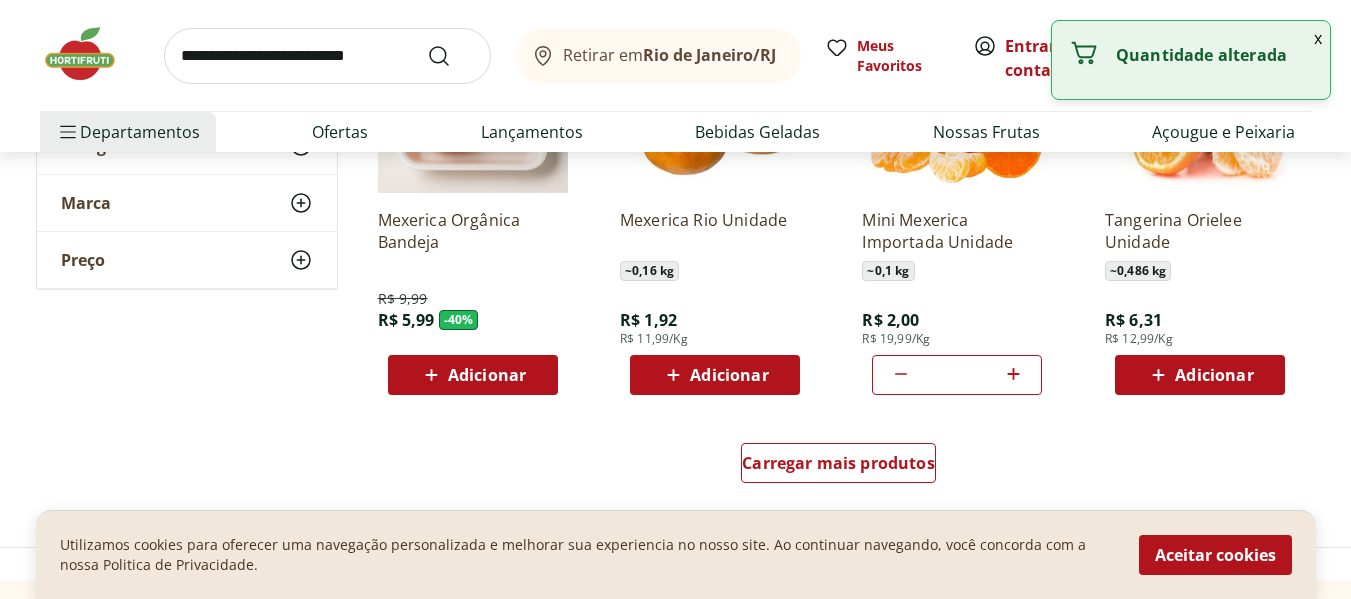 click 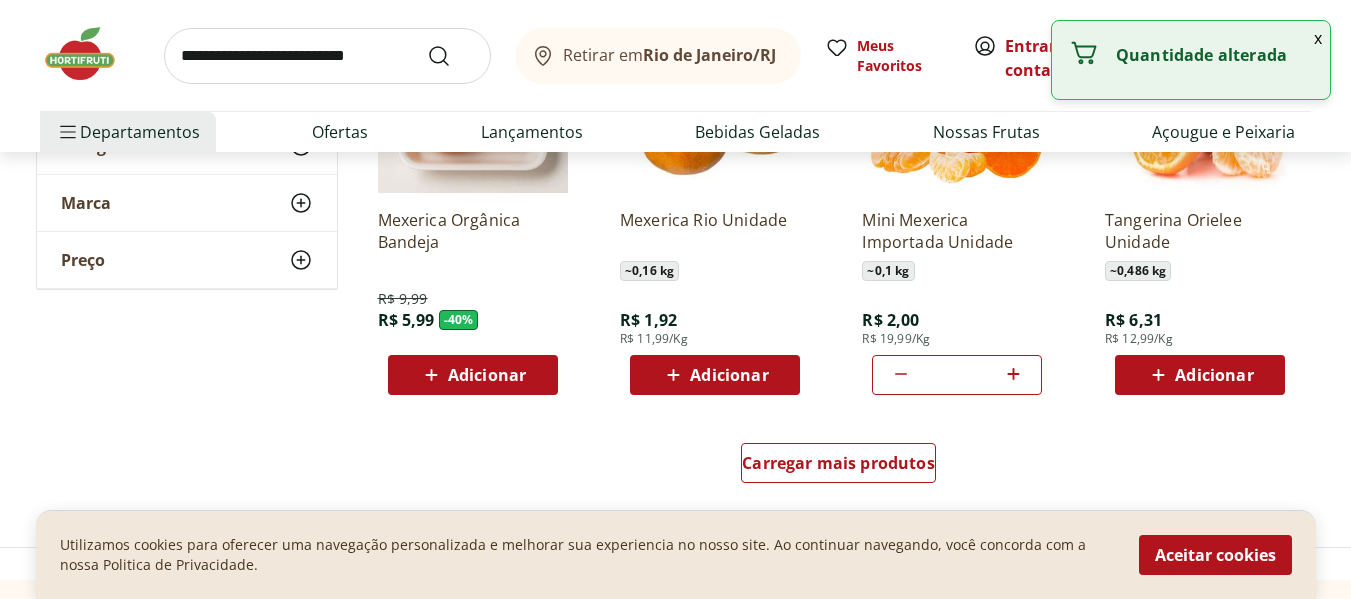 click 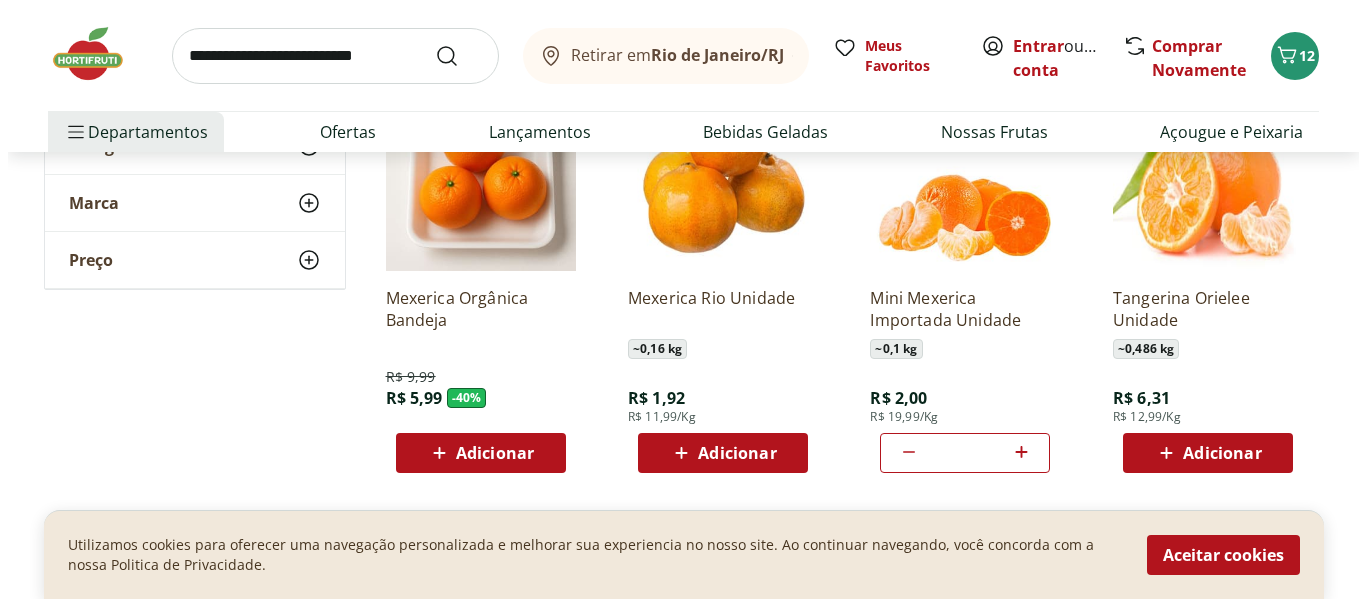 scroll, scrollTop: 1200, scrollLeft: 0, axis: vertical 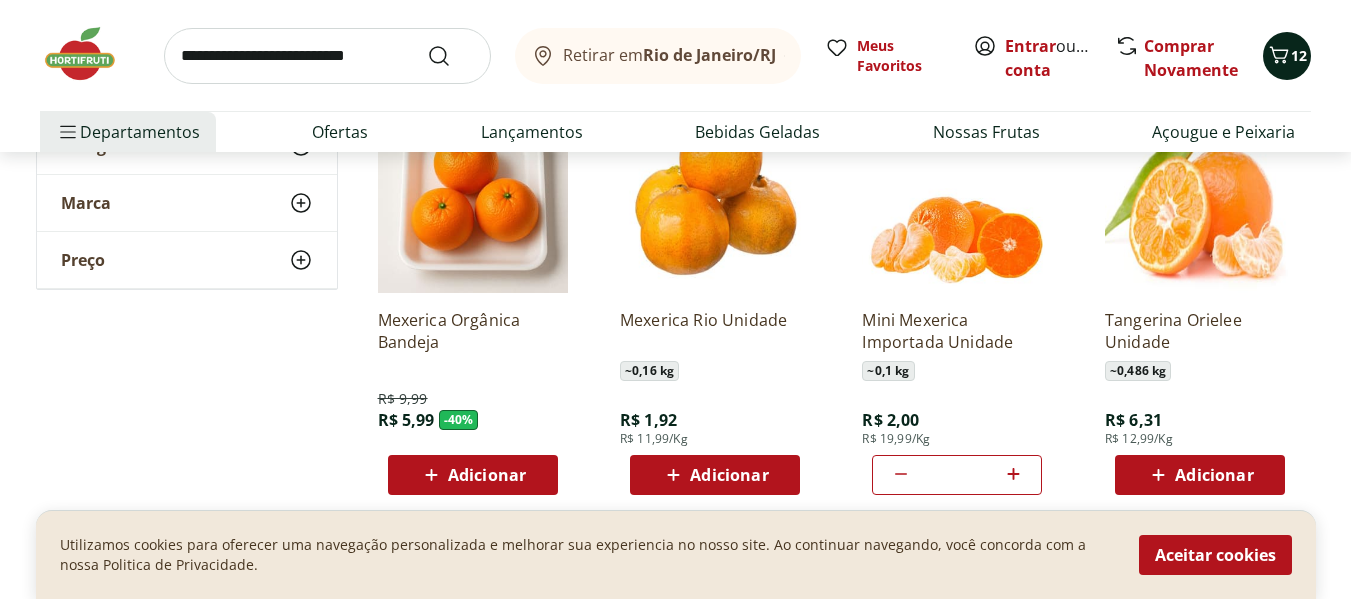 click 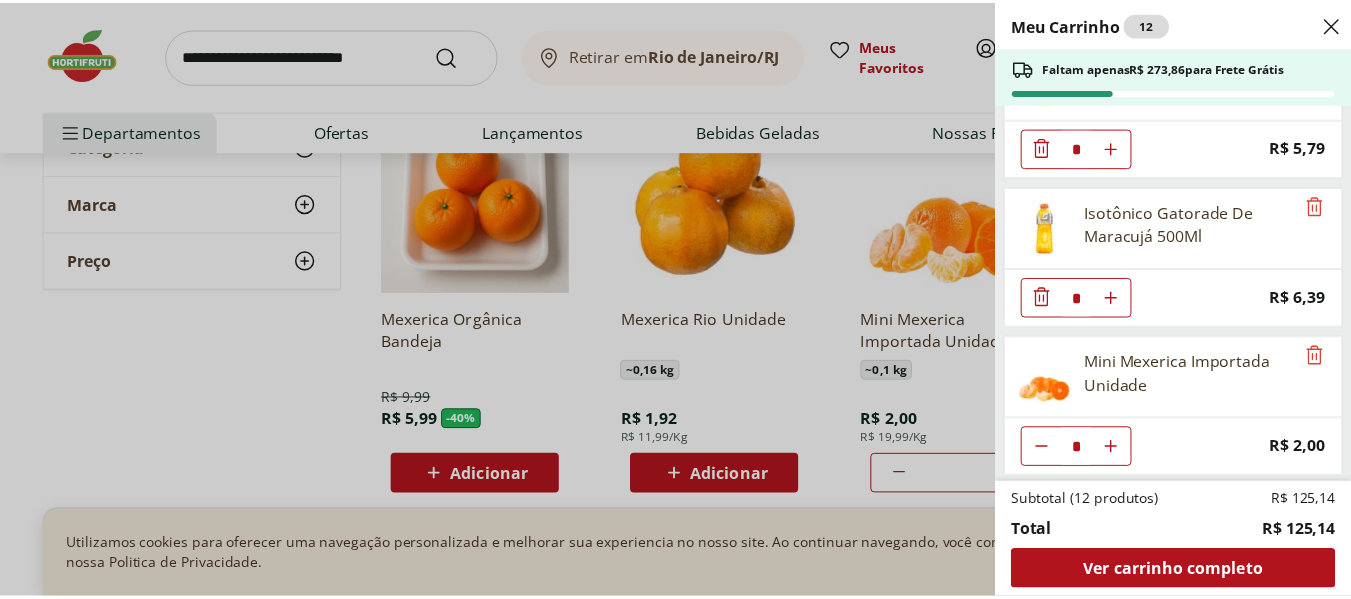 scroll, scrollTop: 679, scrollLeft: 0, axis: vertical 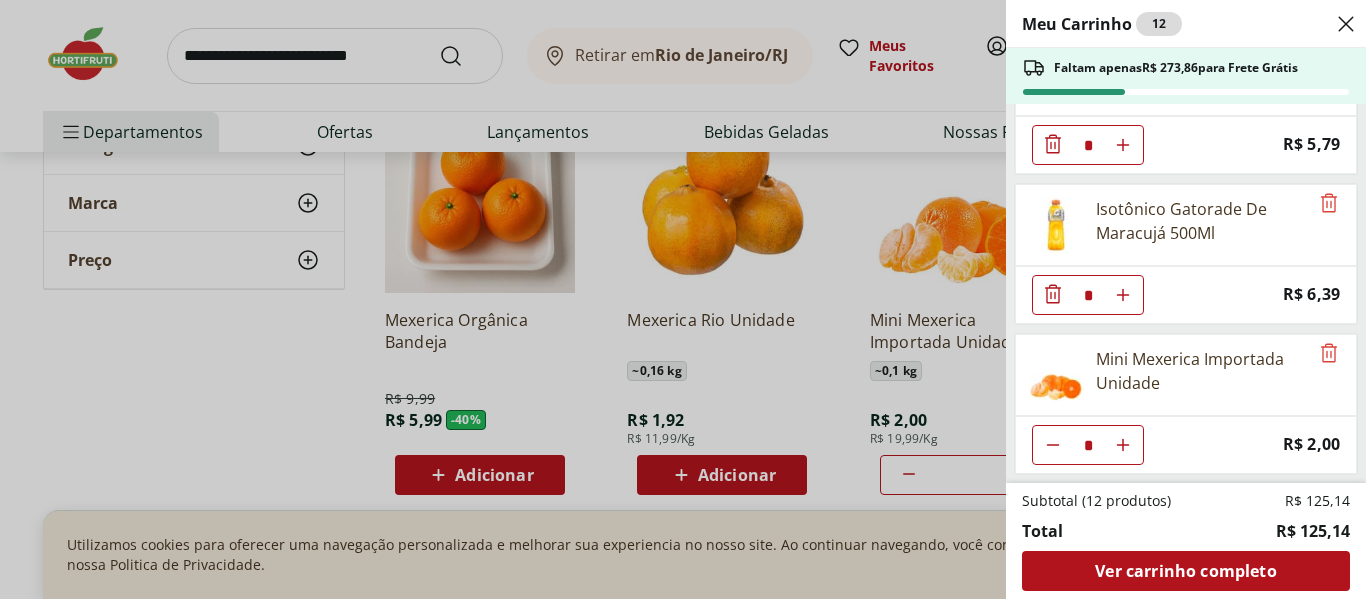 click on "Meu Carrinho 12 Faltam apenas  R$ 273,86  para Frete Grátis Queijo Burrata de Búfala Natural da Terra 120g * Price: R$ 24,99 Sopa de Abóbora com Gorgonzola Greentable 400g * Price: R$ 29,99 Sopa de Mandioquinha Greentable 400g * Price: R$ 32,99 Água de Coco Natural Da Terra 1L * Price: R$ 12,99 Isotônico Gatorade De Laranja 500Ml * Price: R$ 5,79 Isotônico Gatorade De Maracujá 500Ml * Price: R$ 6,39 Mini Mexerica Importada Unidade * Price: R$ 2,00 Subtotal (12 produtos) R$ 125,14 Total R$ 125,14 Ver carrinho completo" at bounding box center (683, 299) 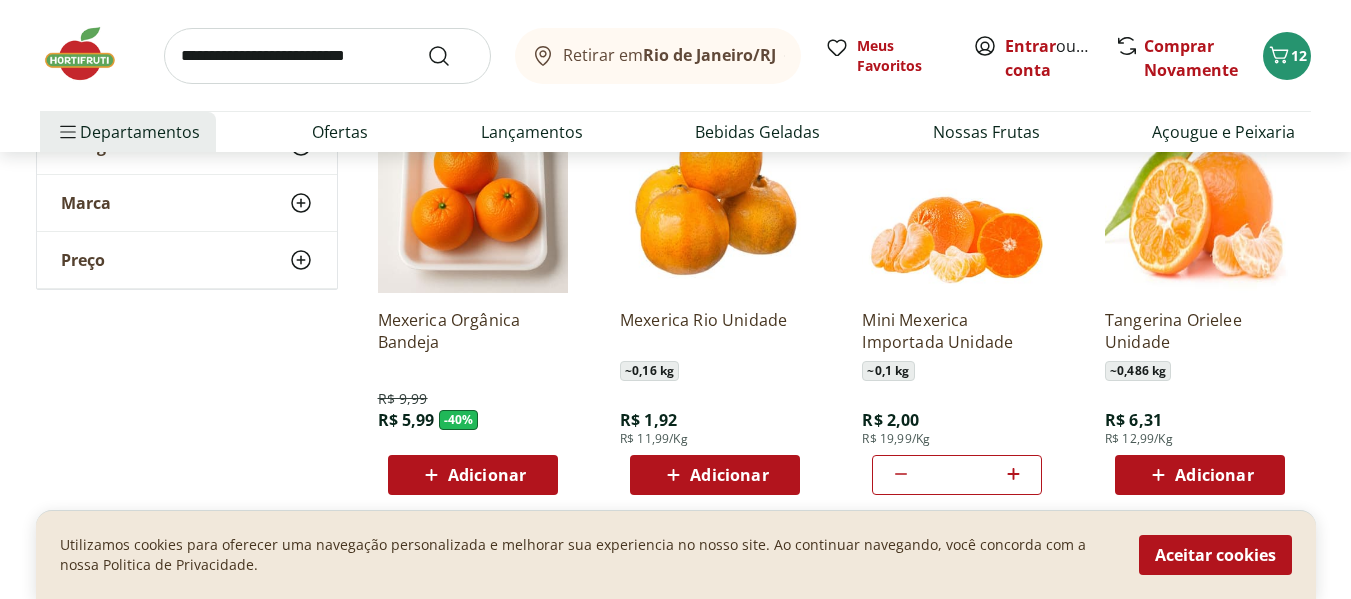 click on "Mini Mexerica Importada Unidade ~ 0,1 kg R$ 2,00 R$ 19,99/Kg *" at bounding box center (957, 394) 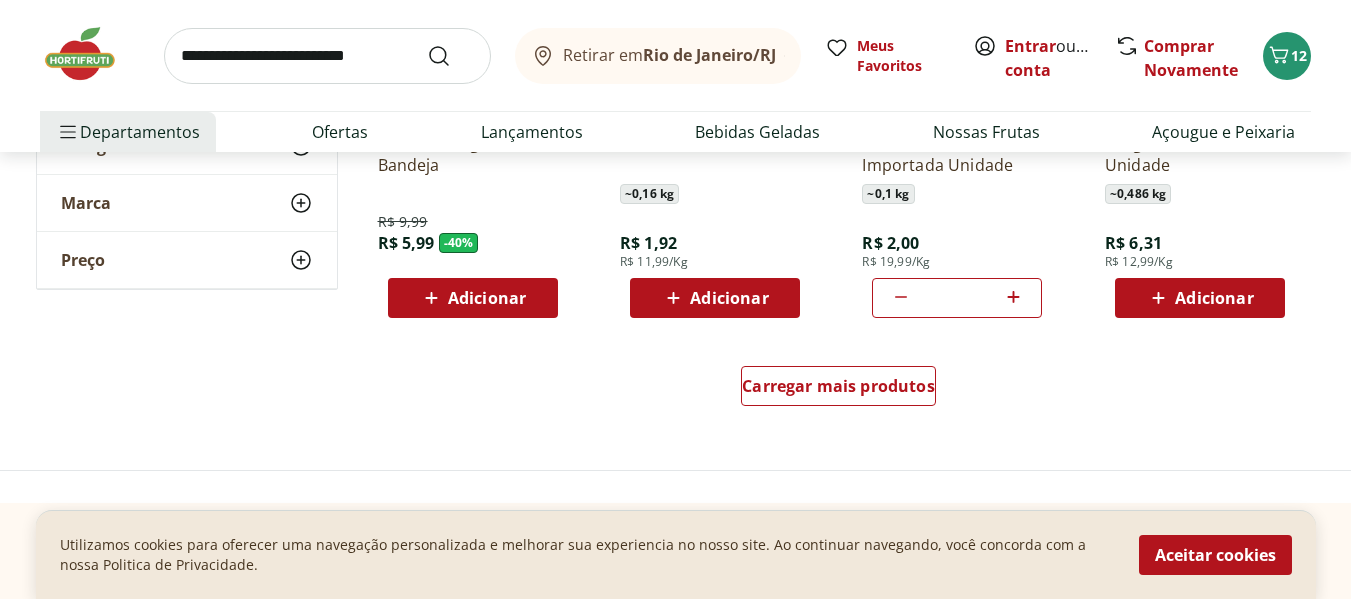 scroll, scrollTop: 1400, scrollLeft: 0, axis: vertical 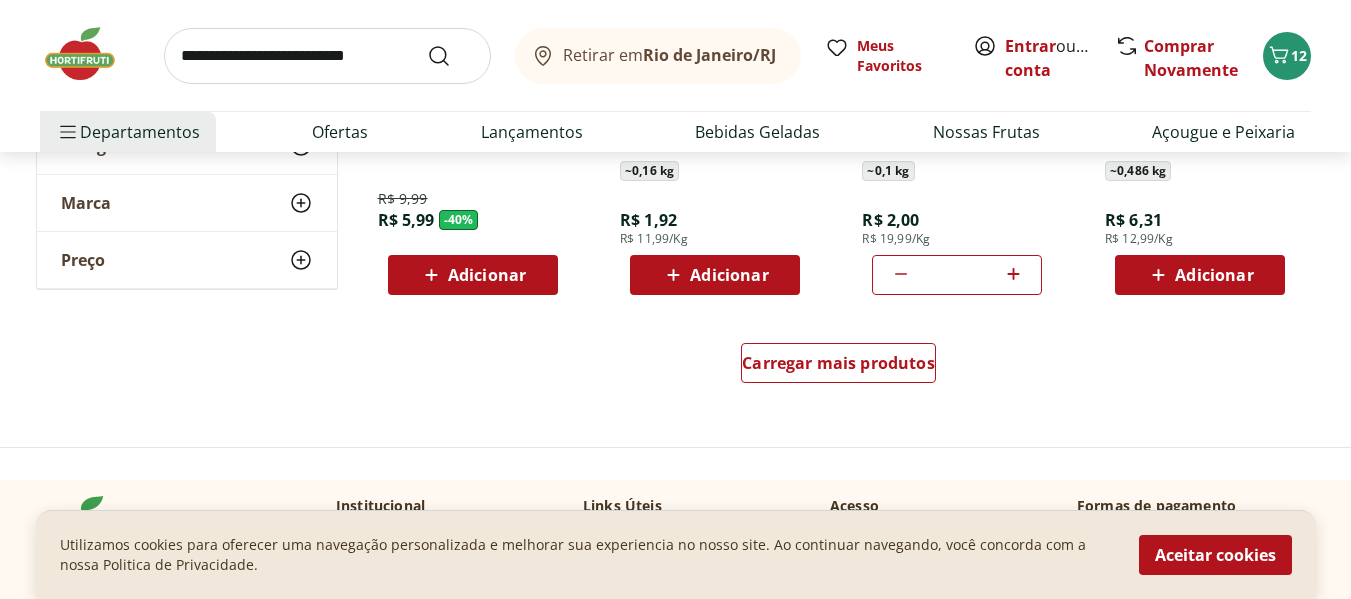 click 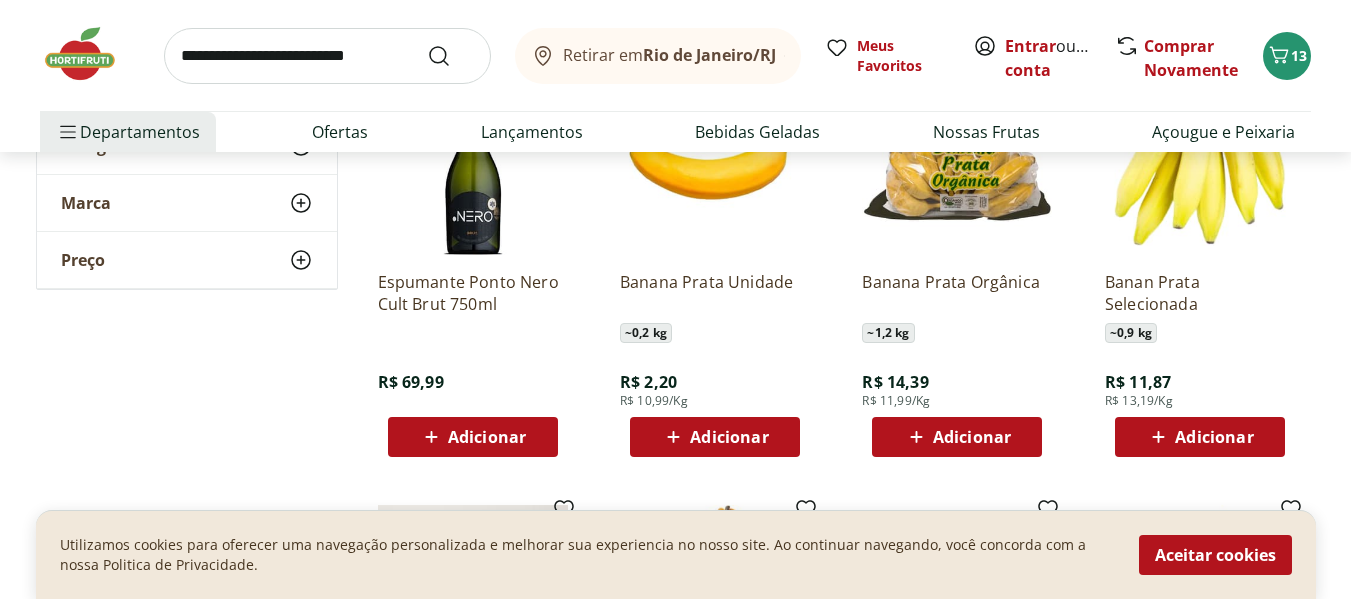 scroll, scrollTop: 800, scrollLeft: 0, axis: vertical 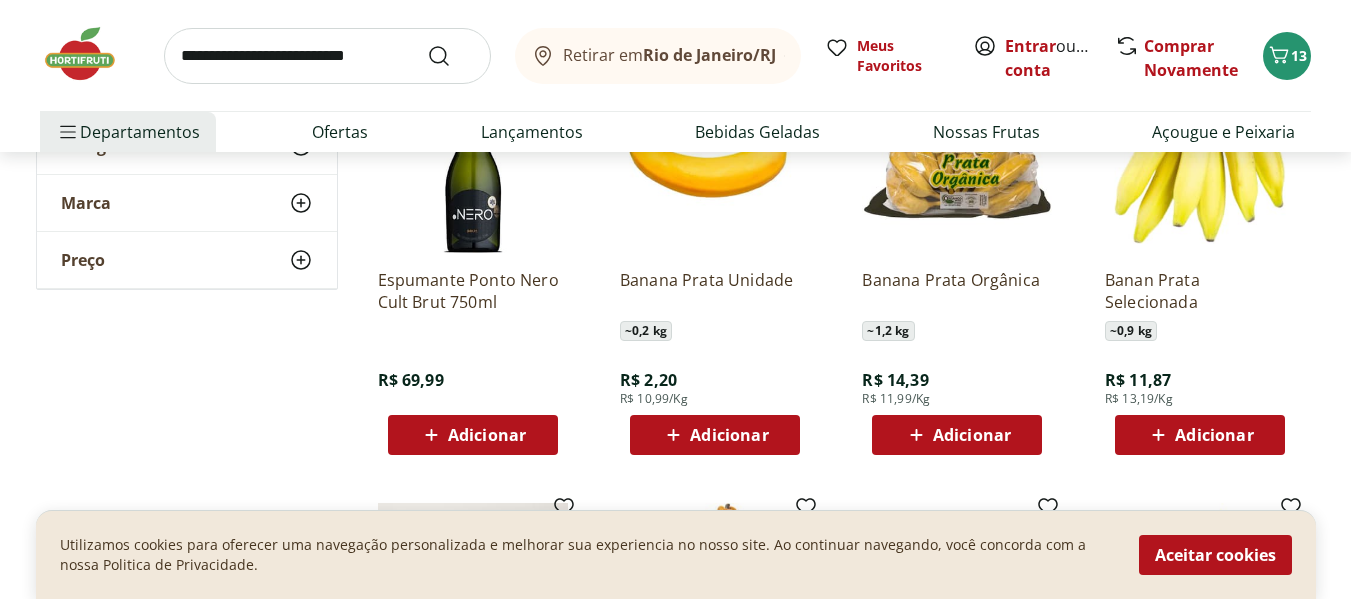 click on "Adicionar" at bounding box center [1214, 435] 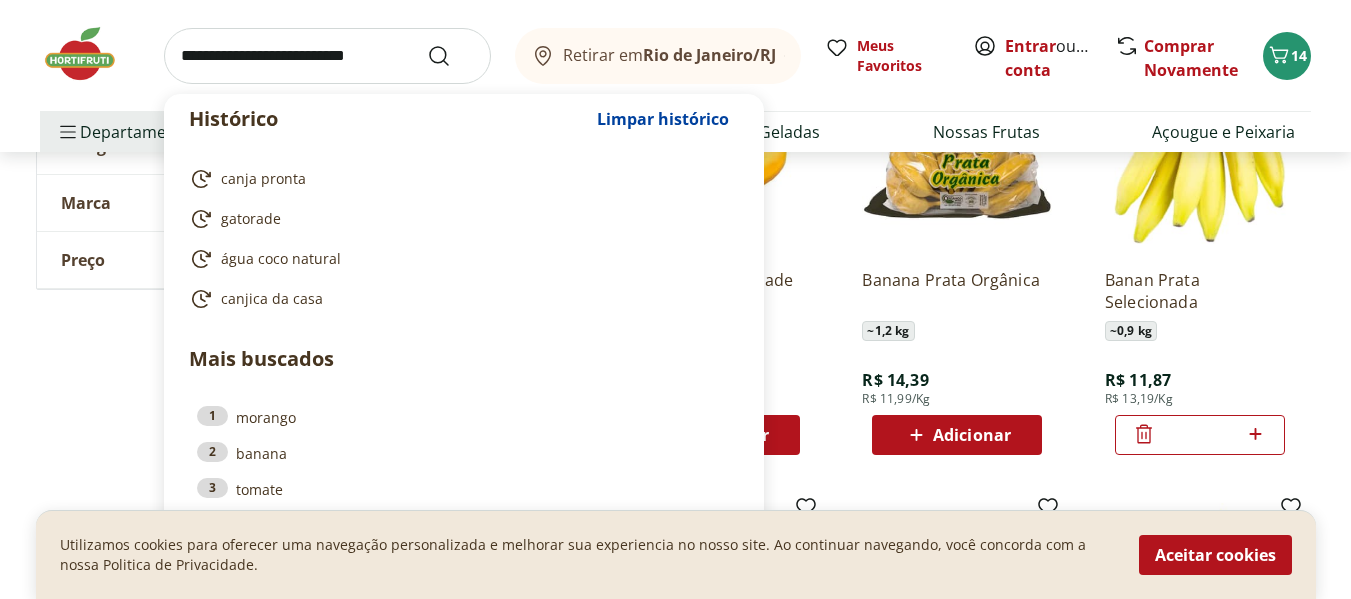 click at bounding box center [327, 56] 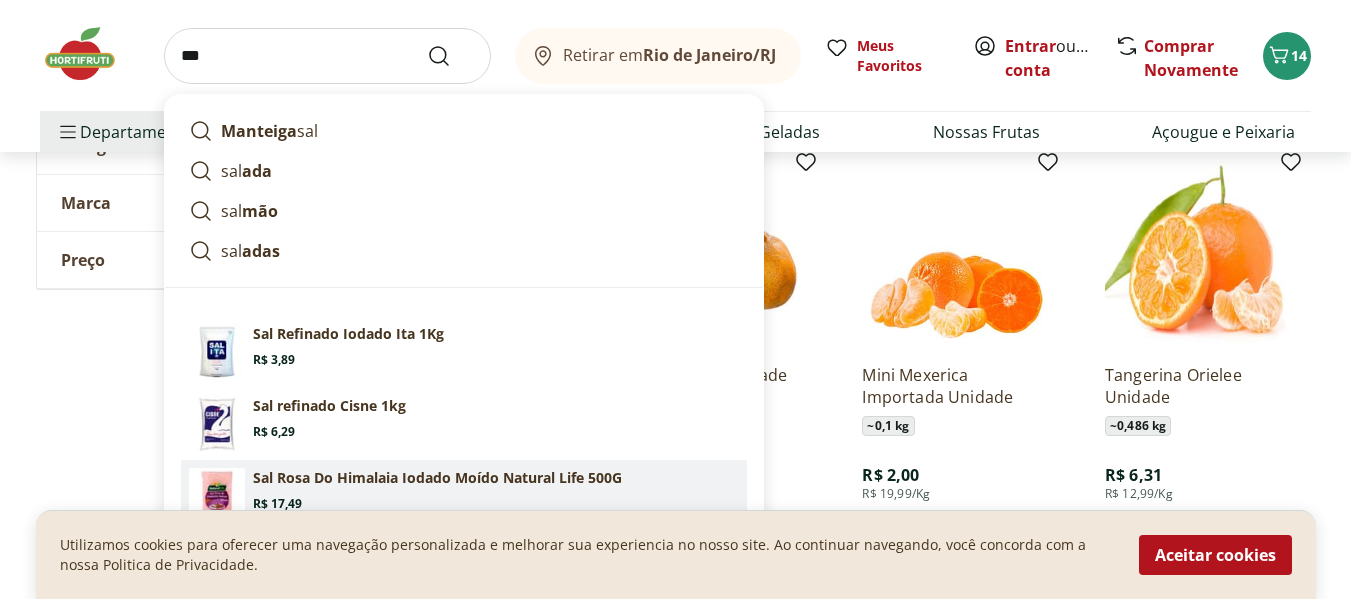scroll, scrollTop: 1200, scrollLeft: 0, axis: vertical 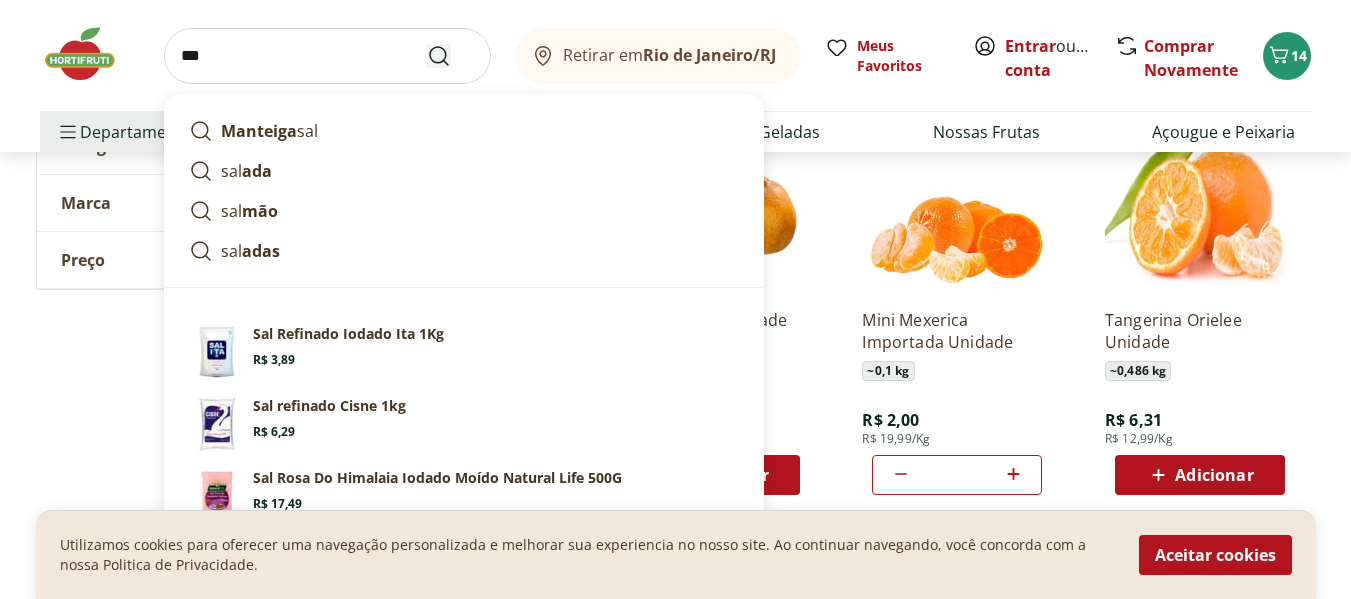 type on "***" 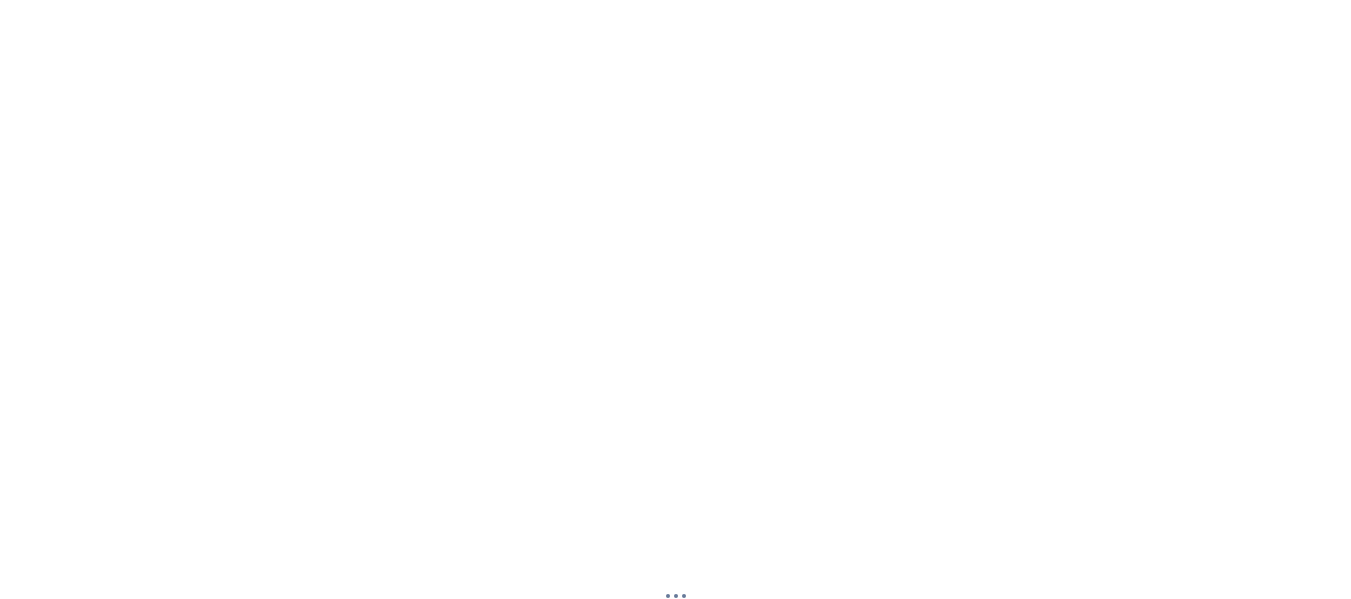 scroll, scrollTop: 0, scrollLeft: 0, axis: both 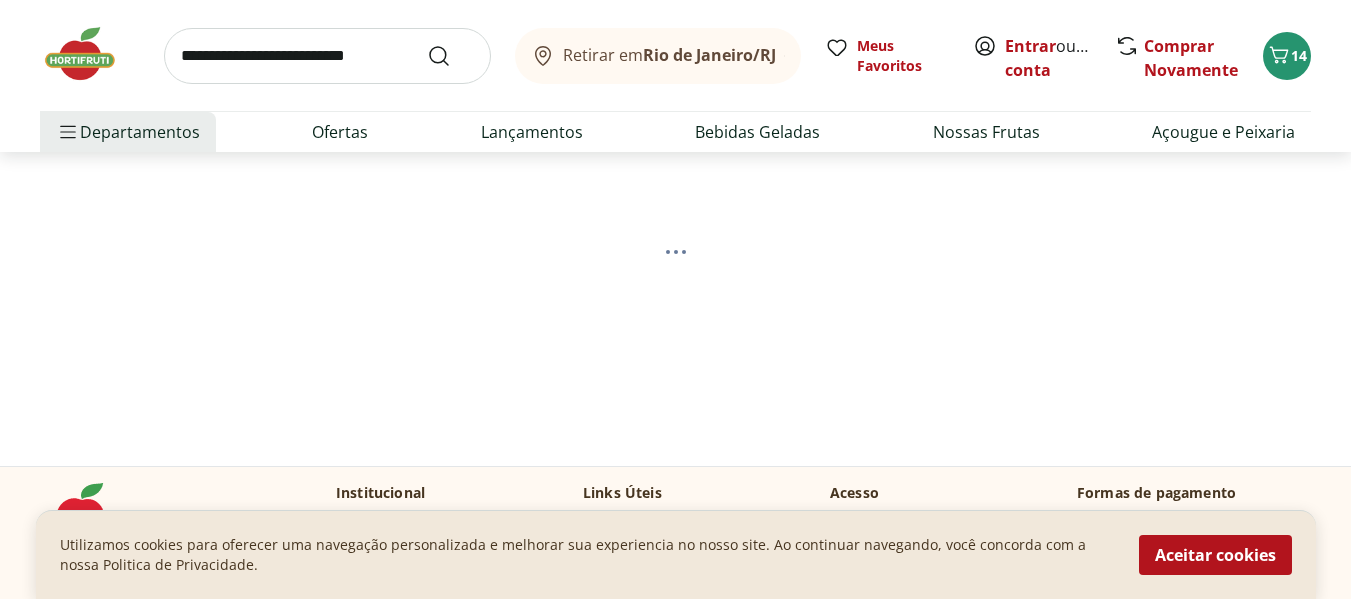 select on "**********" 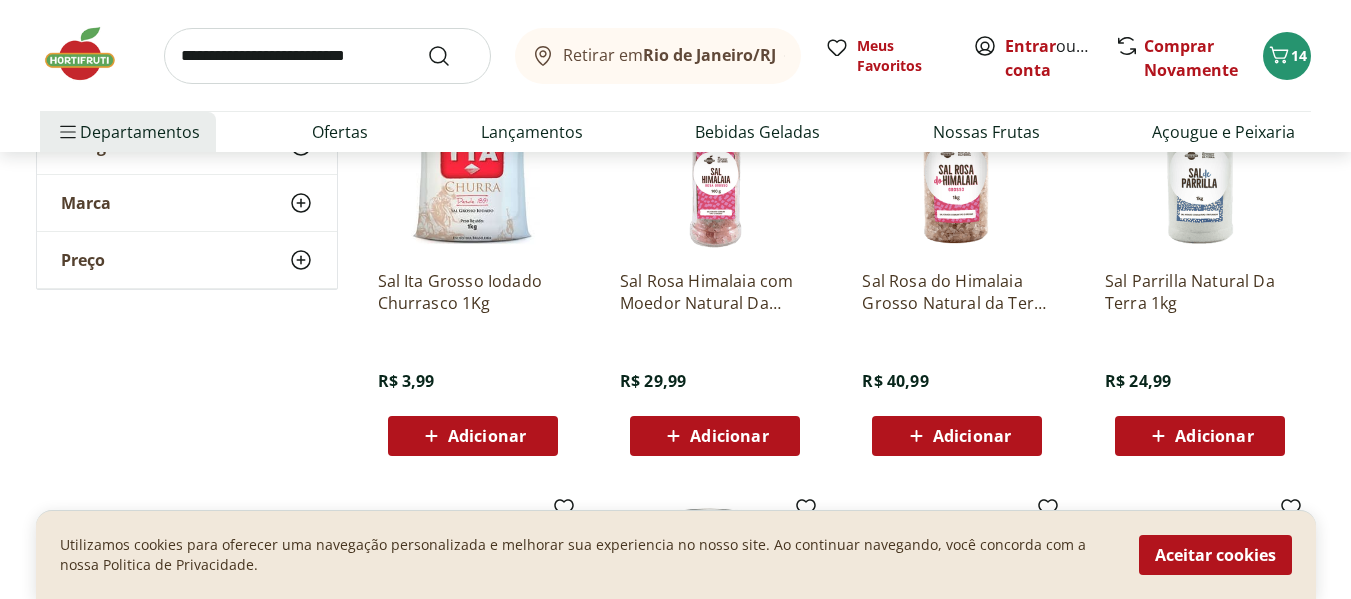 scroll, scrollTop: 800, scrollLeft: 0, axis: vertical 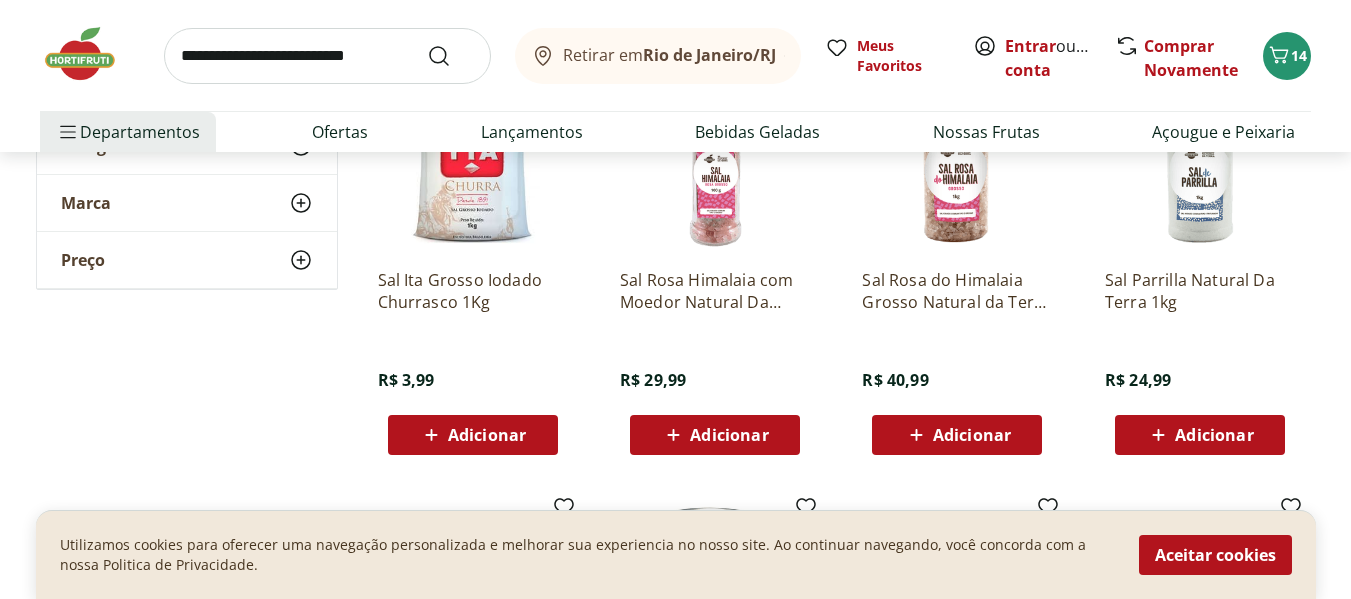 click on "Adicionar" at bounding box center [729, 435] 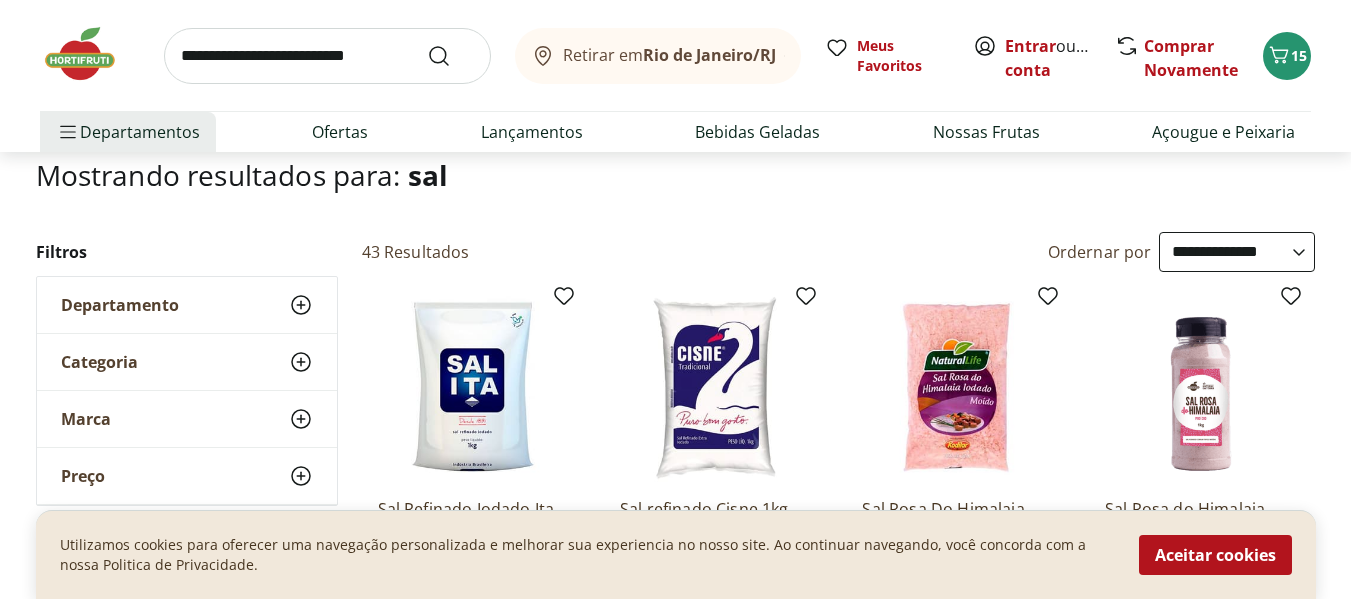 scroll, scrollTop: 0, scrollLeft: 0, axis: both 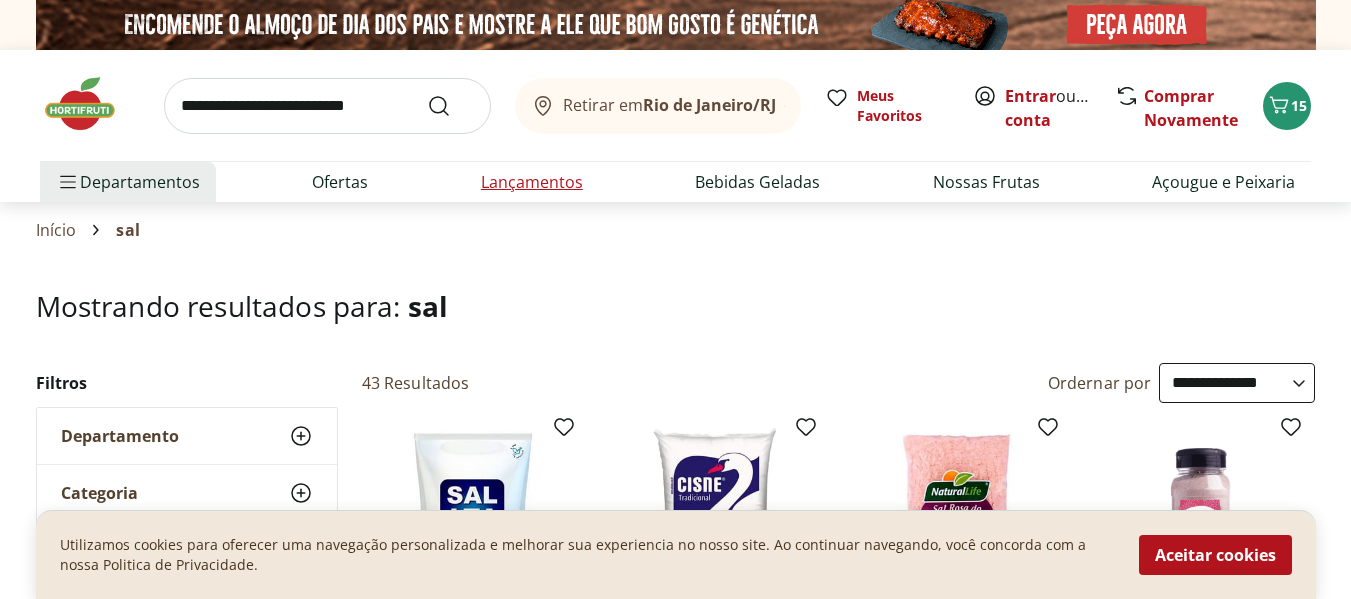click on "Lançamentos" at bounding box center [532, 182] 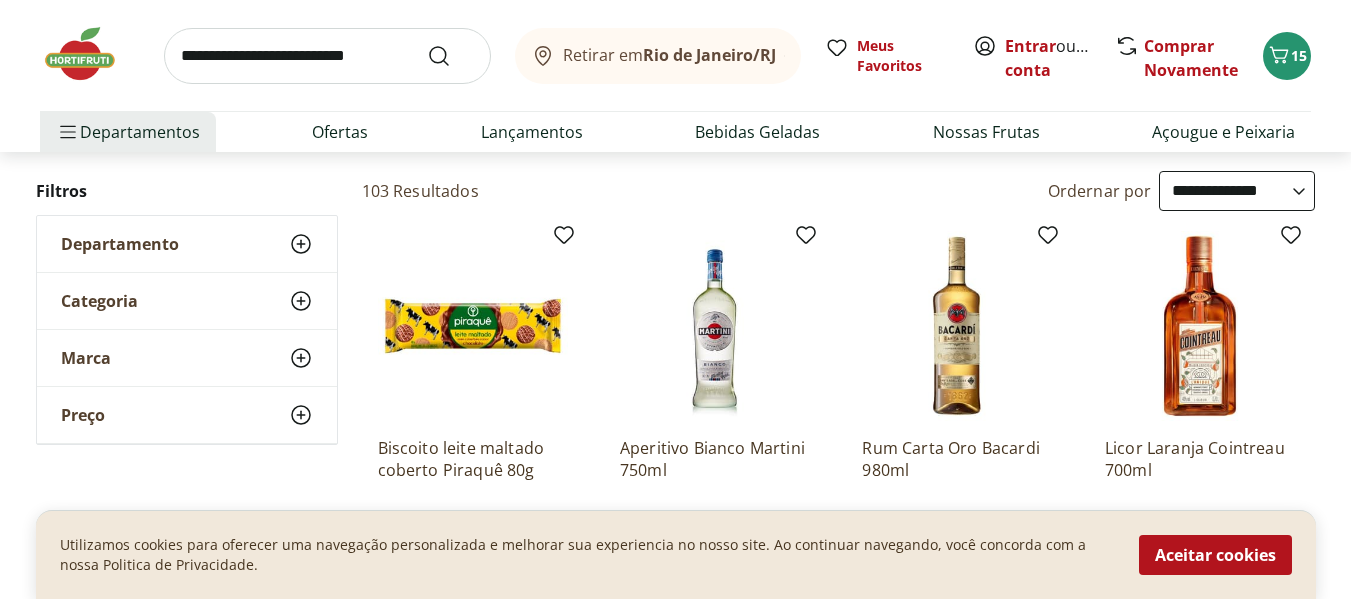 scroll, scrollTop: 0, scrollLeft: 0, axis: both 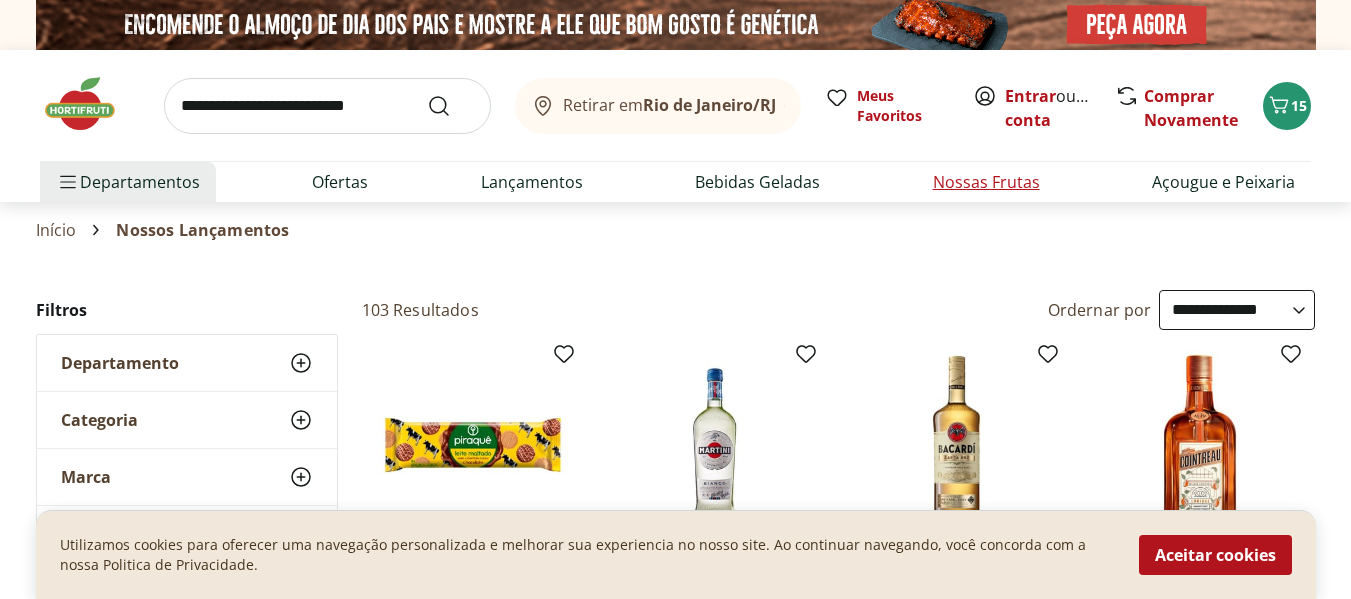 click on "Nossas Frutas" at bounding box center (986, 182) 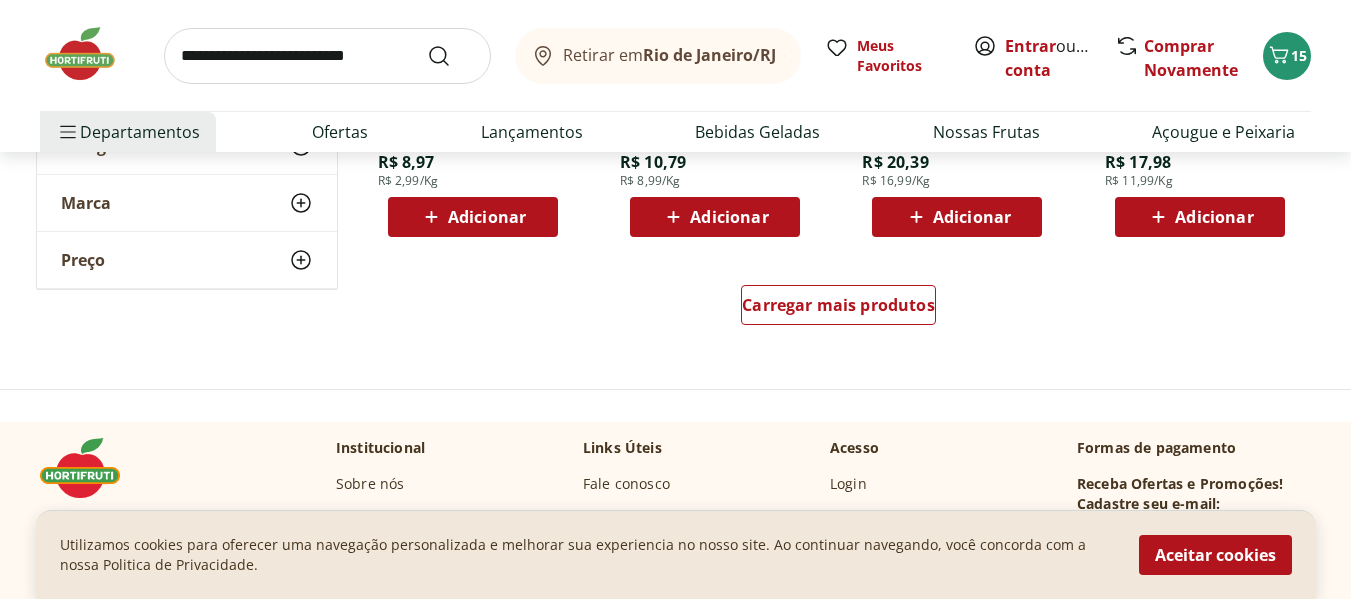 scroll, scrollTop: 1400, scrollLeft: 0, axis: vertical 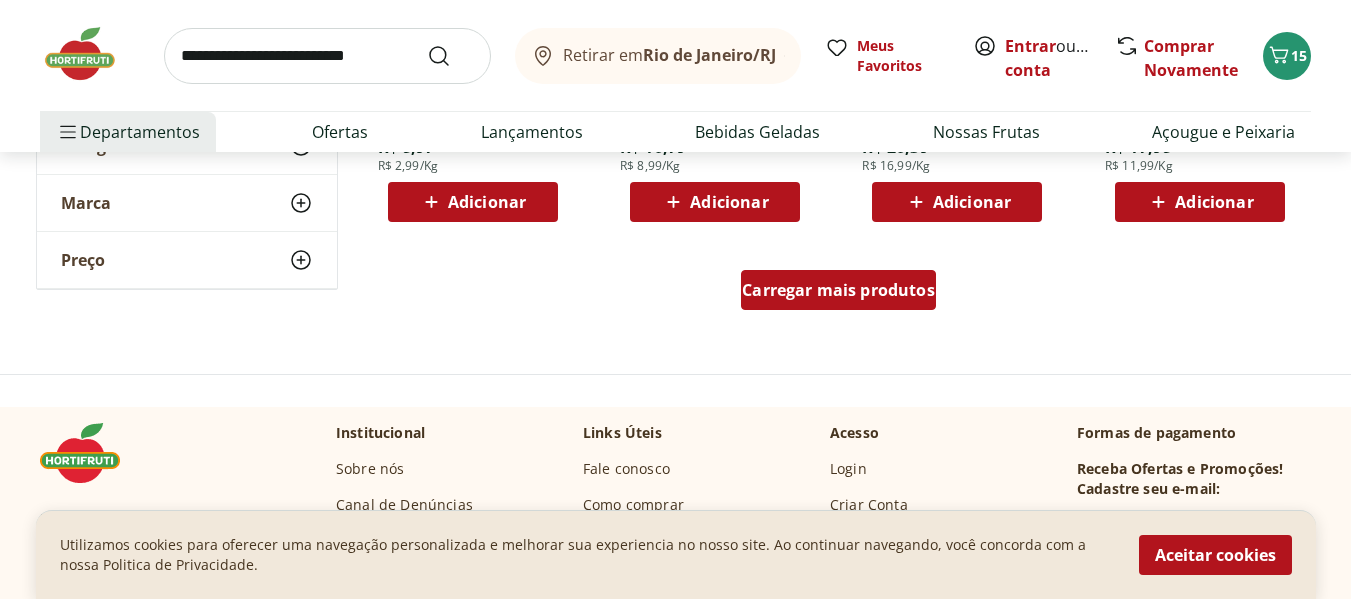 click on "Carregar mais produtos" at bounding box center [838, 290] 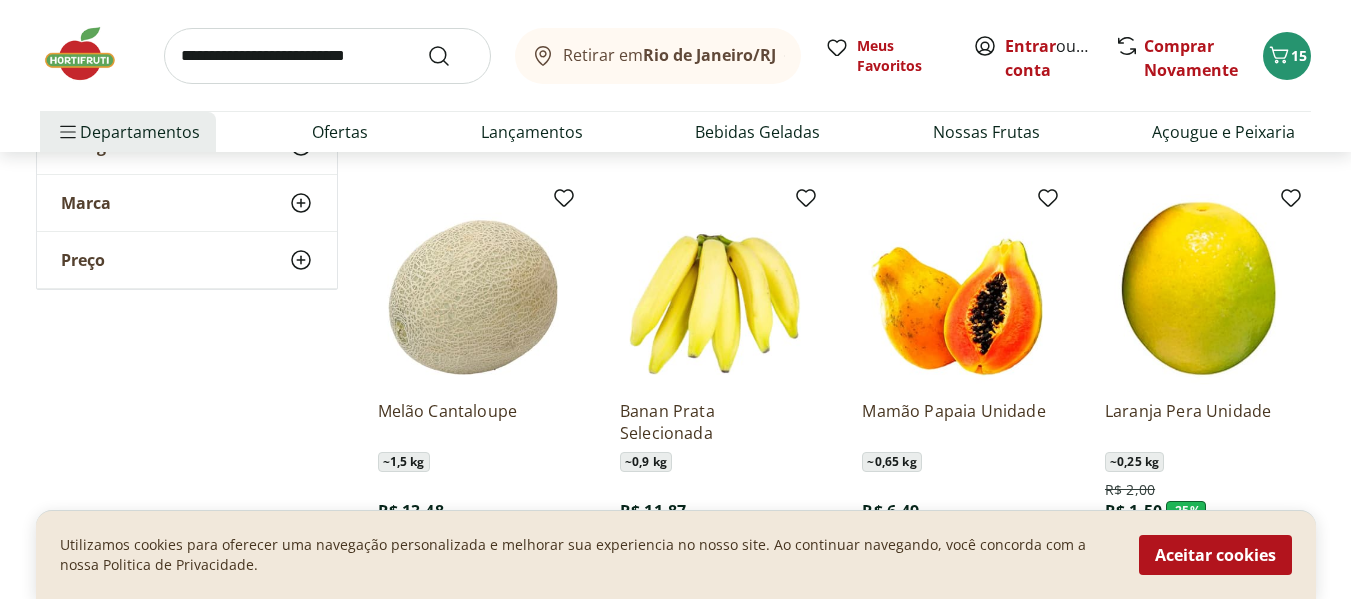 scroll, scrollTop: 2000, scrollLeft: 0, axis: vertical 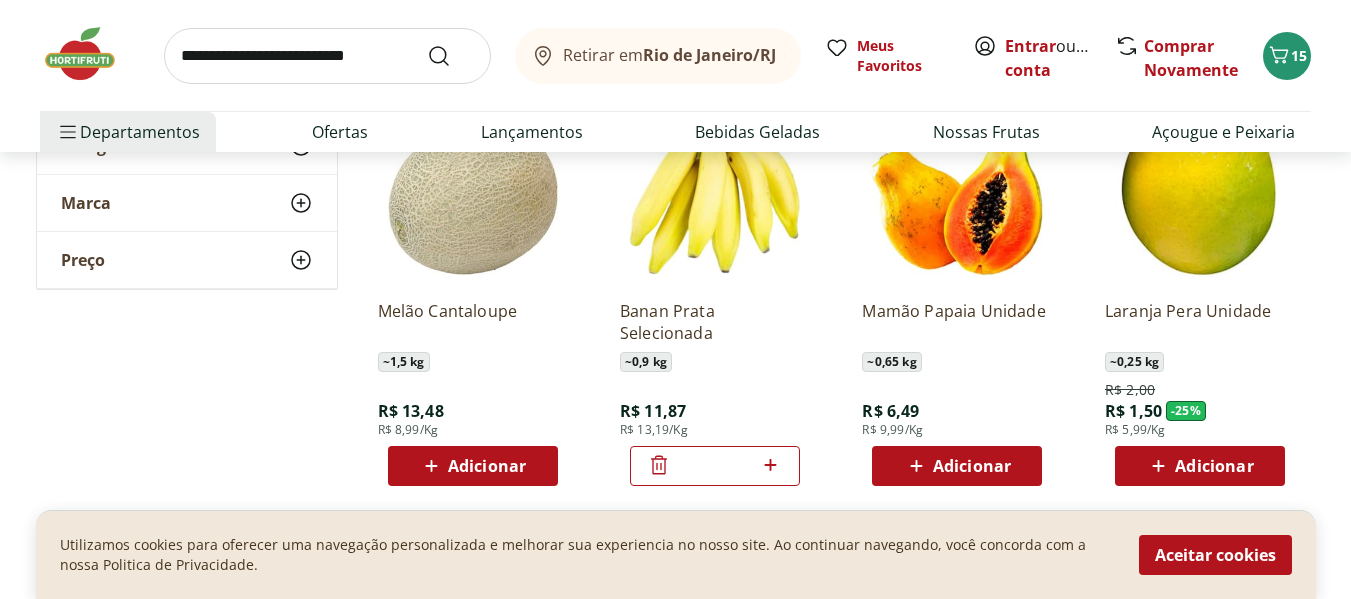 click on "Adicionar" at bounding box center [957, 466] 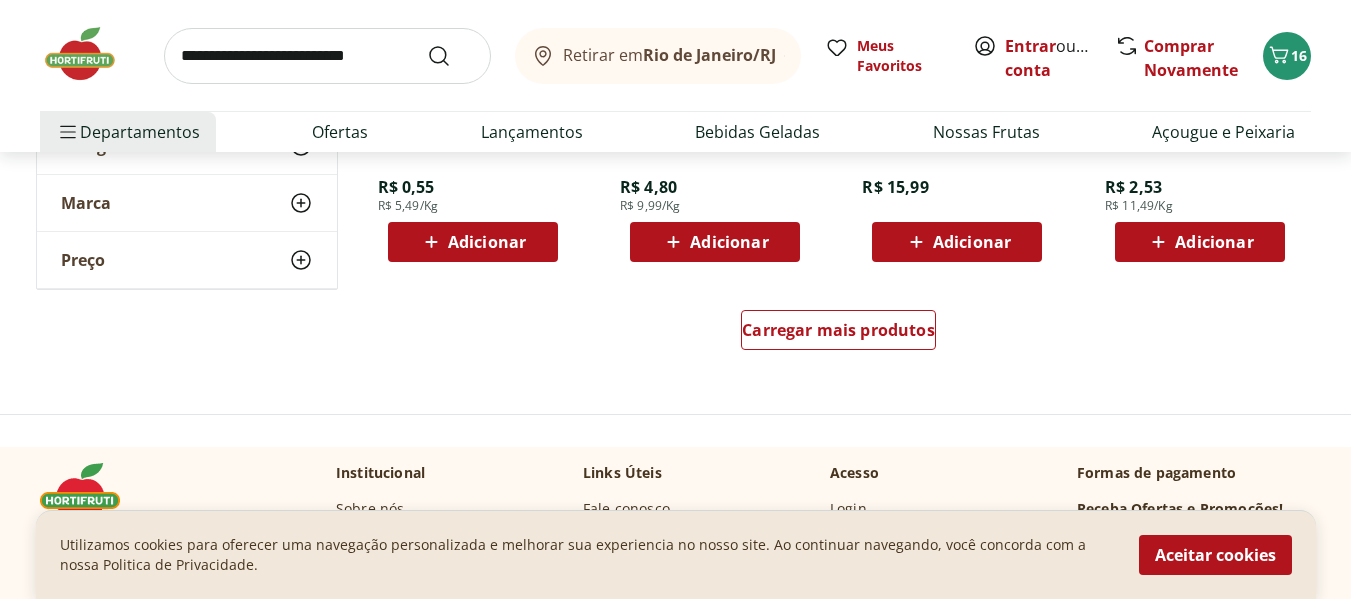 scroll, scrollTop: 2700, scrollLeft: 0, axis: vertical 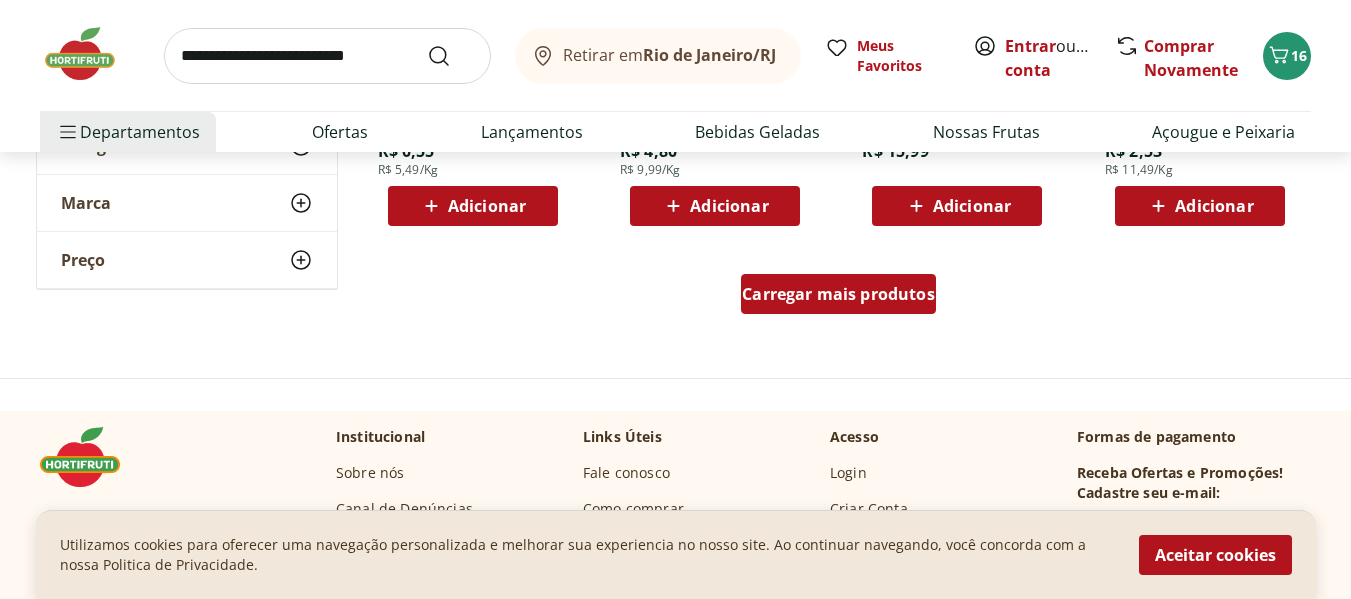 click on "Carregar mais produtos" at bounding box center (838, 294) 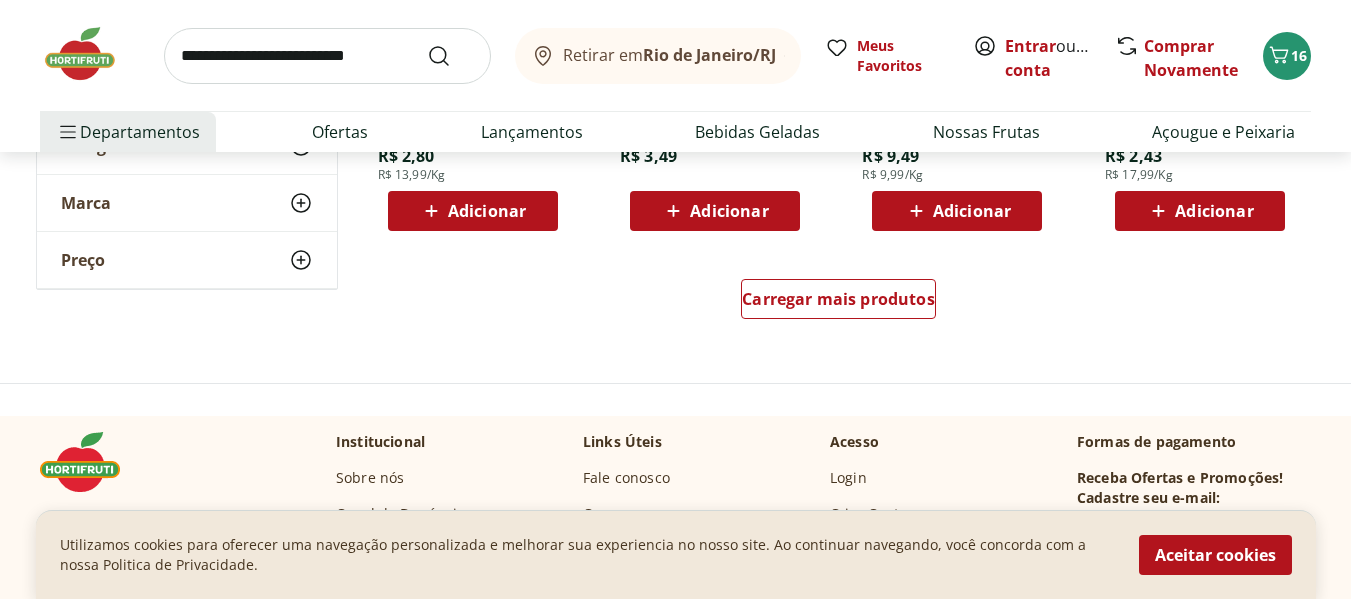 scroll, scrollTop: 4000, scrollLeft: 0, axis: vertical 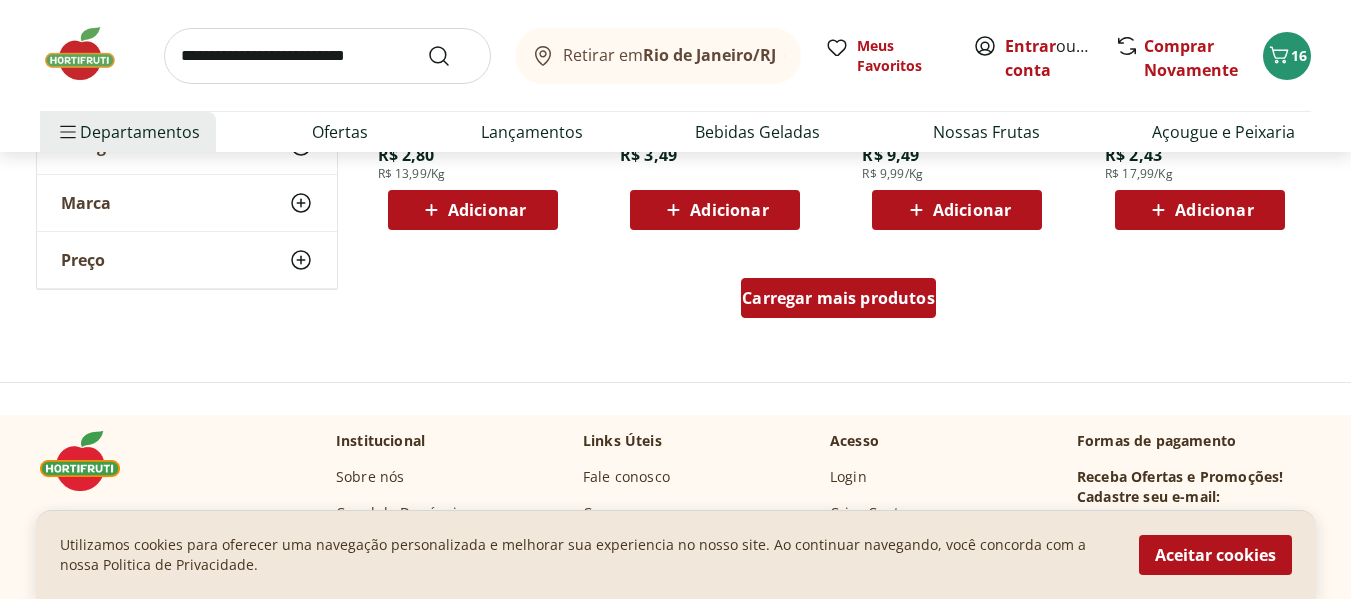 click on "Carregar mais produtos" at bounding box center (838, 298) 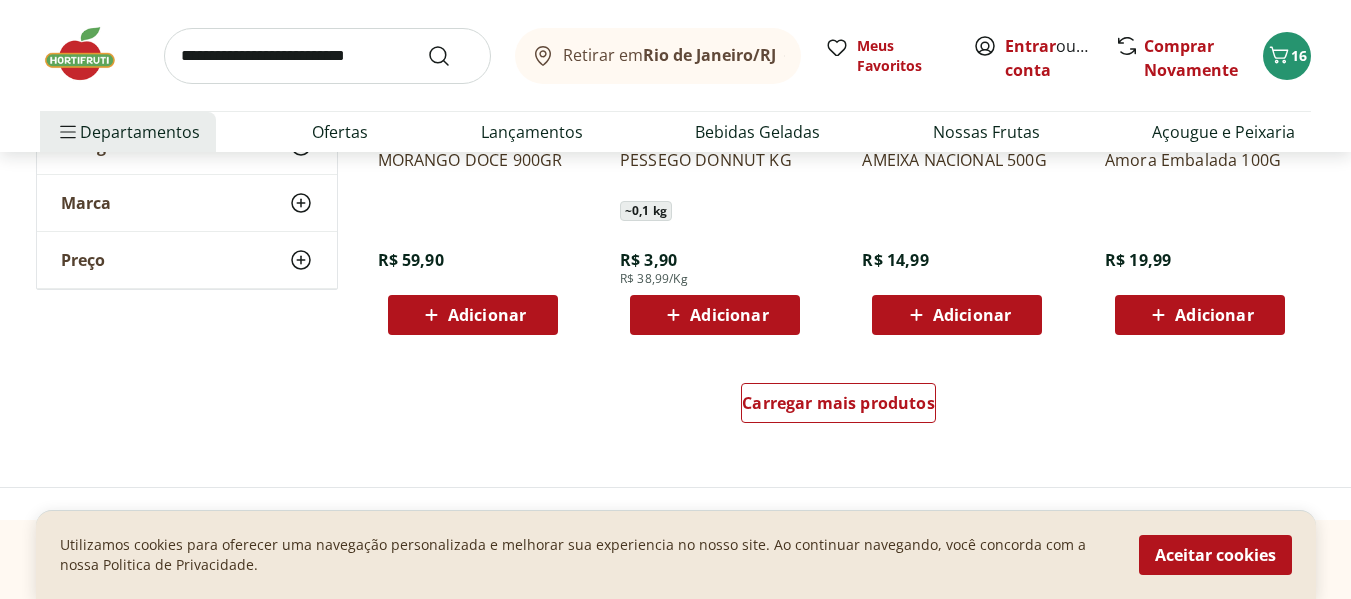 scroll, scrollTop: 5300, scrollLeft: 0, axis: vertical 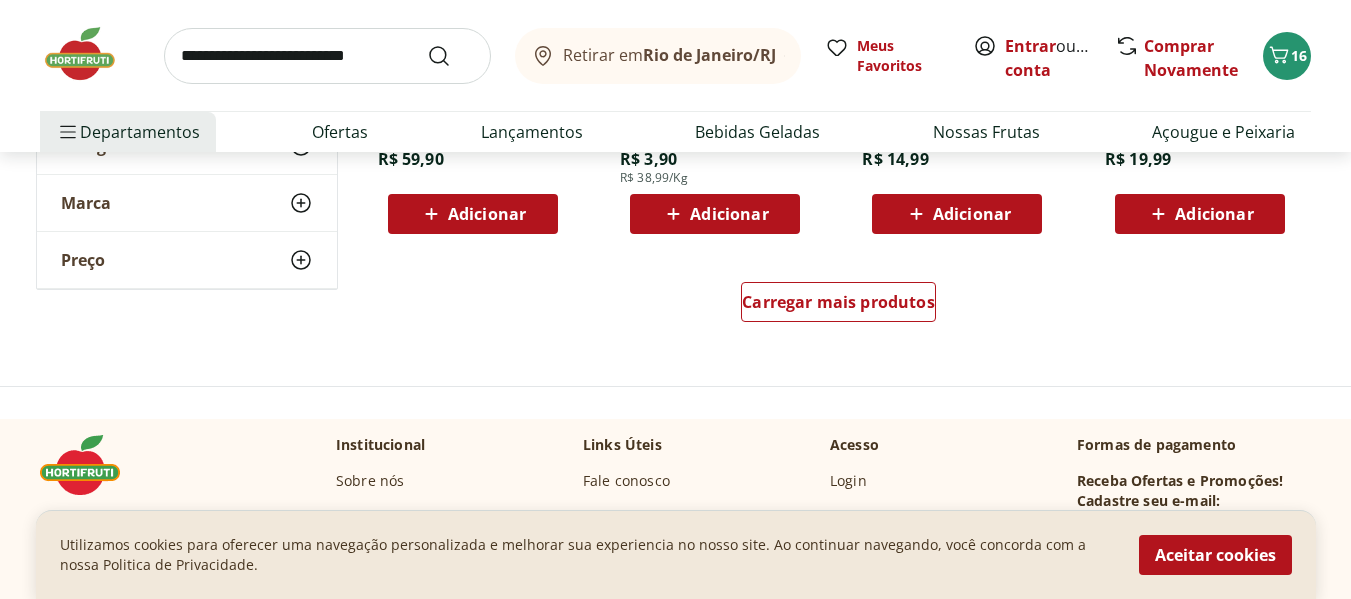 click at bounding box center (327, 56) 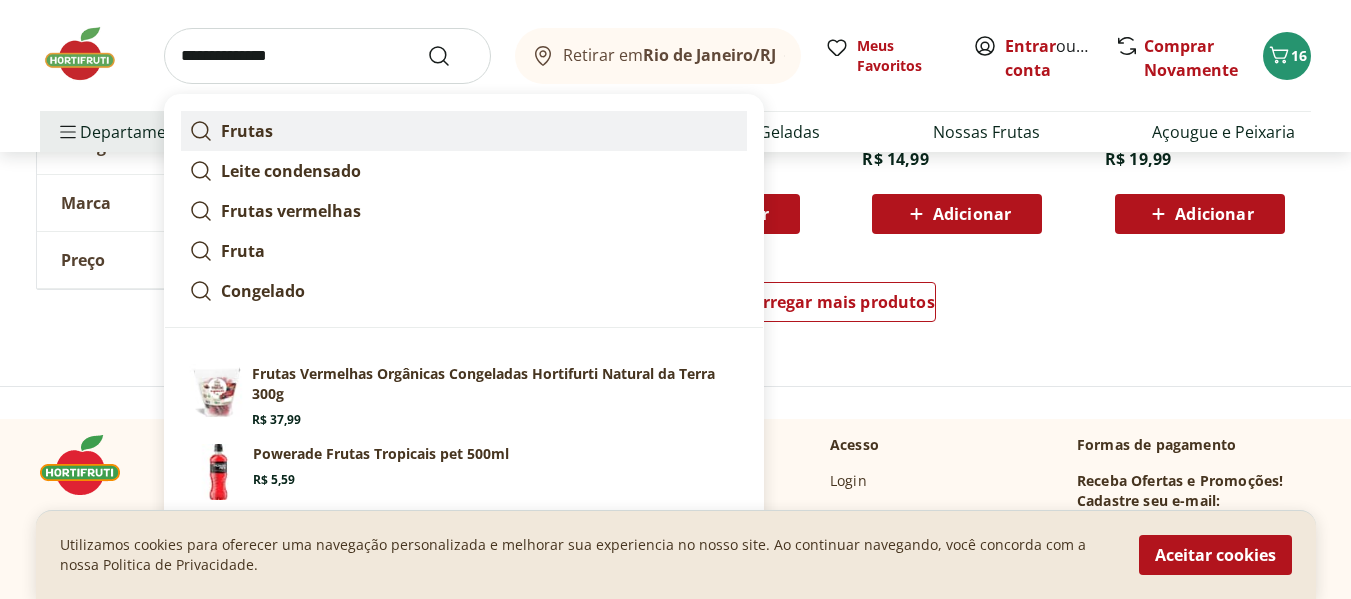 click on "Frutas" at bounding box center [247, 131] 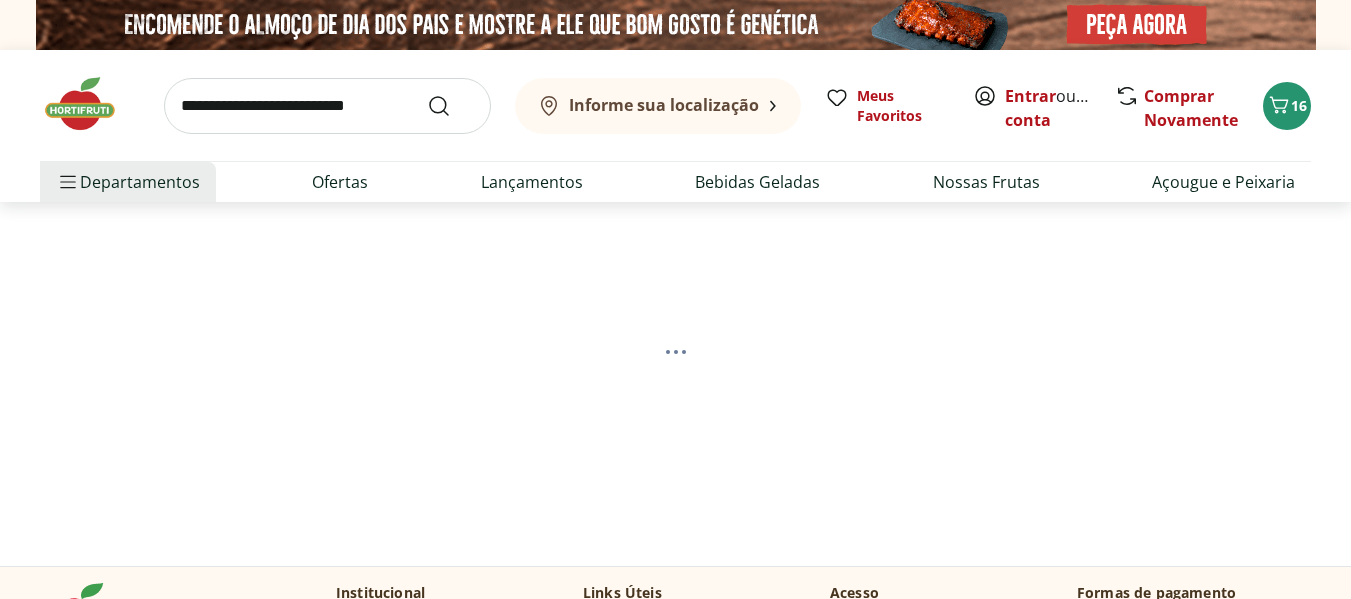 scroll, scrollTop: 0, scrollLeft: 0, axis: both 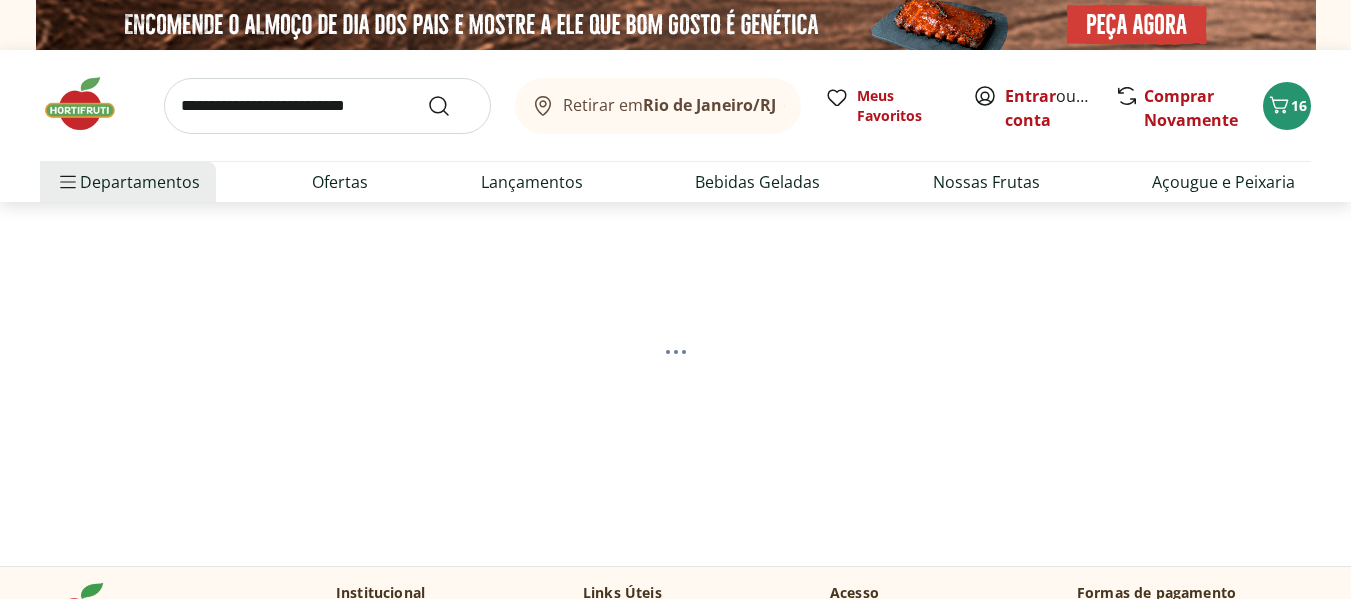 select on "**********" 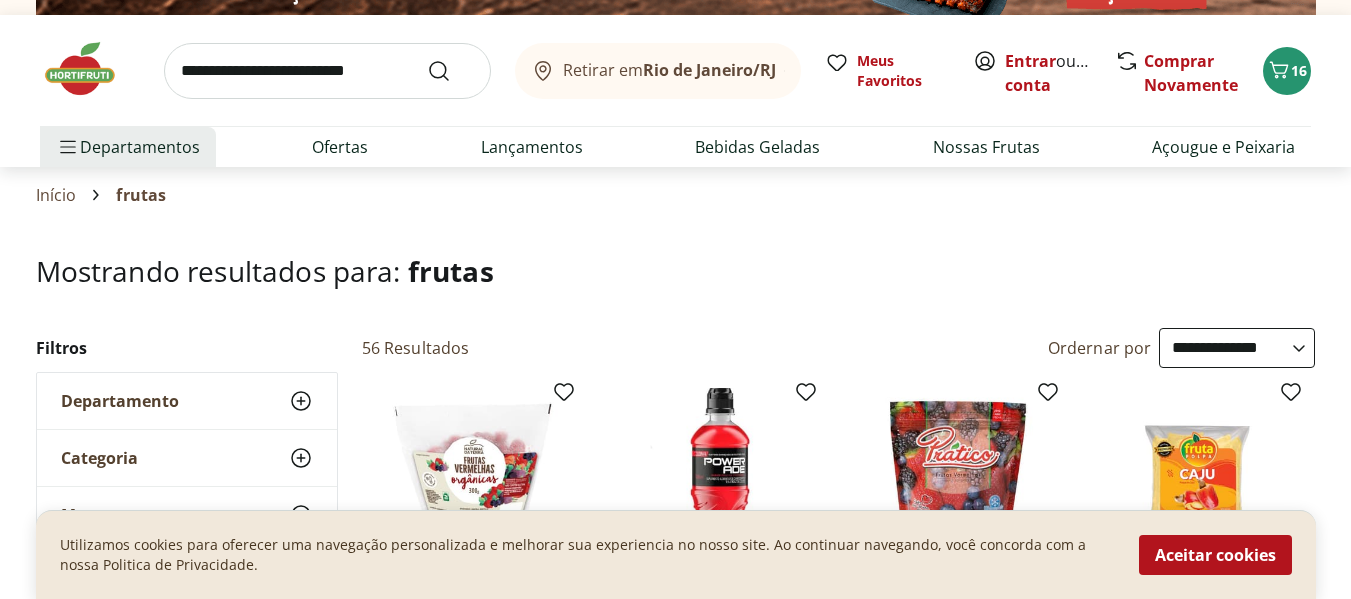 scroll, scrollTop: 0, scrollLeft: 0, axis: both 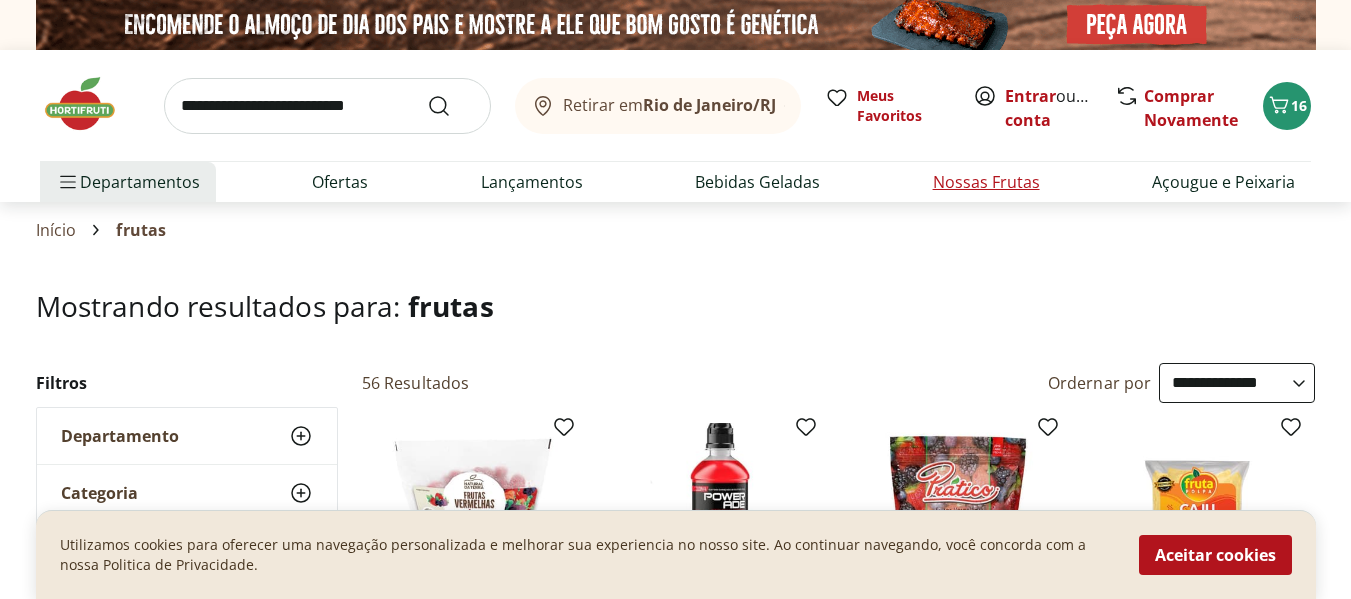 click on "Nossas Frutas" at bounding box center [986, 182] 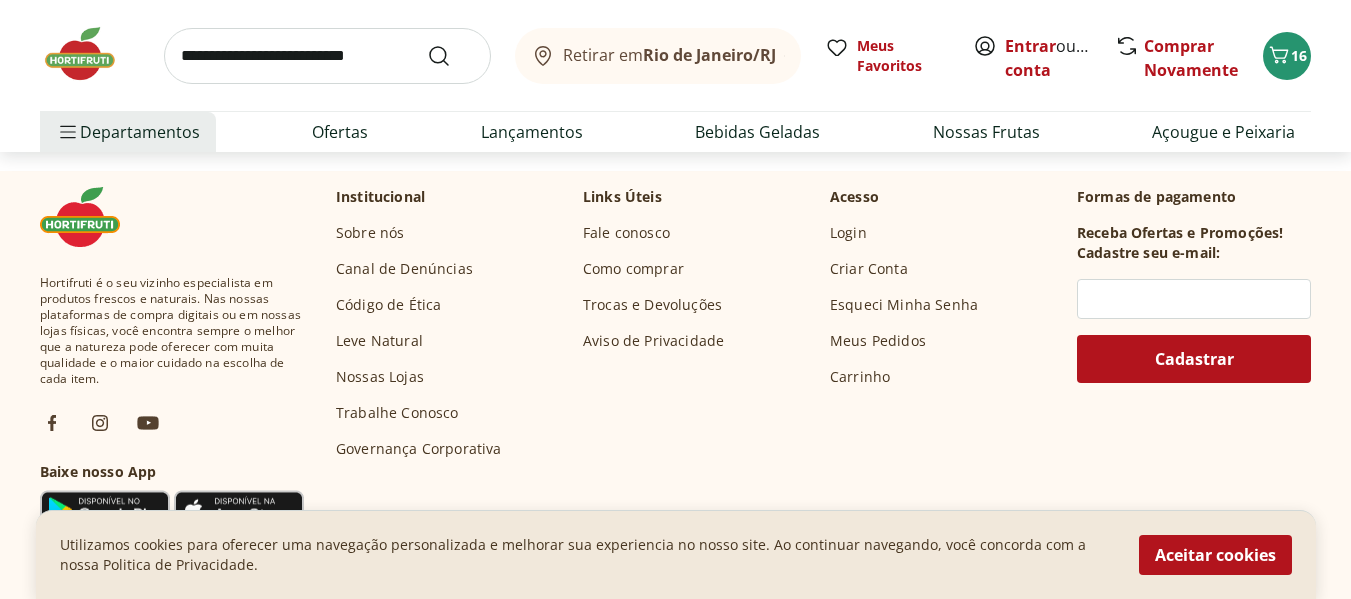 scroll, scrollTop: 1500, scrollLeft: 0, axis: vertical 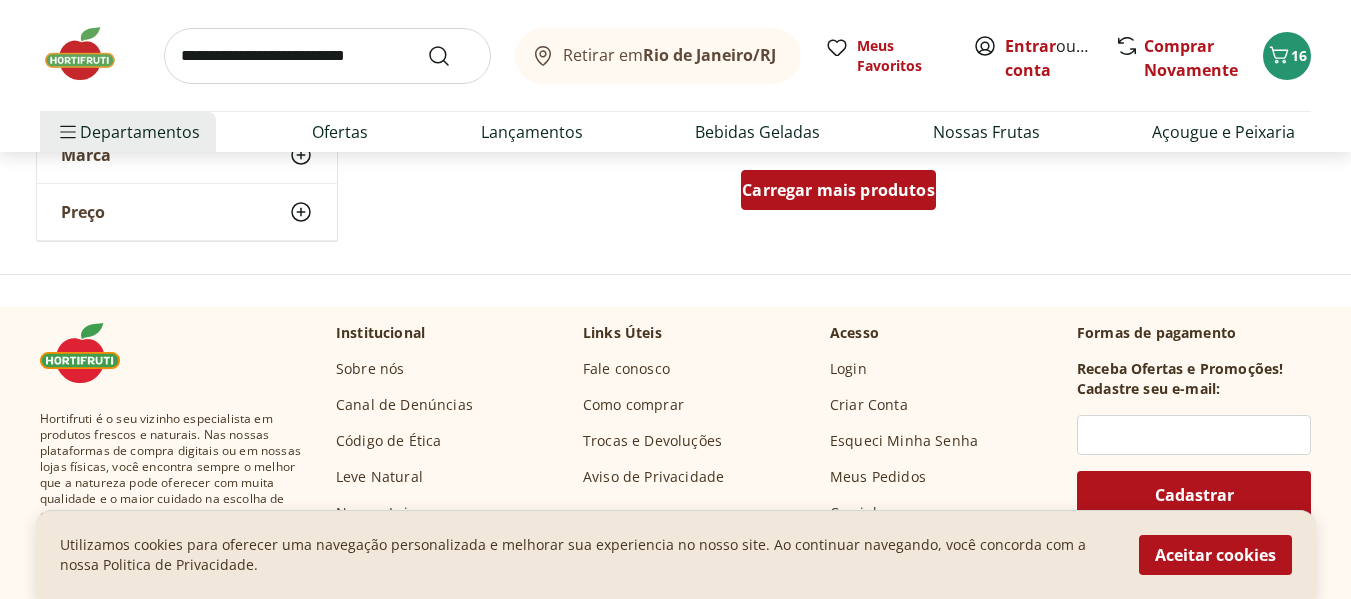 click on "Carregar mais produtos" at bounding box center (838, 190) 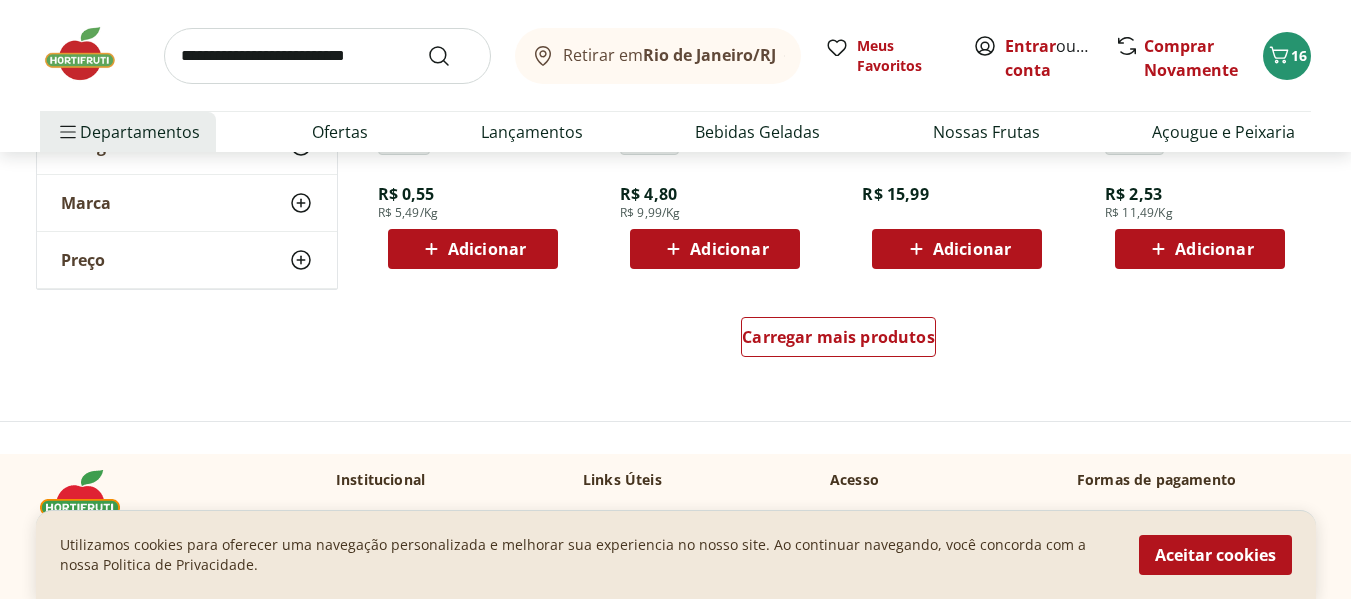 scroll, scrollTop: 2800, scrollLeft: 0, axis: vertical 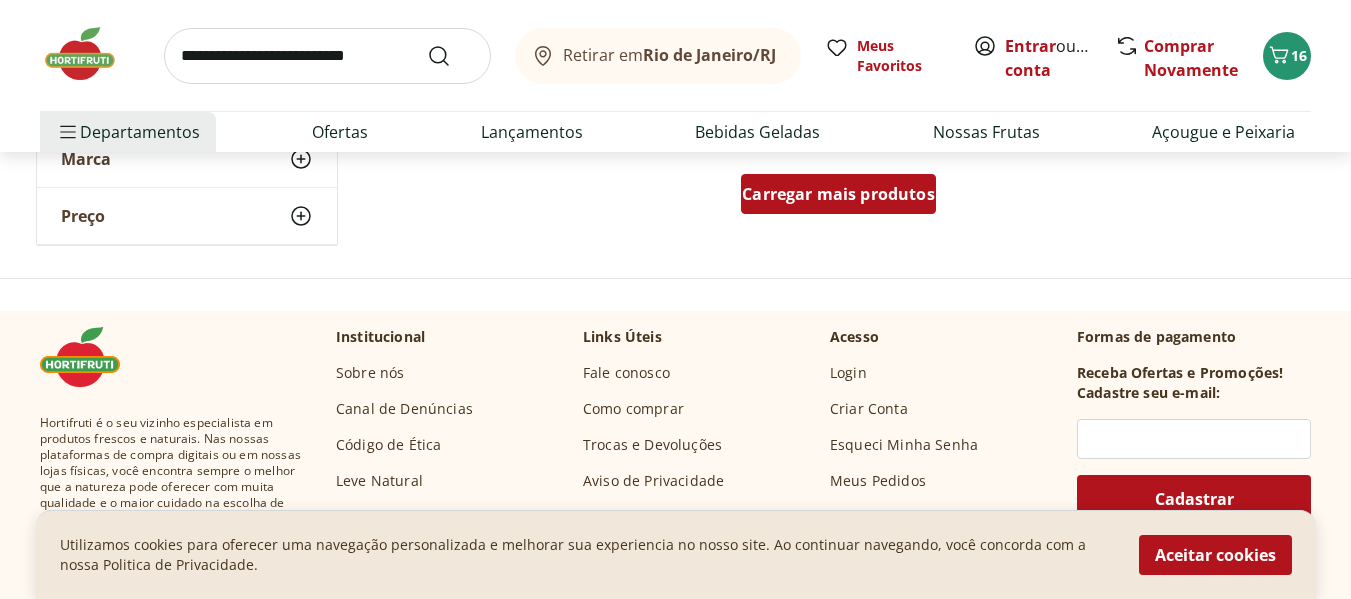 click on "Carregar mais produtos" at bounding box center (838, 194) 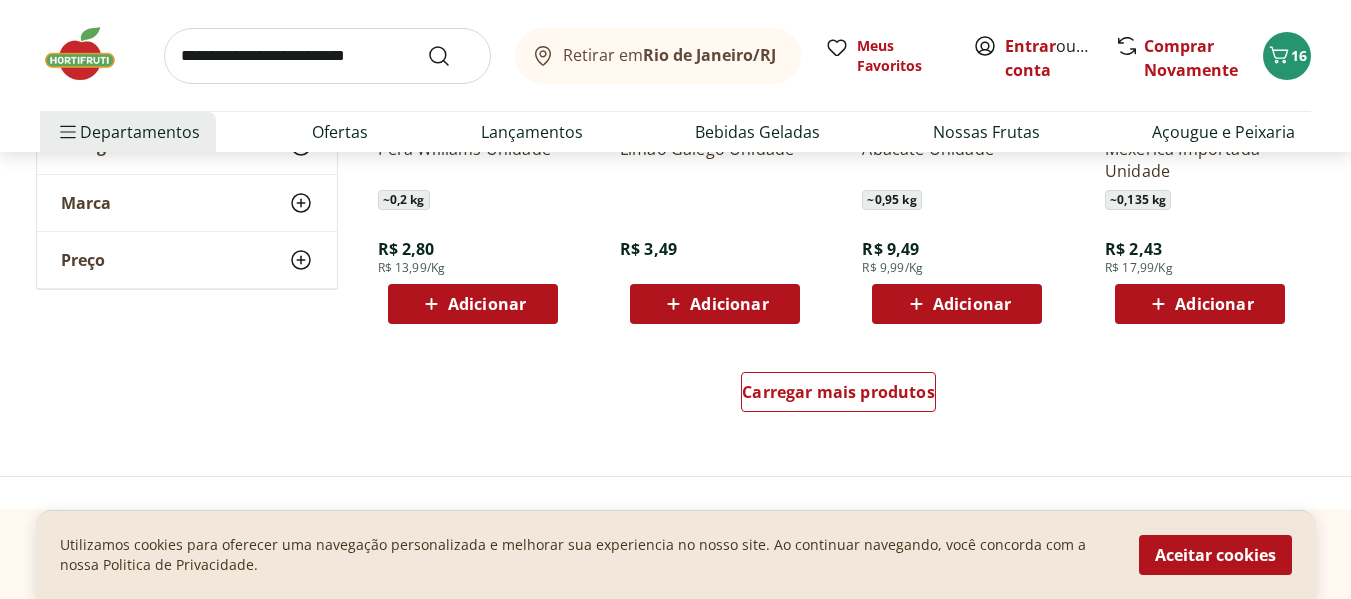 scroll, scrollTop: 4000, scrollLeft: 0, axis: vertical 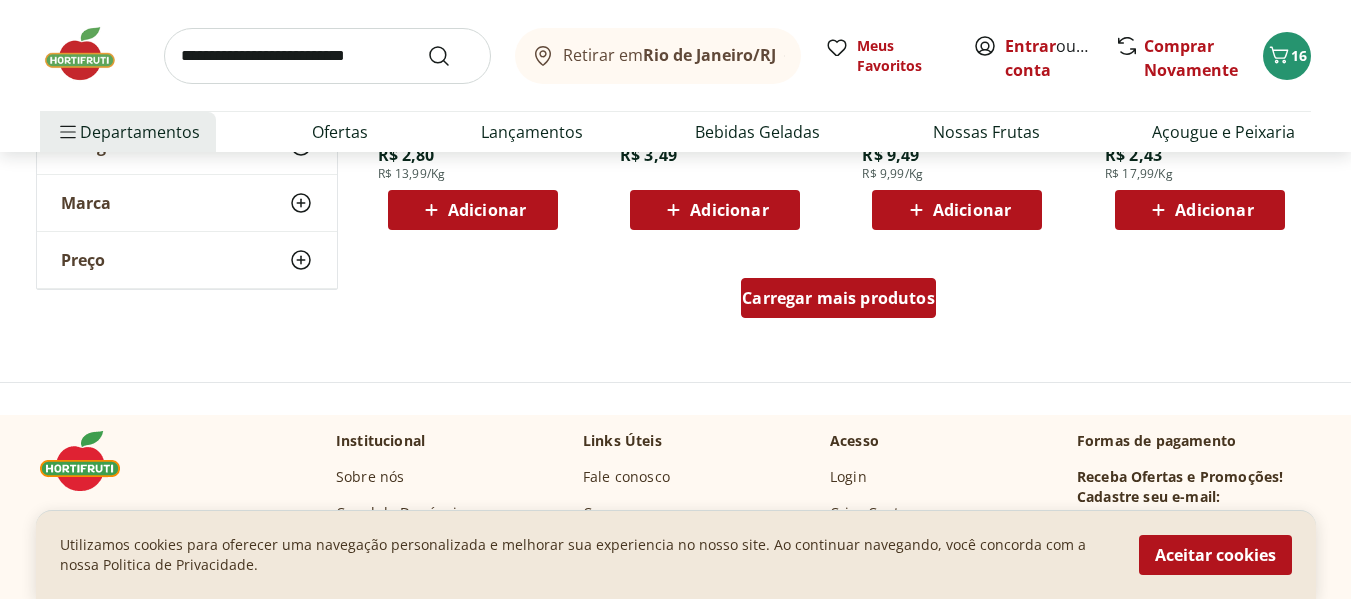 click on "Carregar mais produtos" at bounding box center (838, 298) 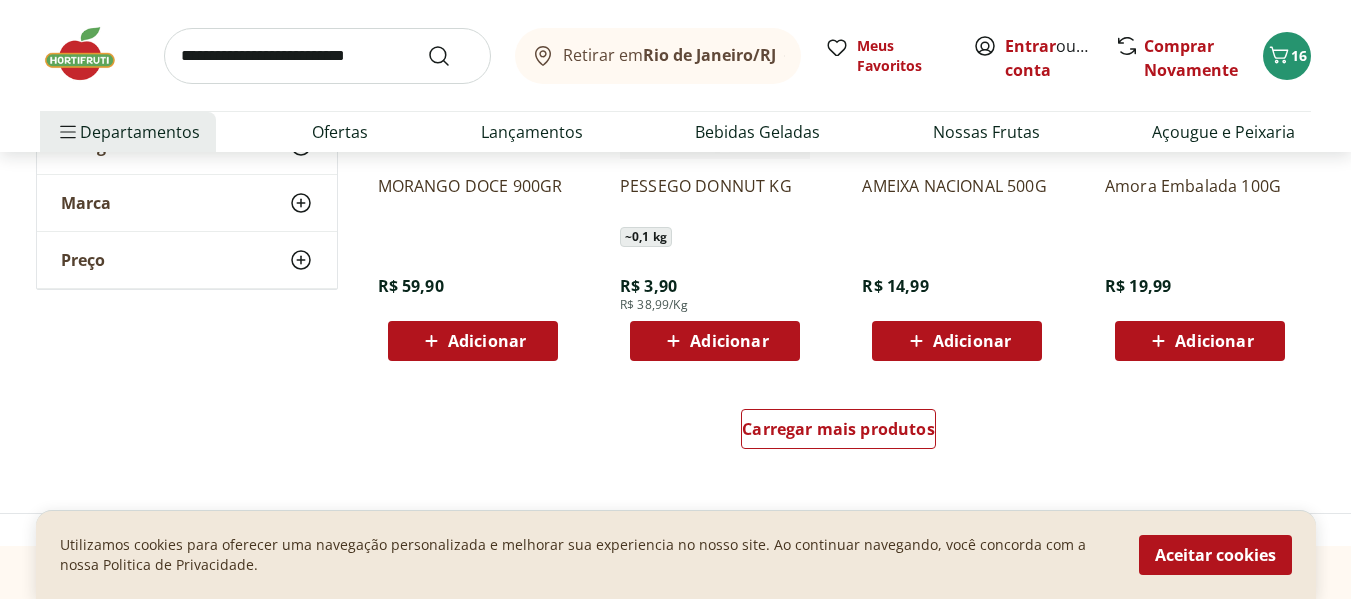 scroll, scrollTop: 5200, scrollLeft: 0, axis: vertical 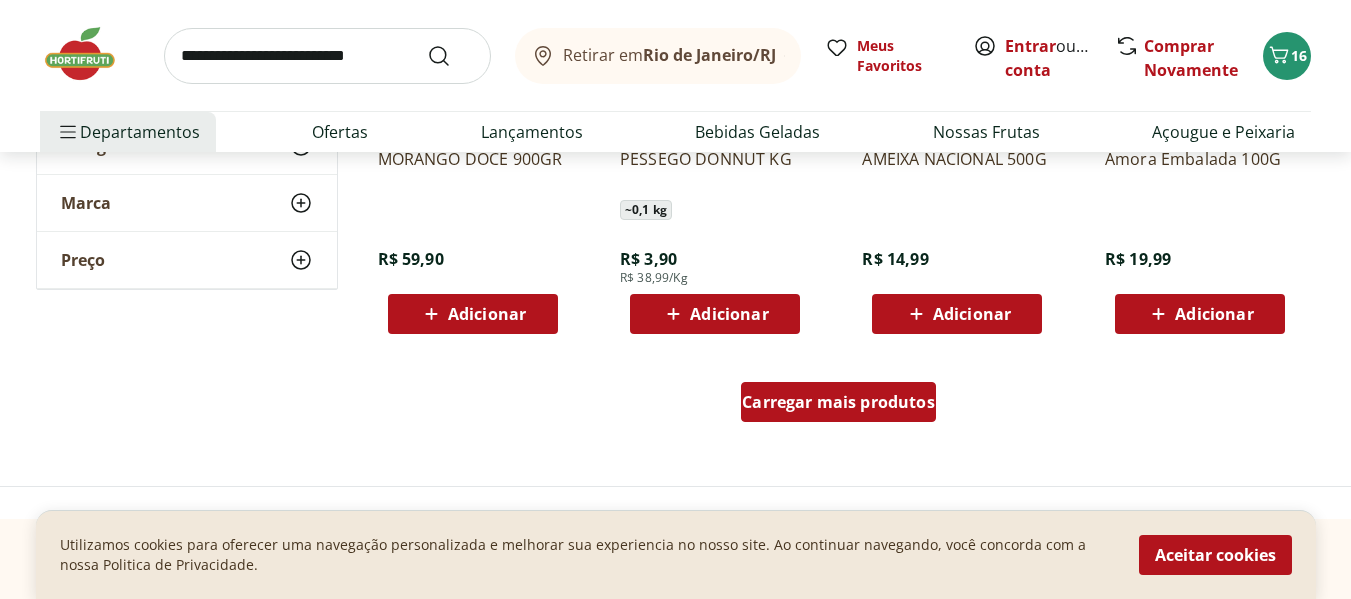 click on "Carregar mais produtos" at bounding box center (838, 402) 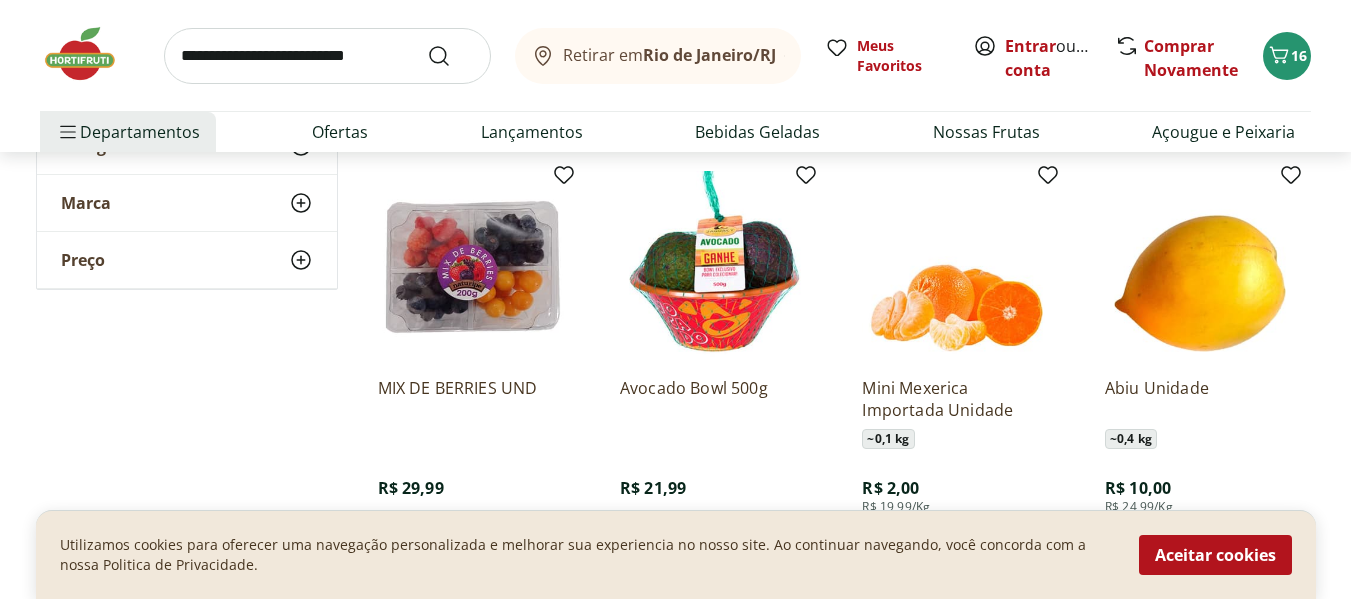 scroll, scrollTop: 5900, scrollLeft: 0, axis: vertical 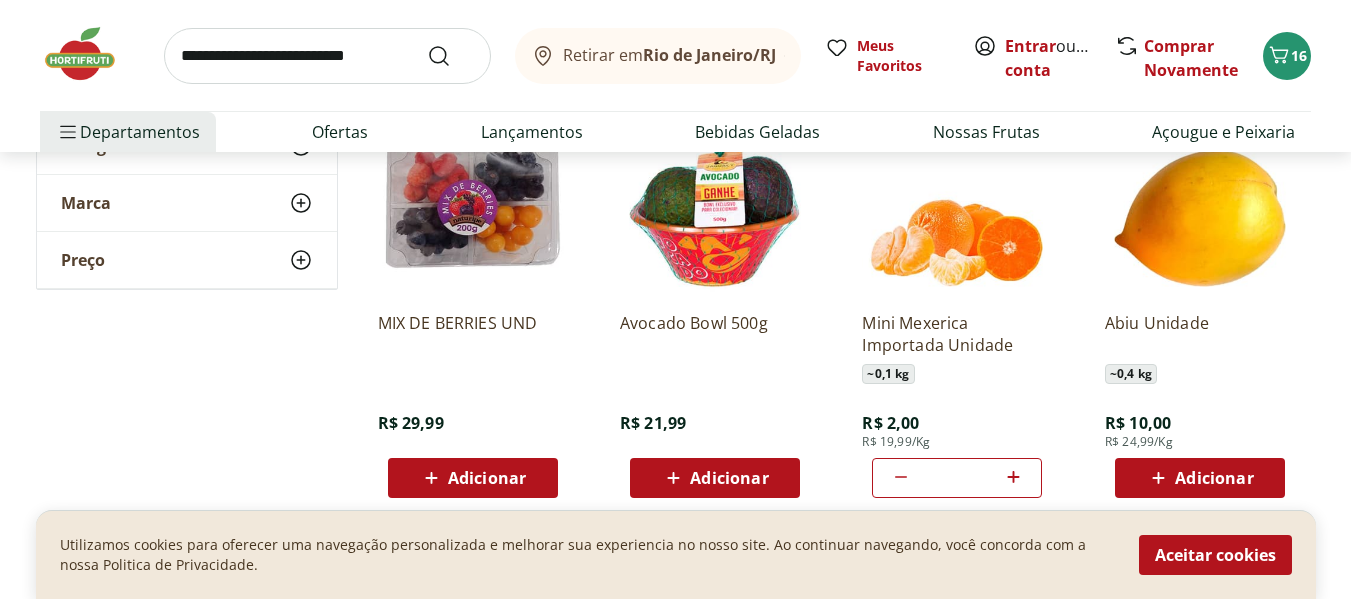 click 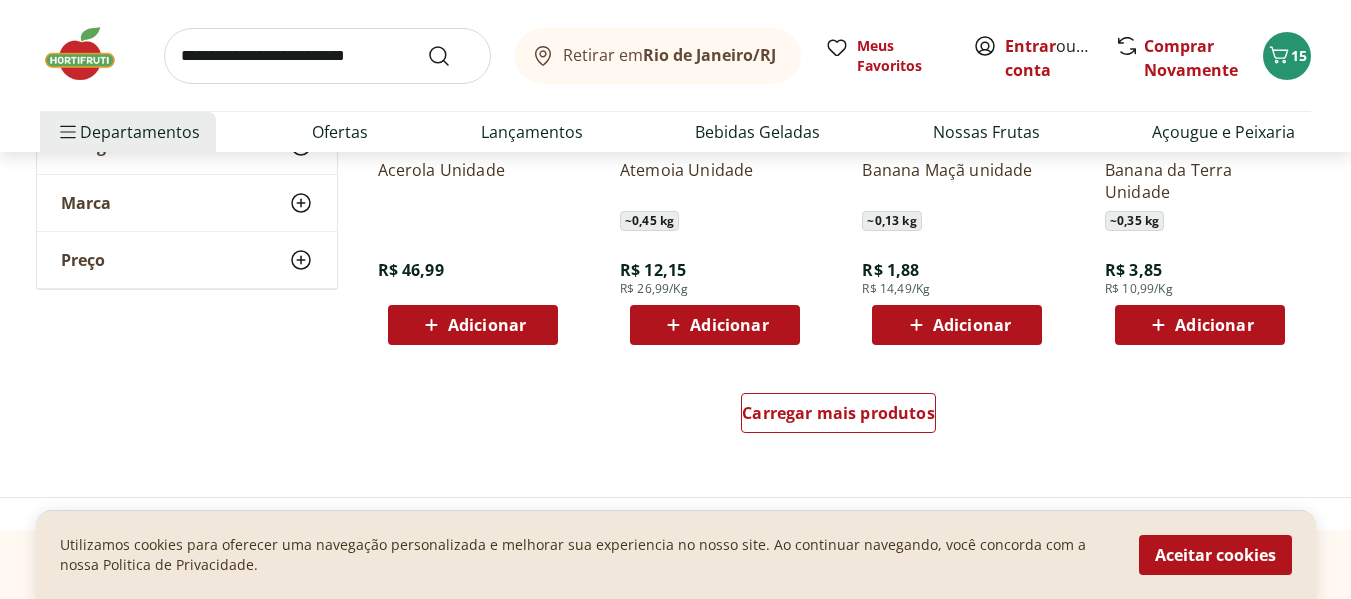 scroll, scrollTop: 6600, scrollLeft: 0, axis: vertical 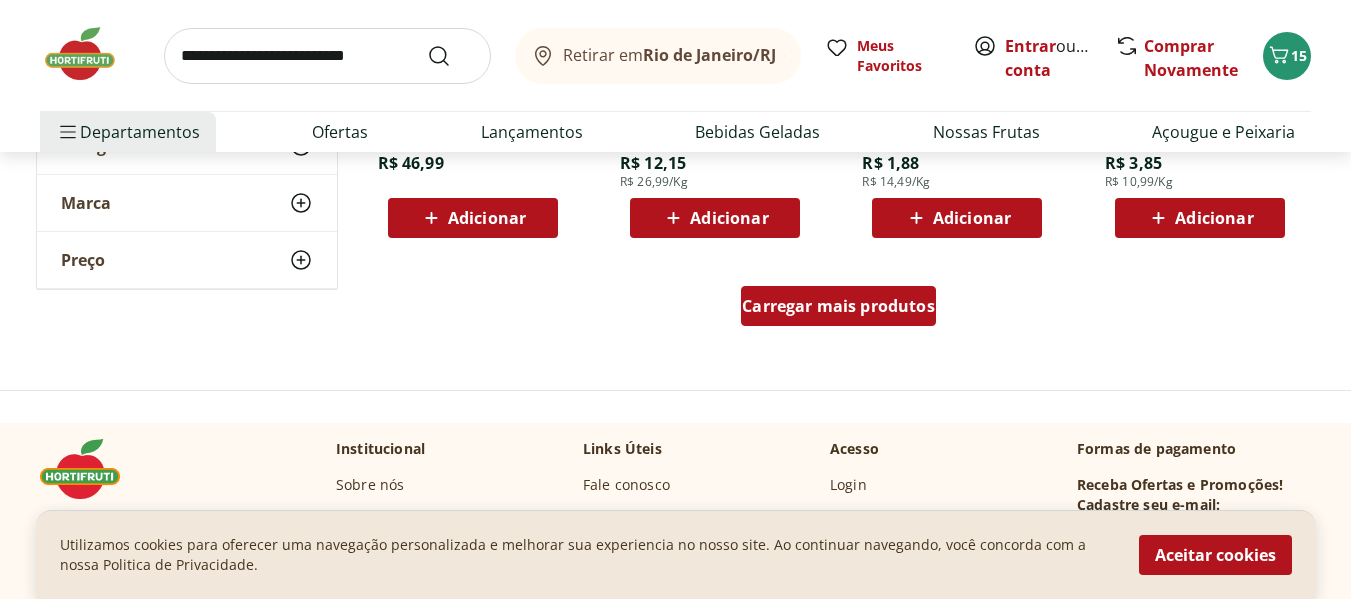 click on "Carregar mais produtos" at bounding box center [838, 306] 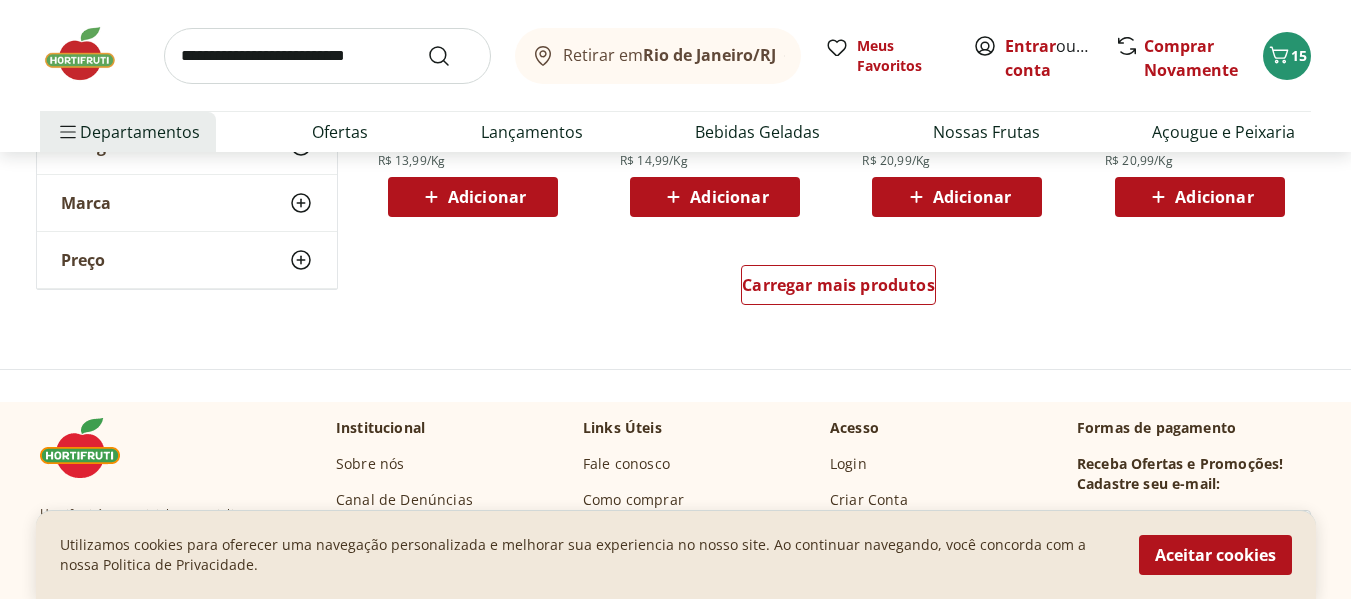 scroll, scrollTop: 8000, scrollLeft: 0, axis: vertical 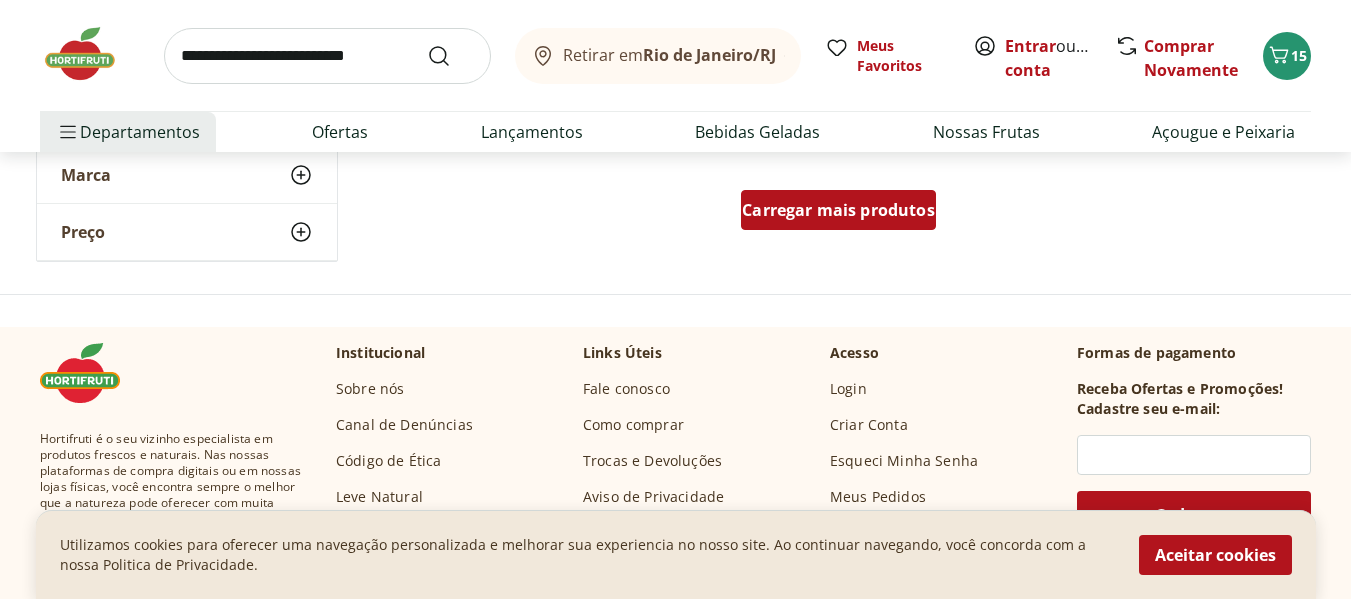click on "Carregar mais produtos" at bounding box center (838, 210) 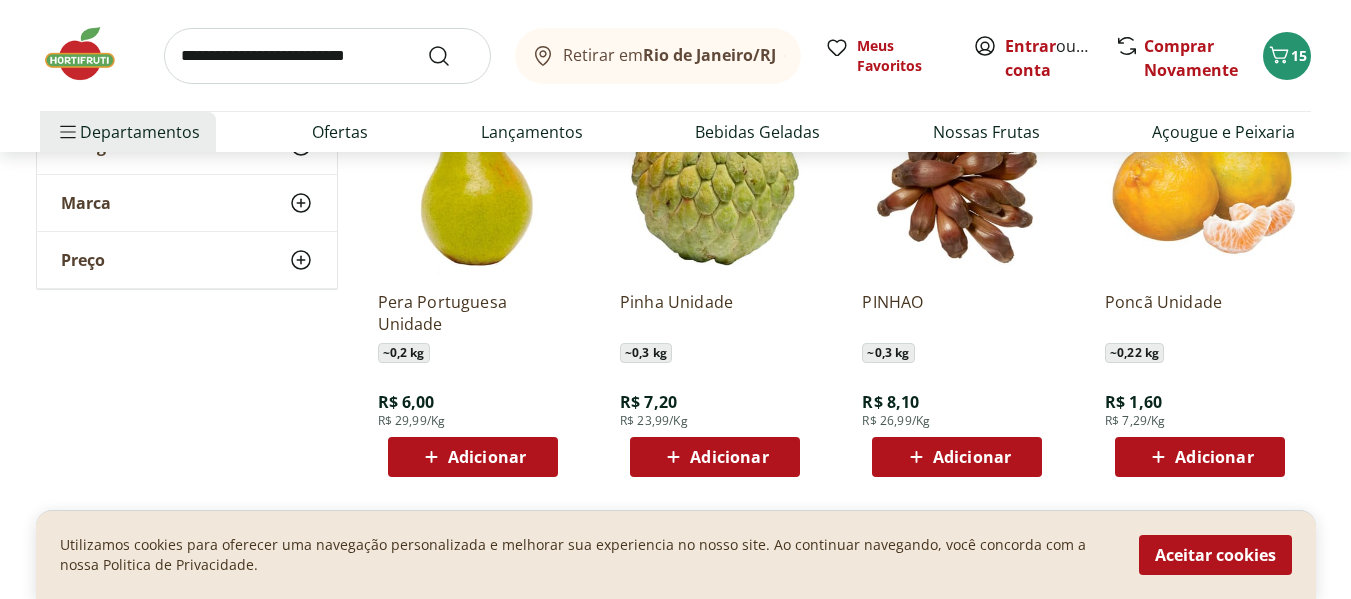 scroll, scrollTop: 9000, scrollLeft: 0, axis: vertical 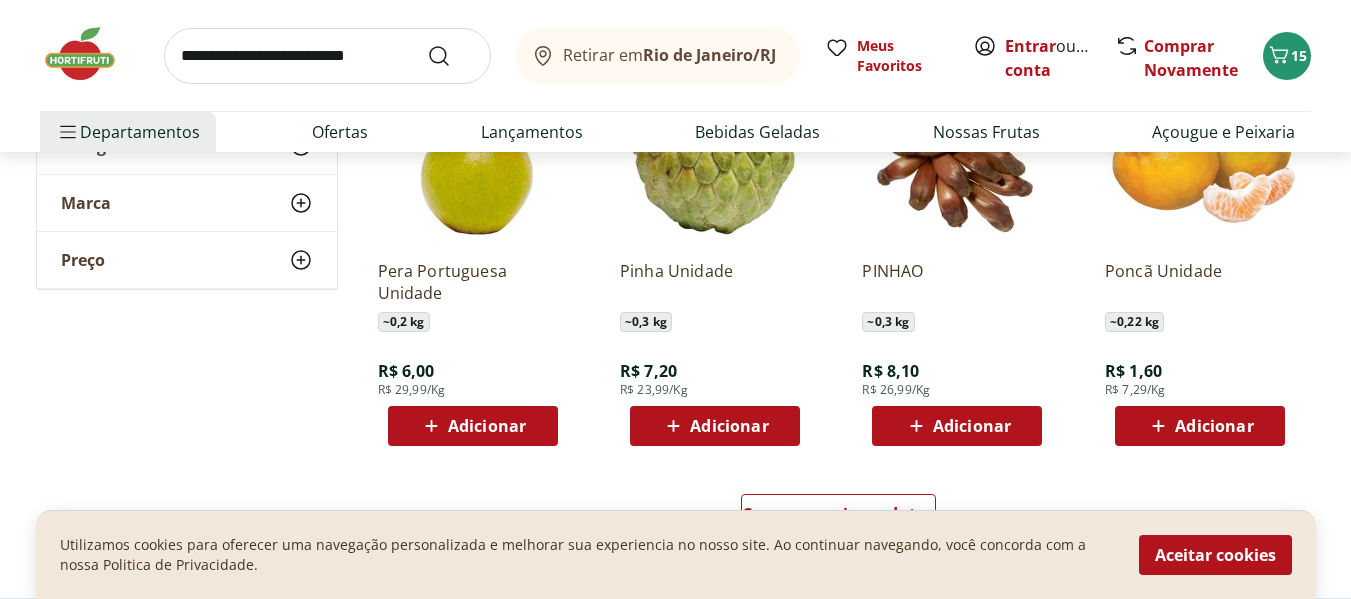 click on "Adicionar" at bounding box center (729, 426) 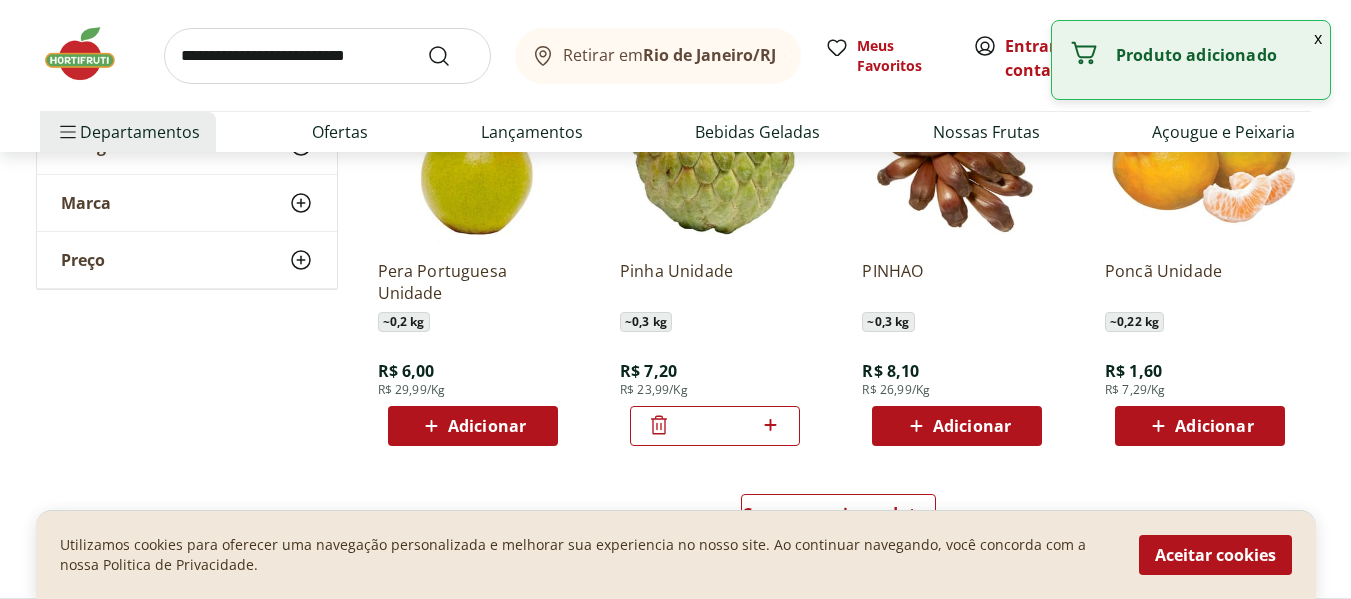 click 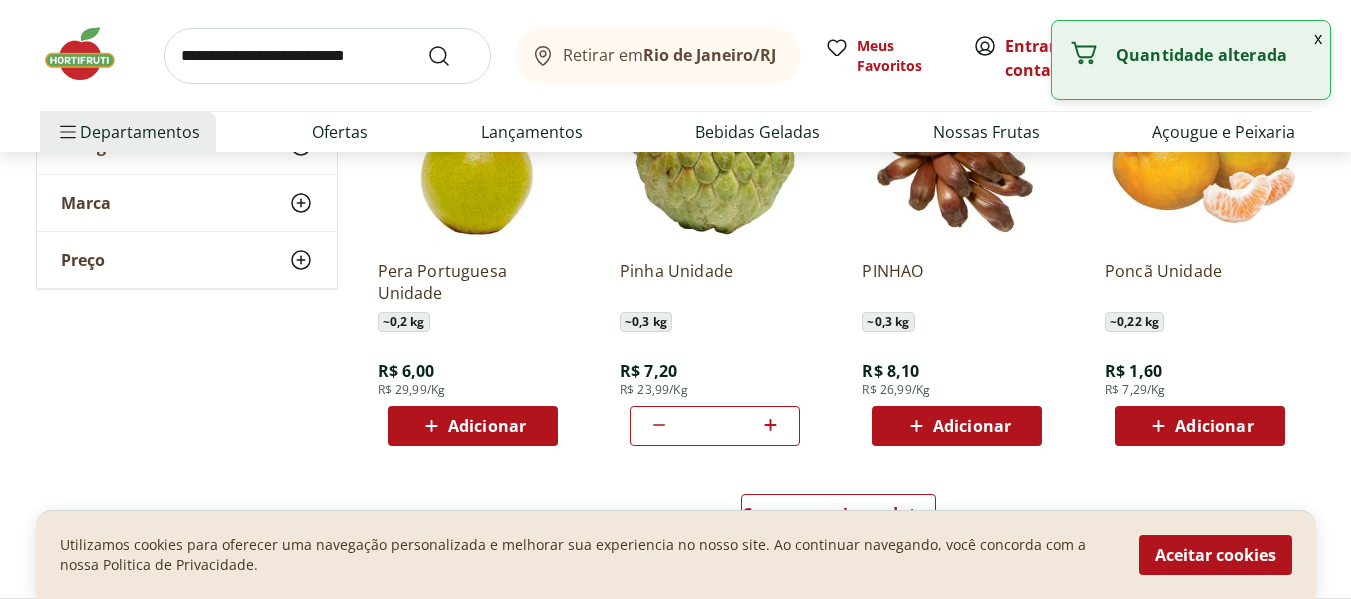 click 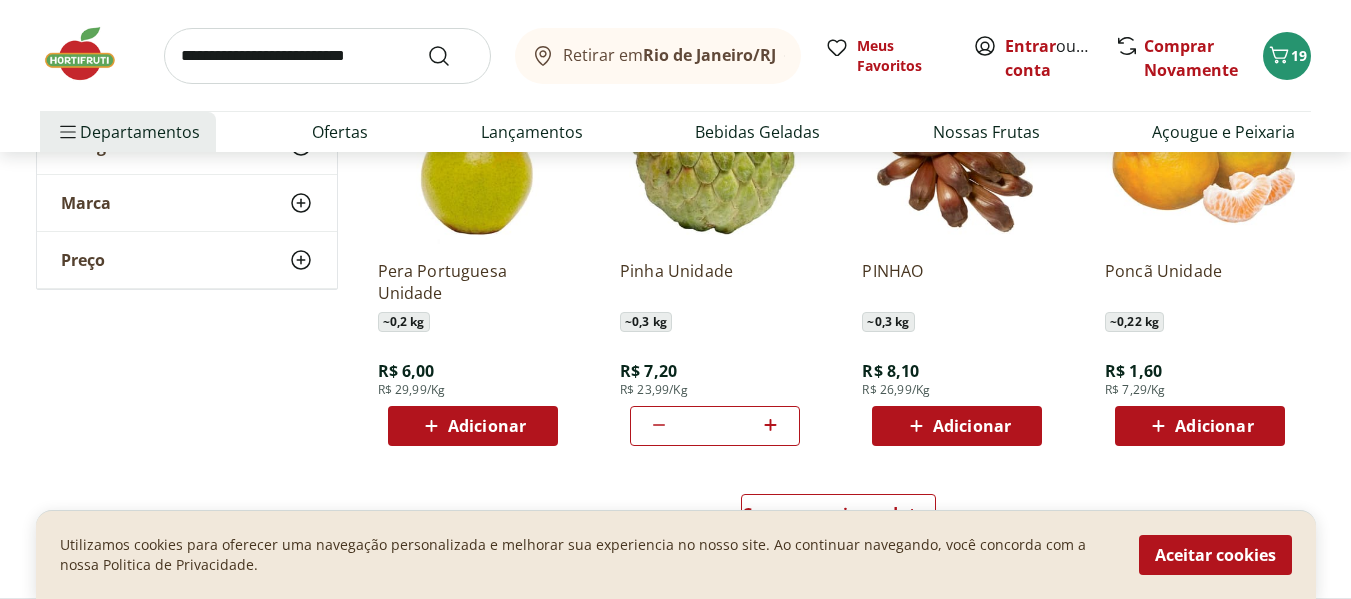click 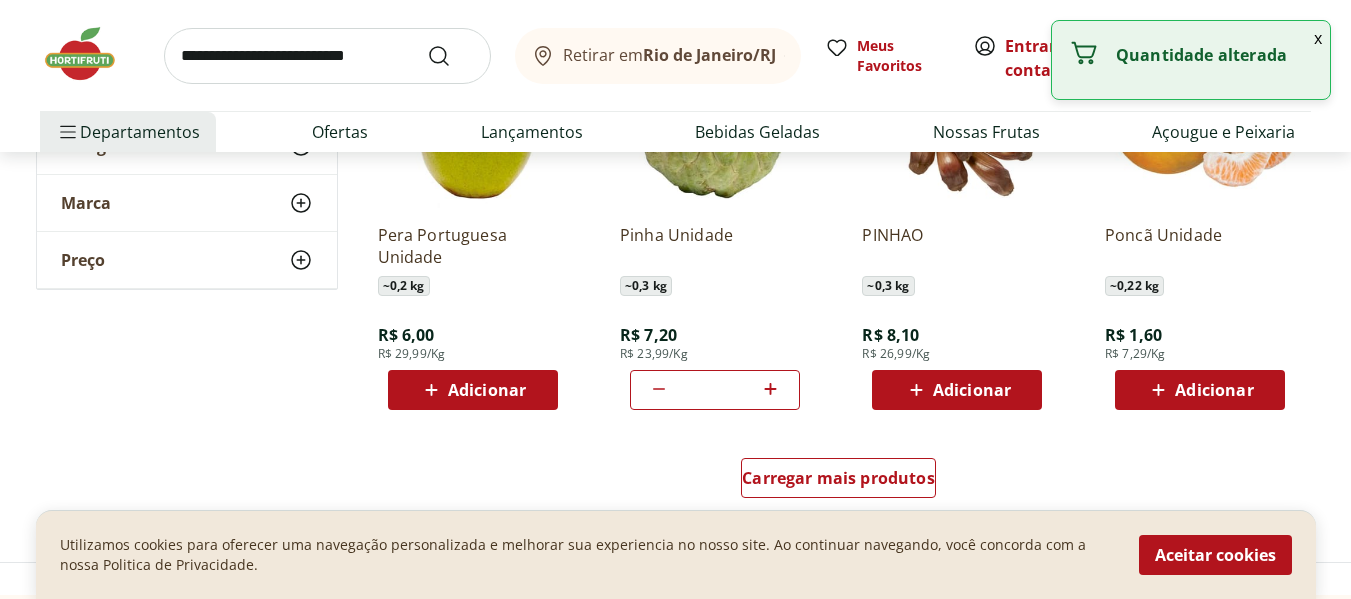 scroll, scrollTop: 9100, scrollLeft: 0, axis: vertical 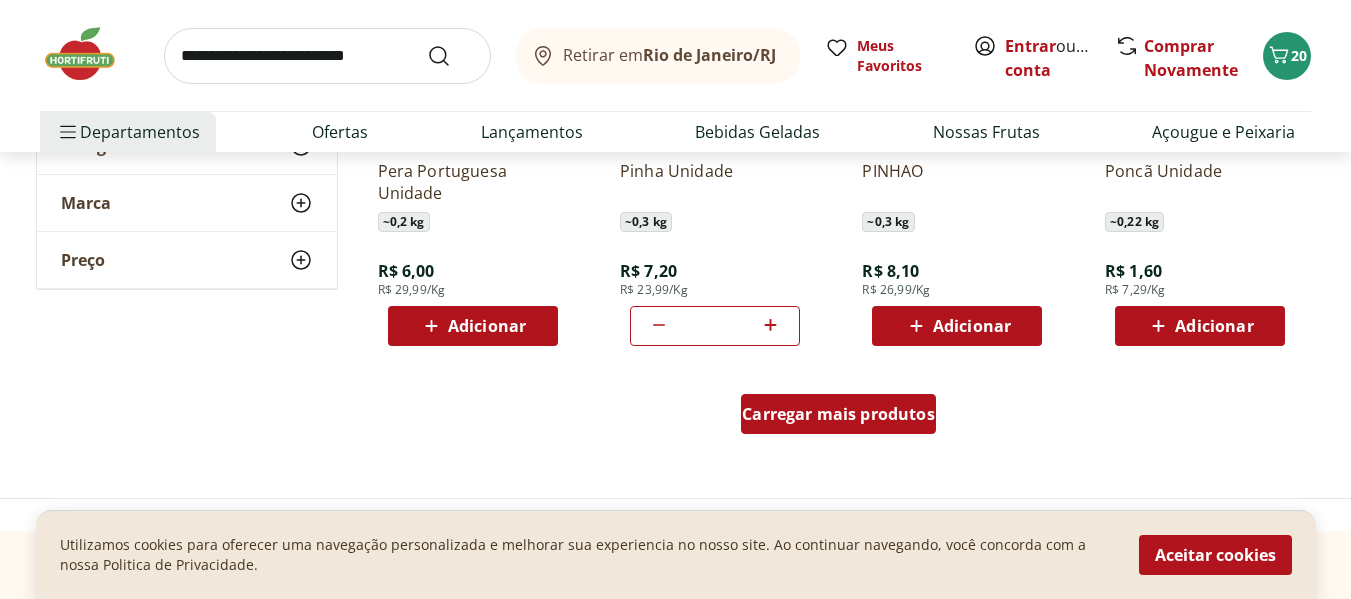 click on "Carregar mais produtos" at bounding box center (838, 414) 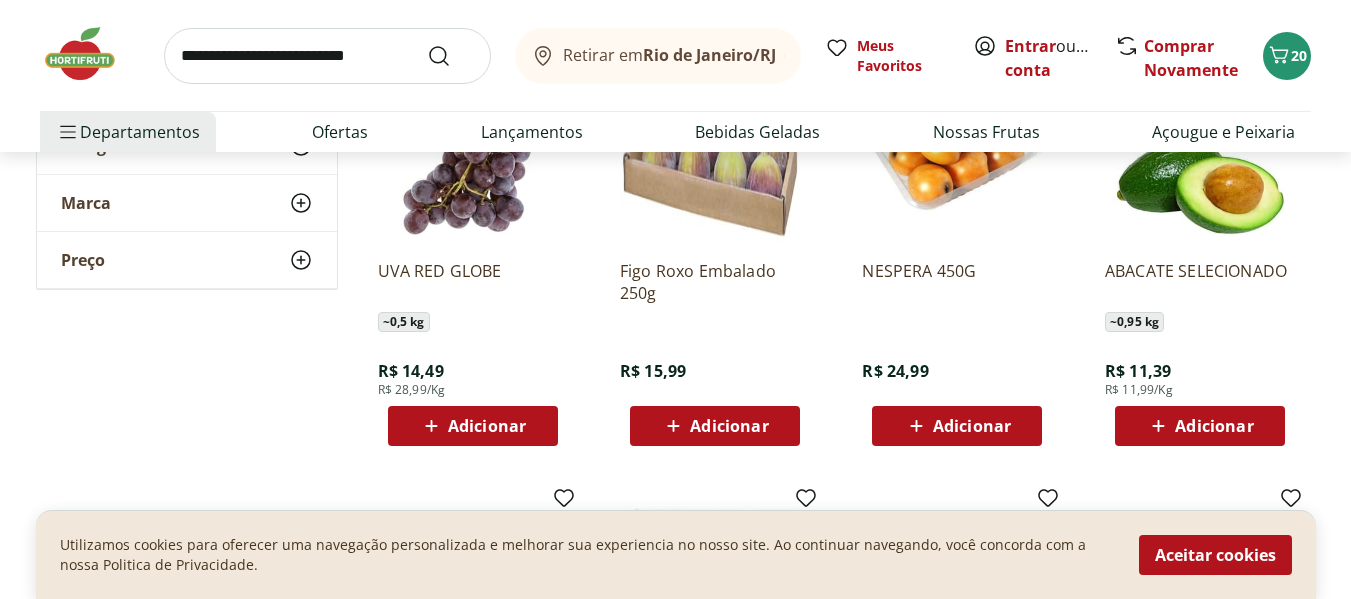 scroll, scrollTop: 9900, scrollLeft: 0, axis: vertical 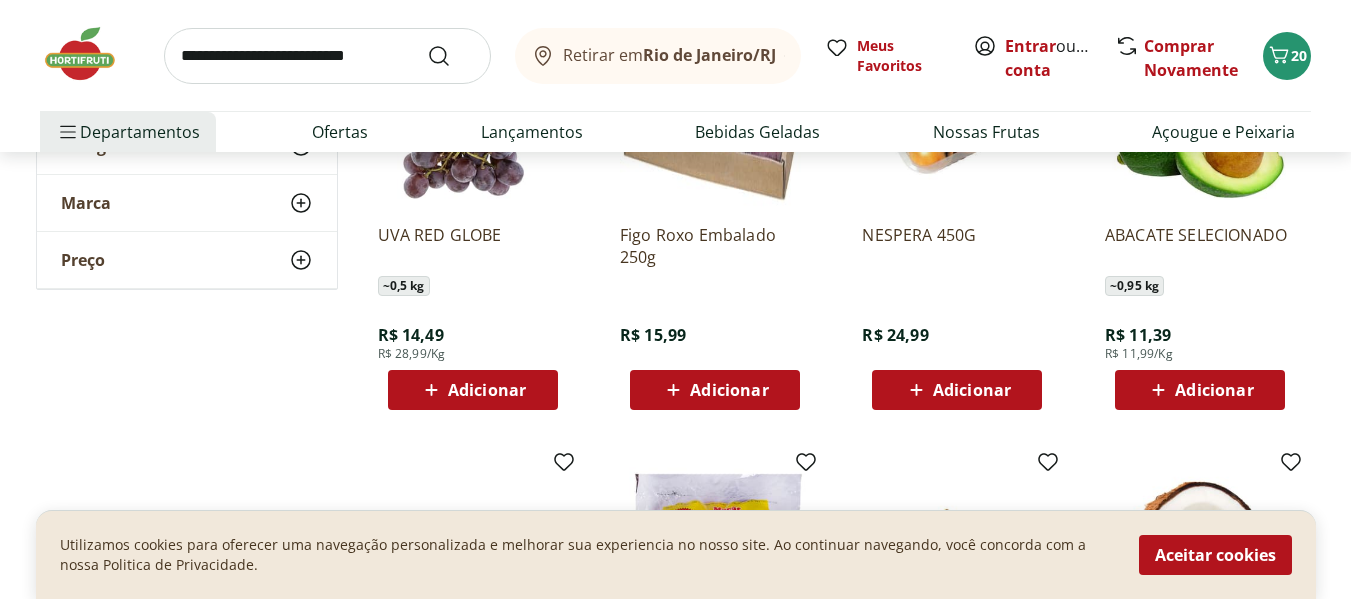 click on "Adicionar" at bounding box center [729, 390] 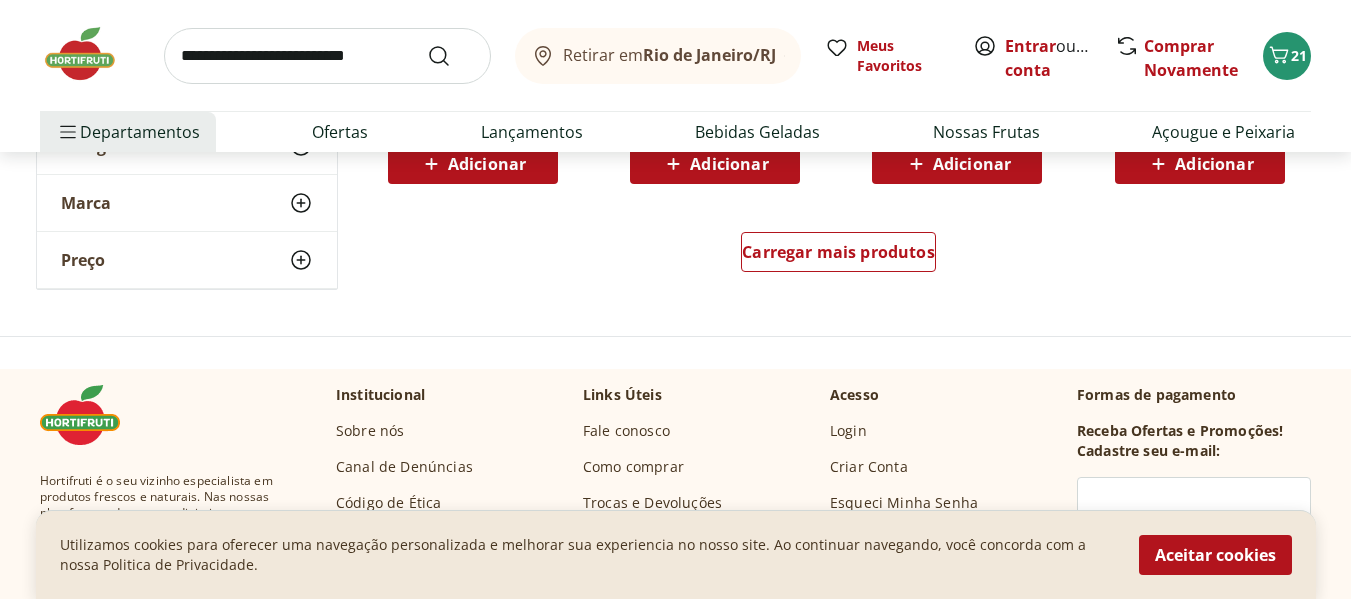 scroll, scrollTop: 10600, scrollLeft: 0, axis: vertical 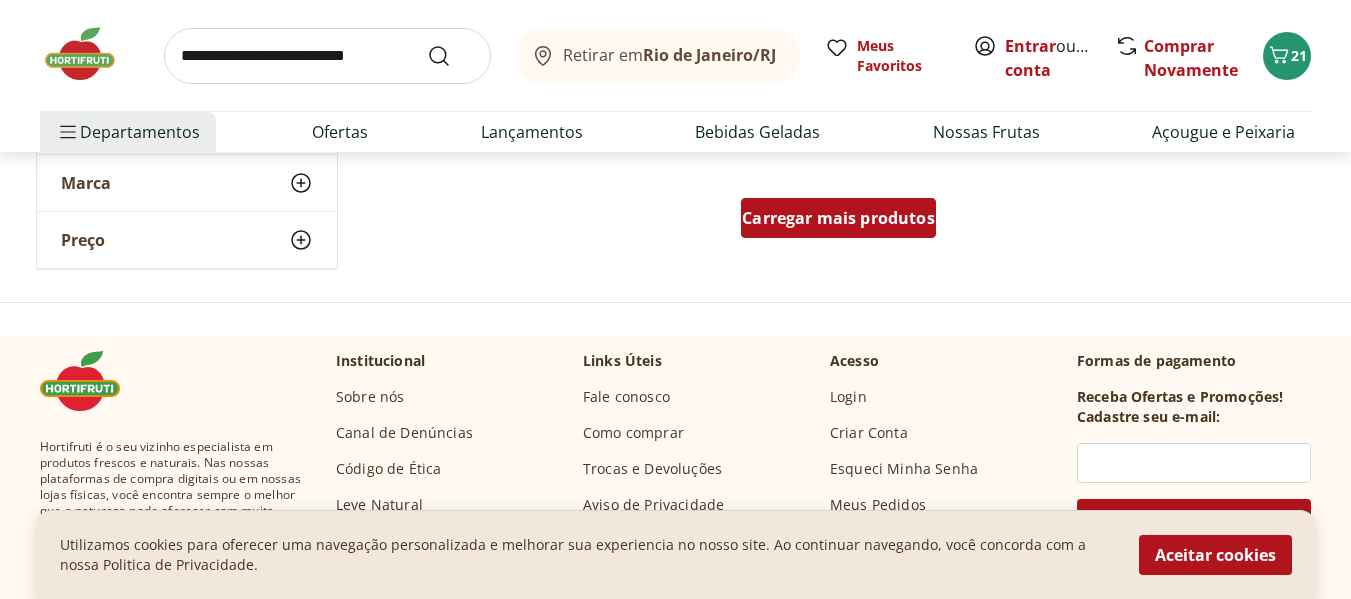 click on "Carregar mais produtos" at bounding box center (838, 218) 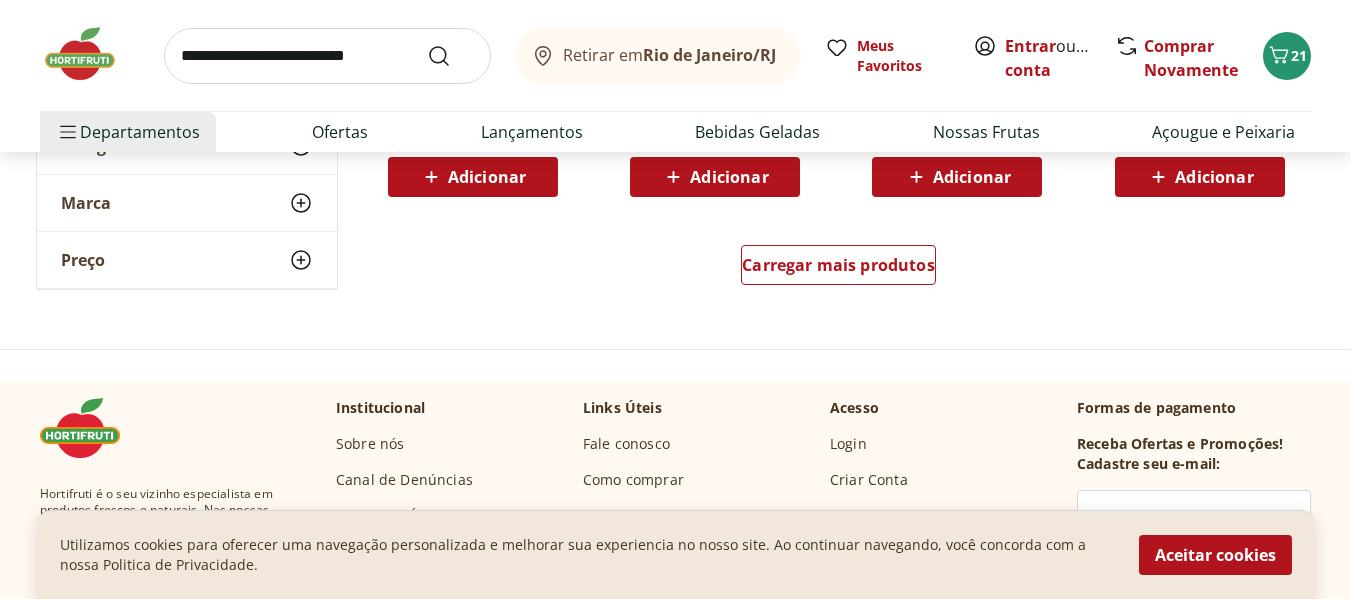 scroll, scrollTop: 11900, scrollLeft: 0, axis: vertical 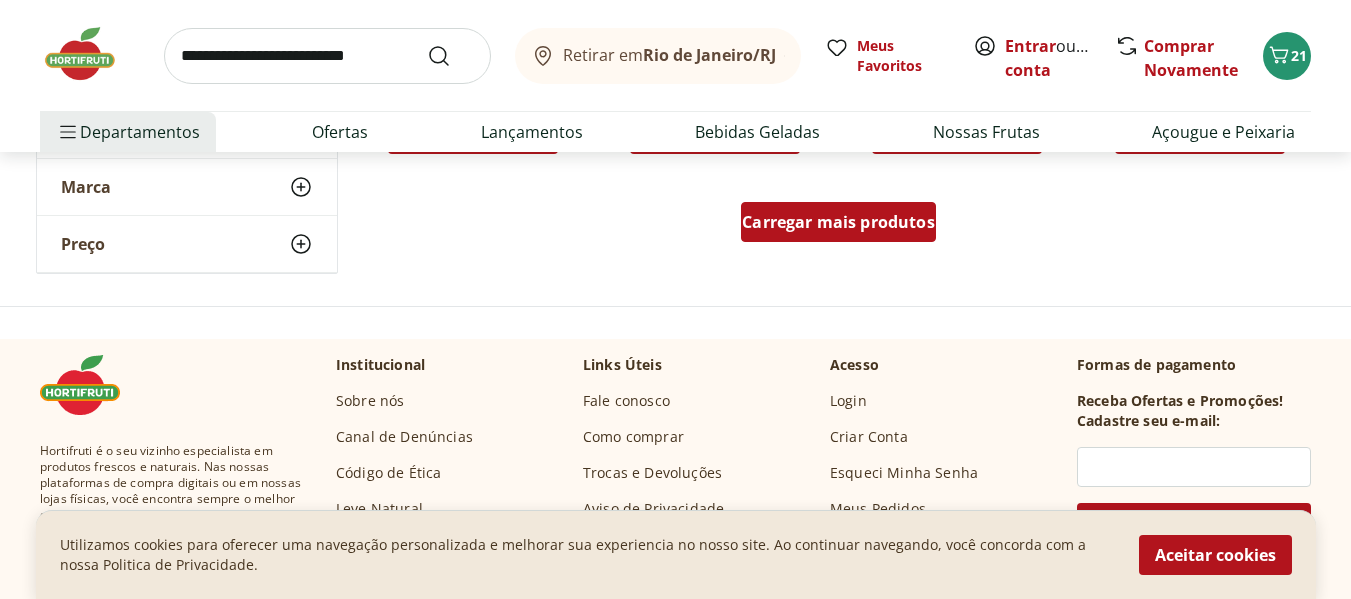 click on "Carregar mais produtos" at bounding box center [838, 222] 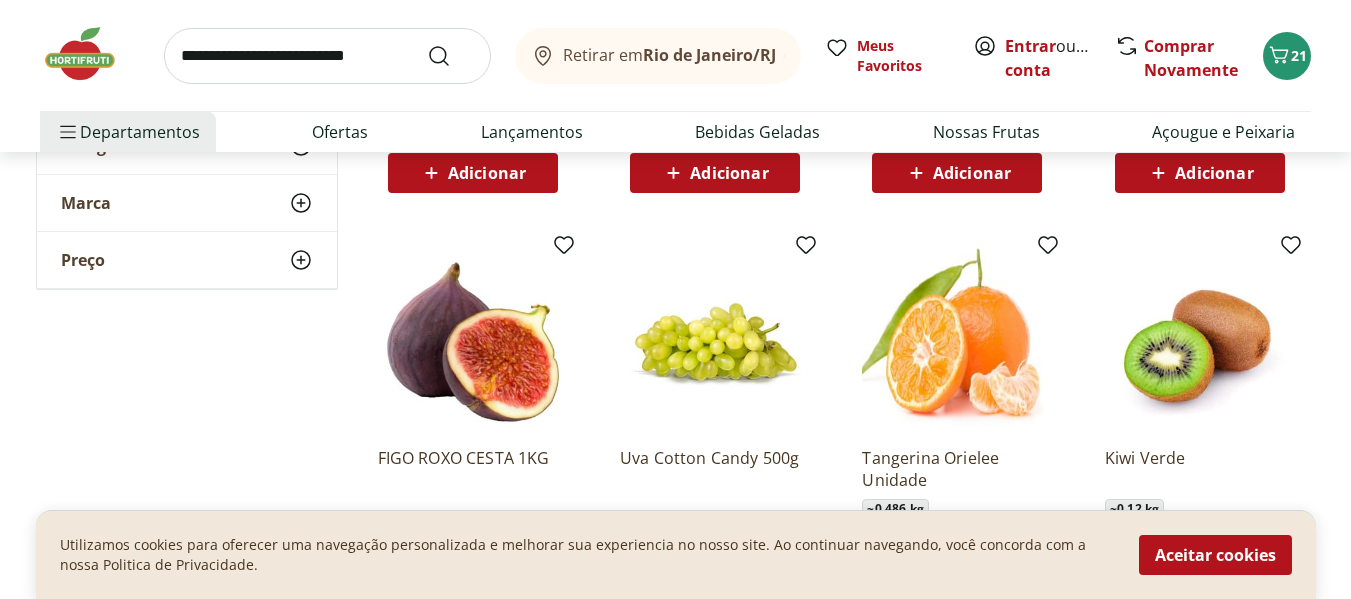 scroll, scrollTop: 11400, scrollLeft: 0, axis: vertical 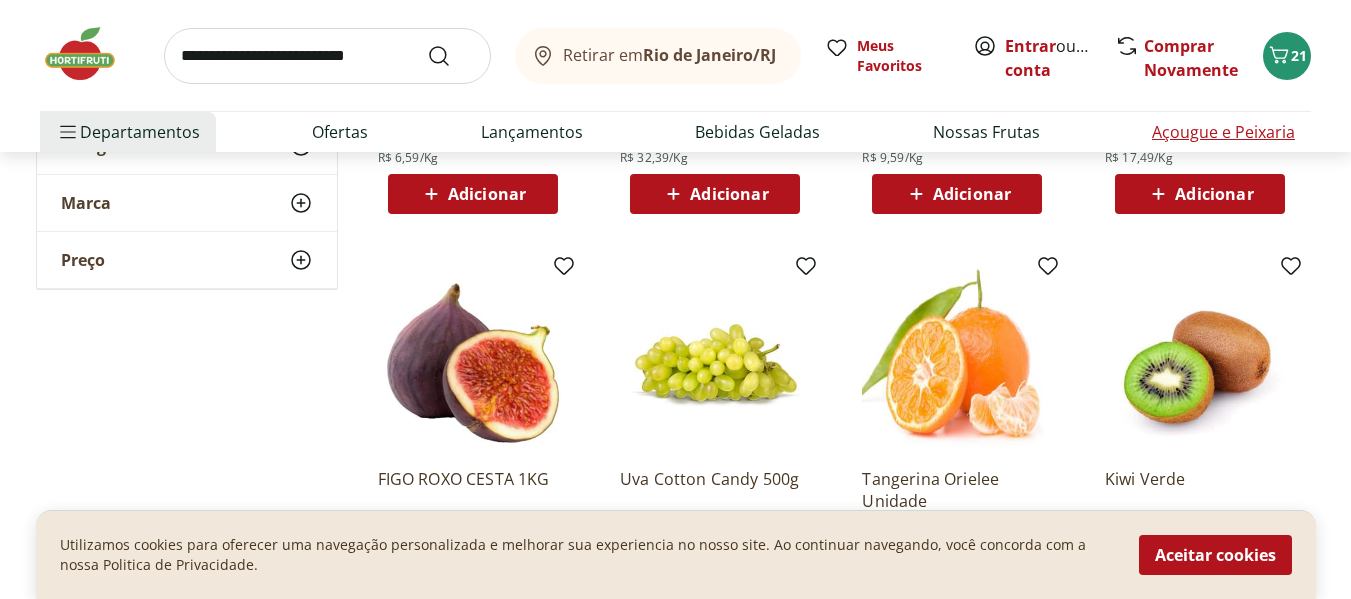click on "Açougue e Peixaria" at bounding box center (1223, 132) 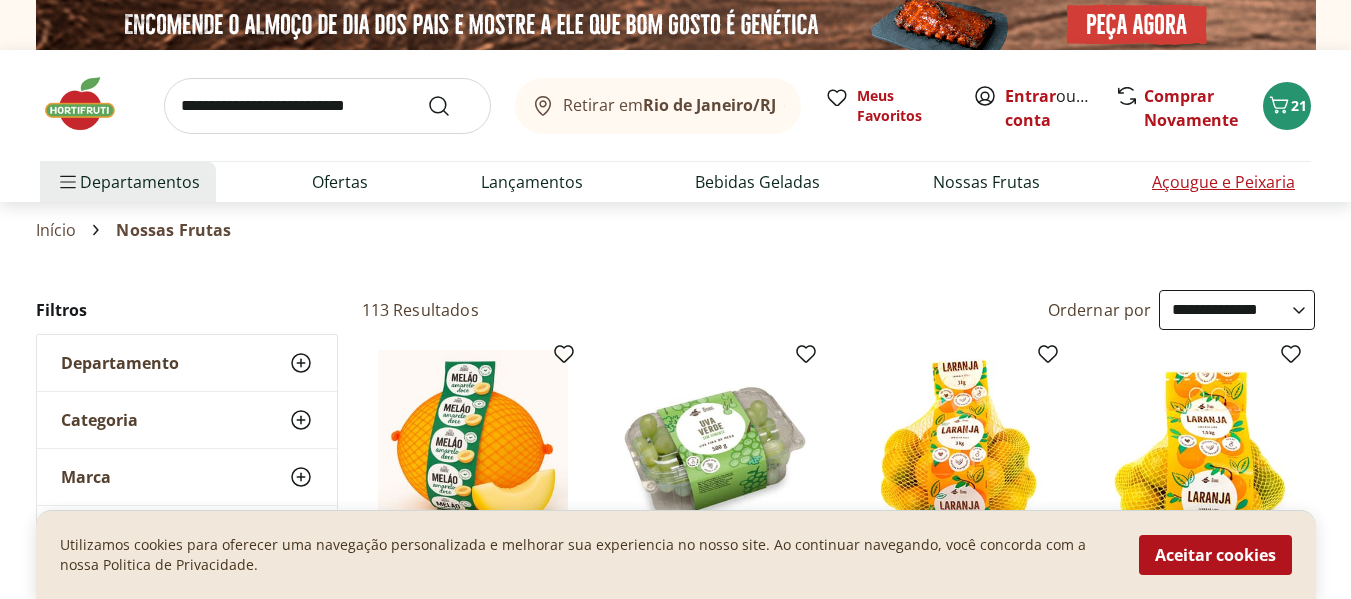 select on "**********" 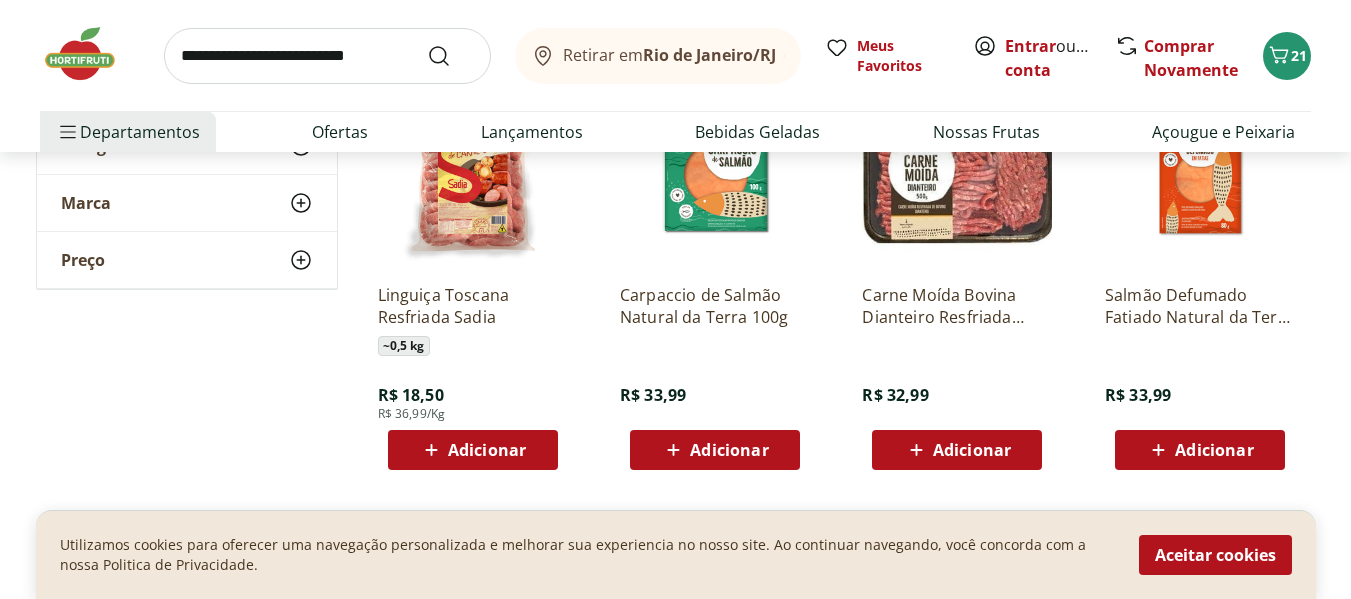 scroll, scrollTop: 1200, scrollLeft: 0, axis: vertical 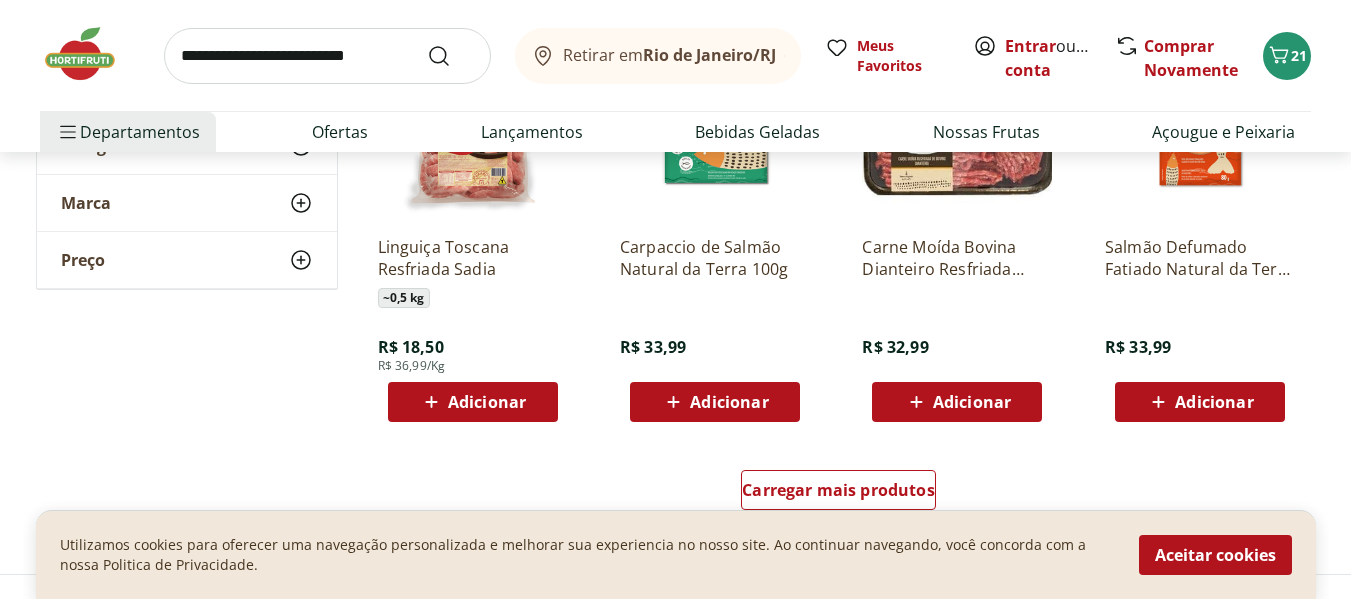 click on "Adicionar" at bounding box center (729, 402) 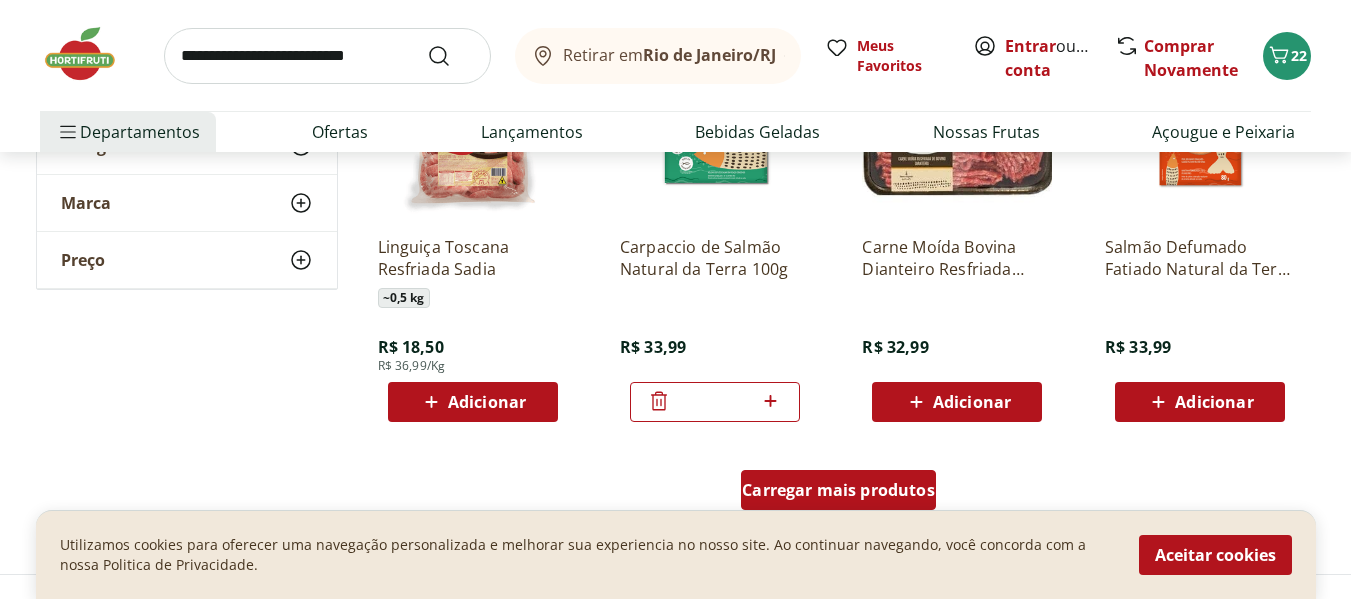 click on "Carregar mais produtos" at bounding box center [838, 490] 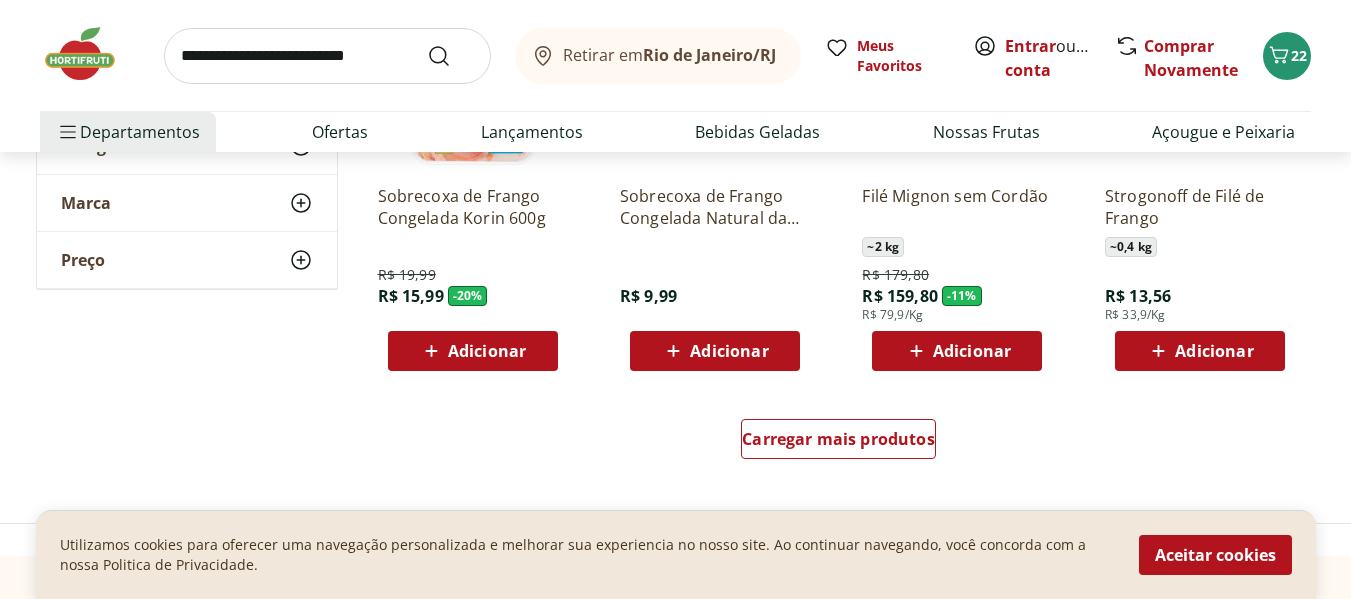 scroll, scrollTop: 2700, scrollLeft: 0, axis: vertical 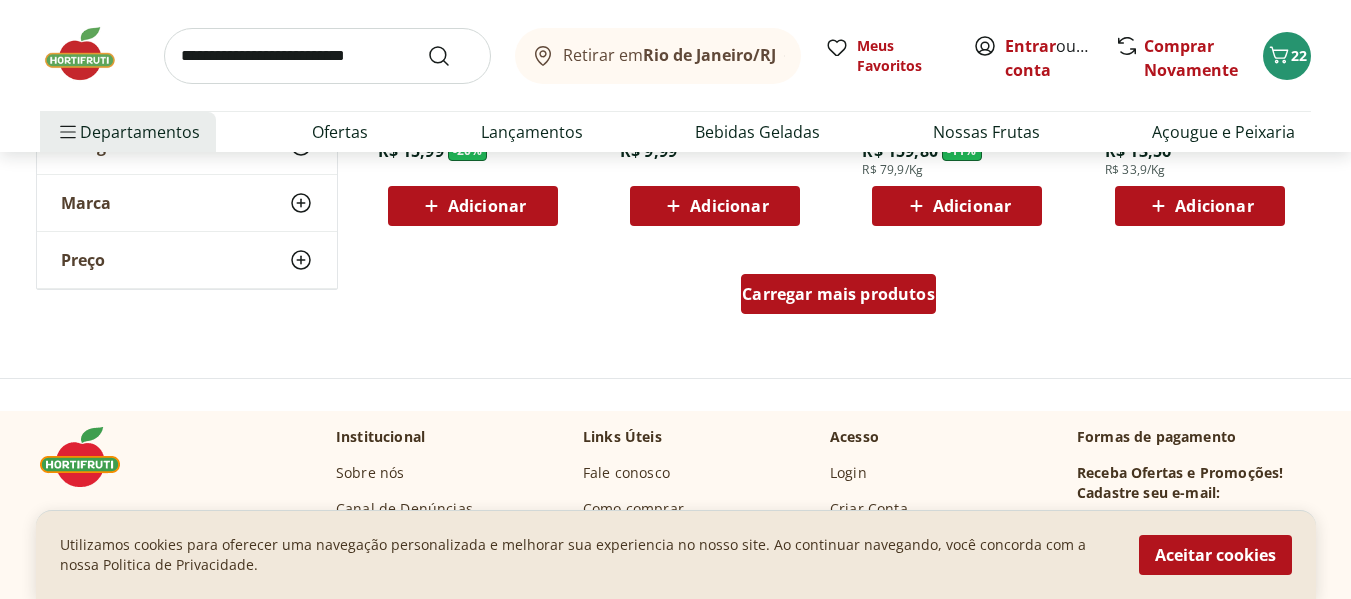 click on "Carregar mais produtos" at bounding box center (838, 294) 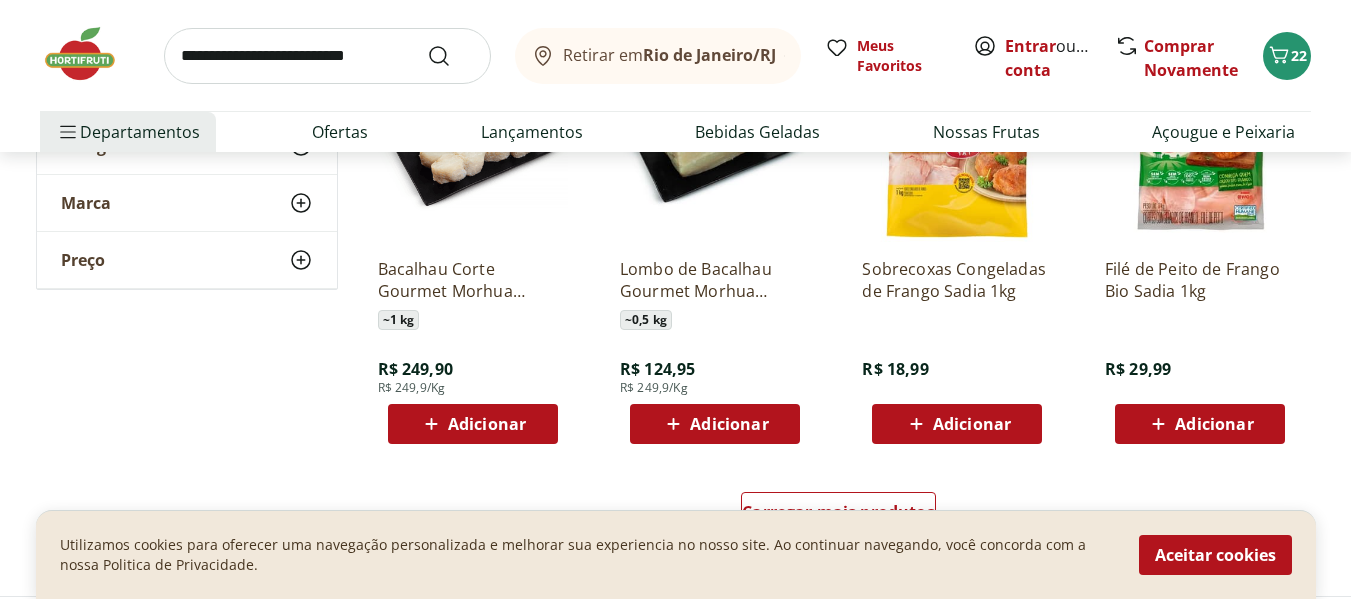 scroll, scrollTop: 4000, scrollLeft: 0, axis: vertical 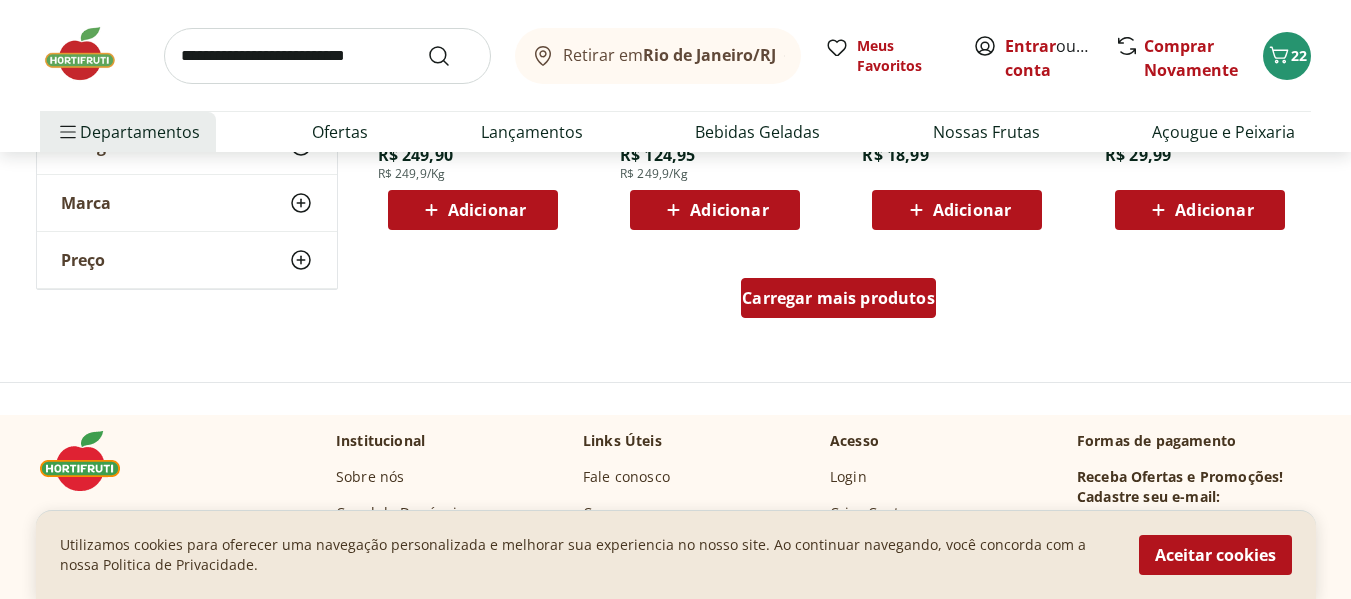 click on "Carregar mais produtos" at bounding box center [838, 298] 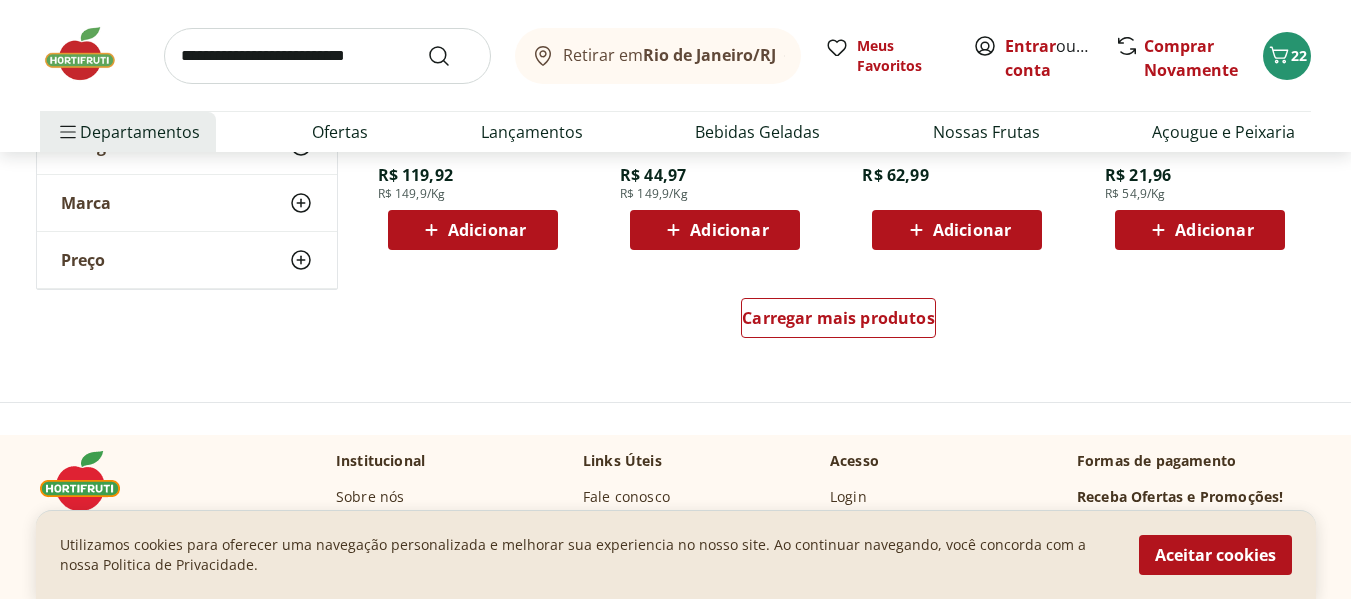 scroll, scrollTop: 5300, scrollLeft: 0, axis: vertical 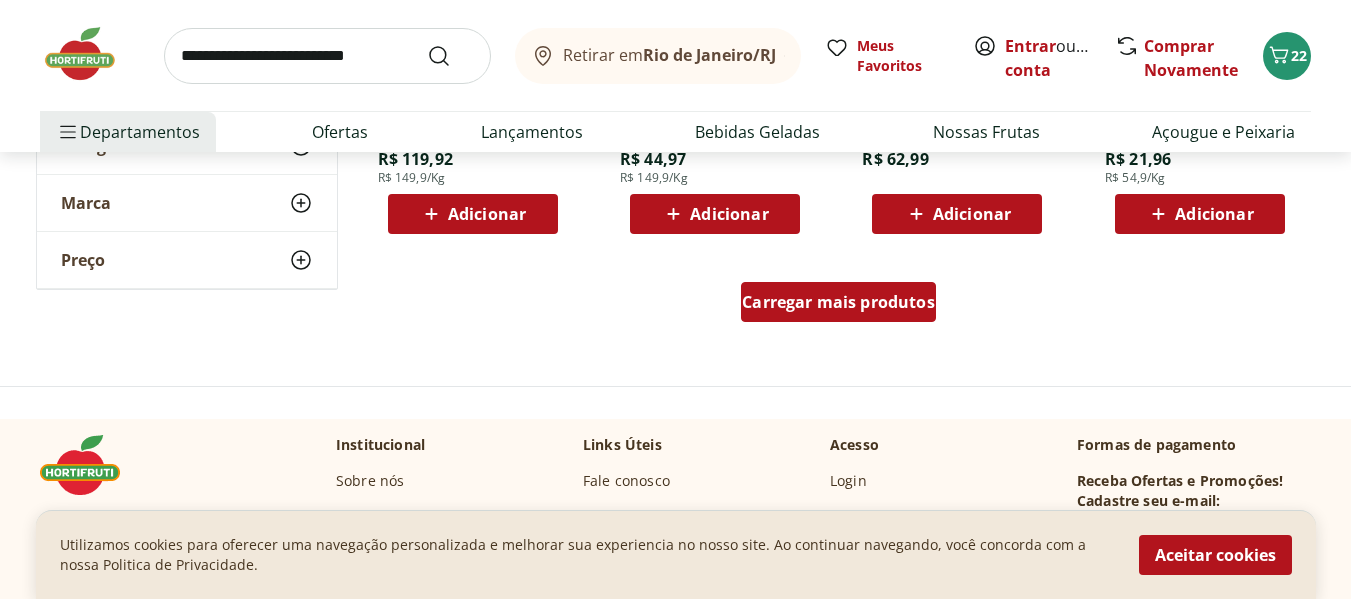 click on "Carregar mais produtos" at bounding box center (838, 302) 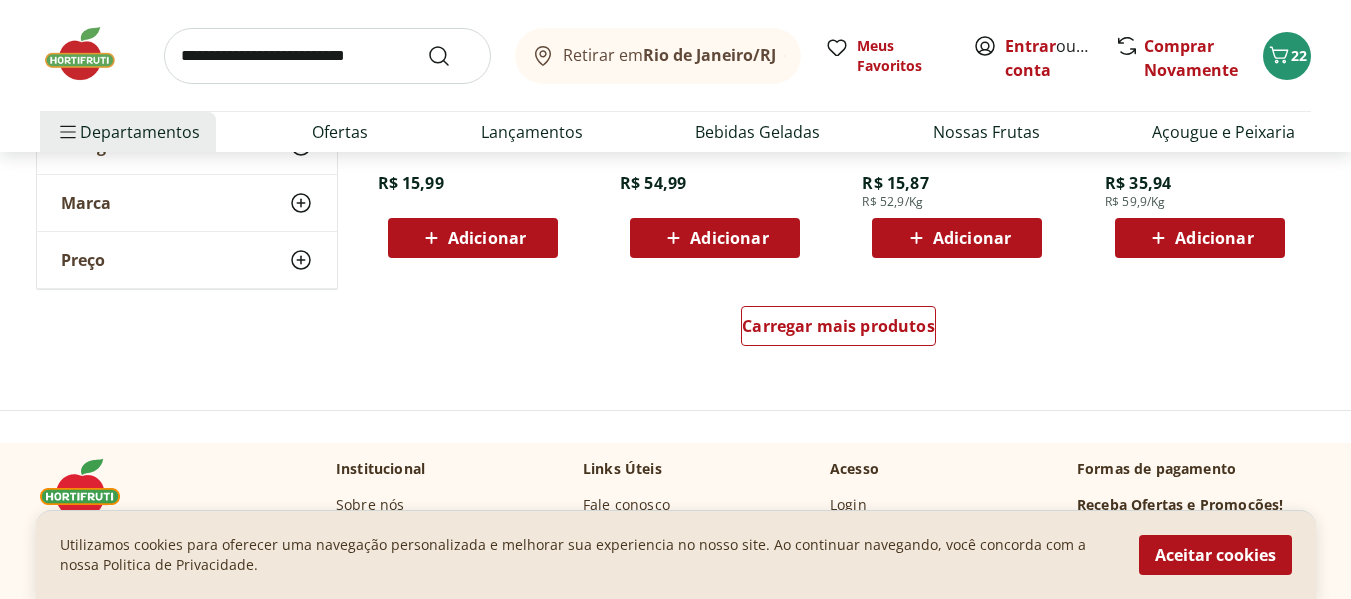scroll, scrollTop: 6600, scrollLeft: 0, axis: vertical 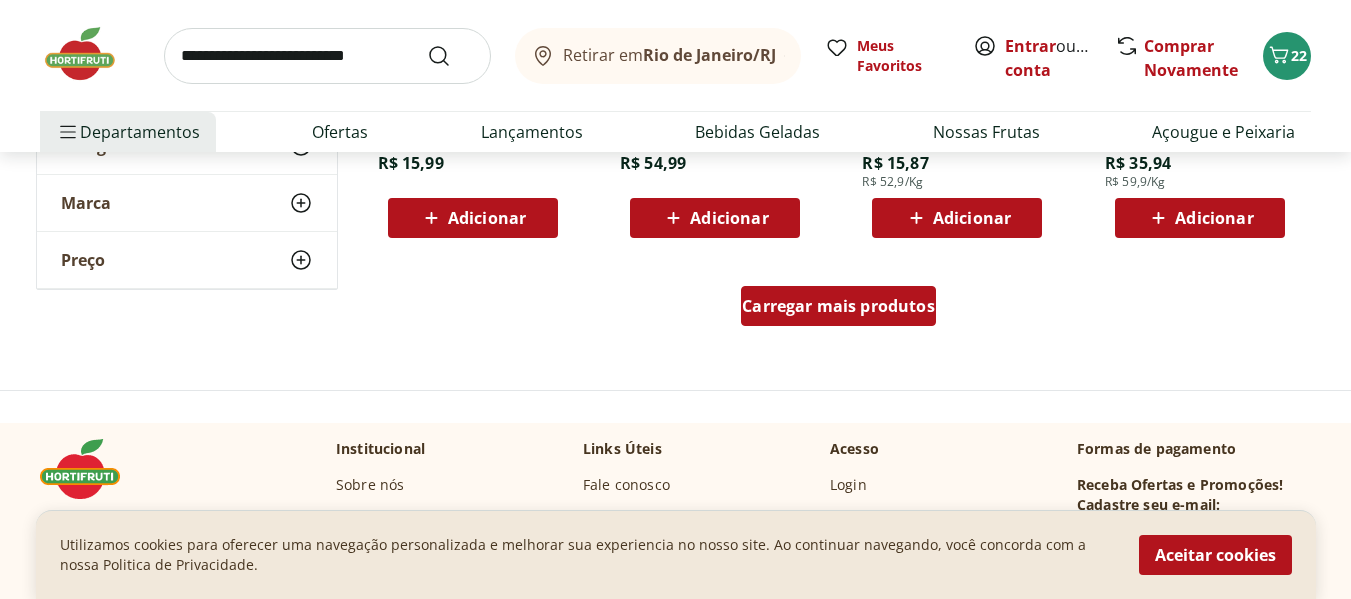 click on "Carregar mais produtos" at bounding box center [838, 306] 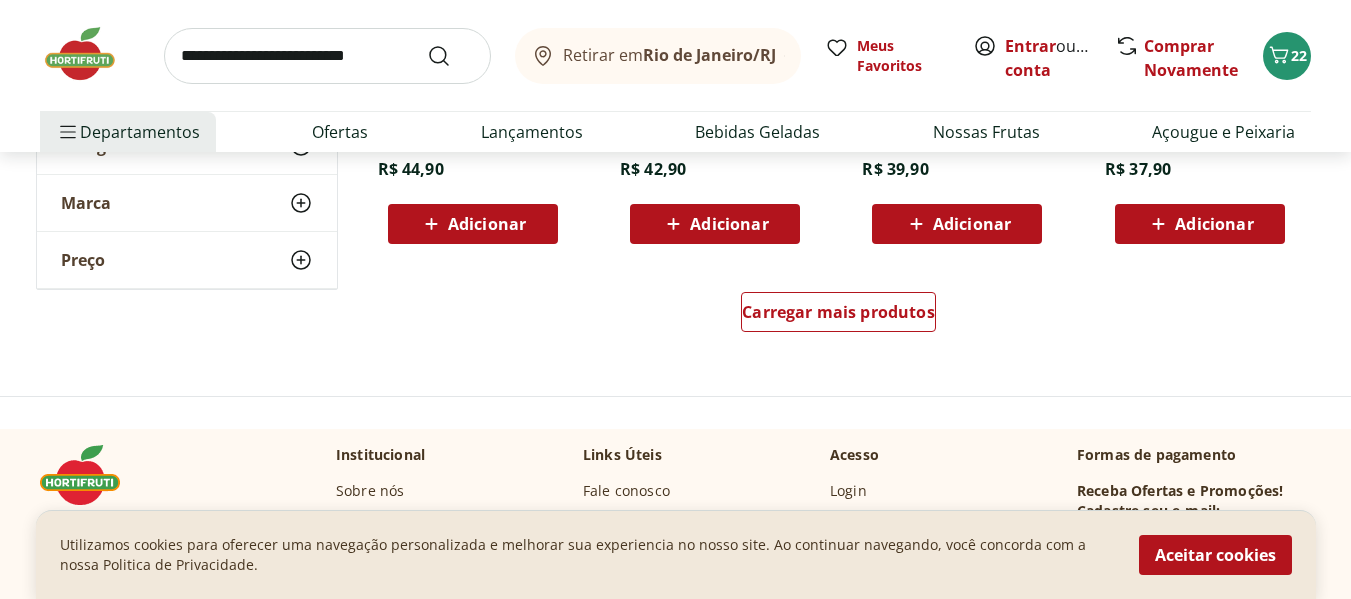scroll, scrollTop: 7900, scrollLeft: 0, axis: vertical 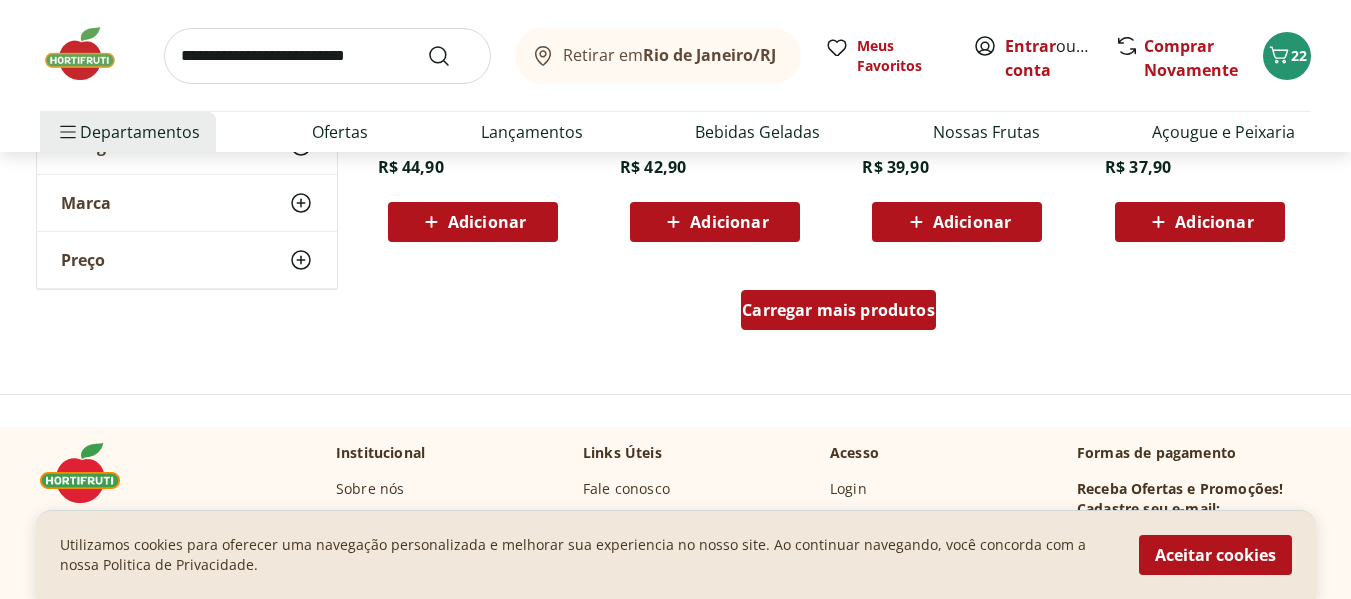 click on "Carregar mais produtos" at bounding box center [838, 310] 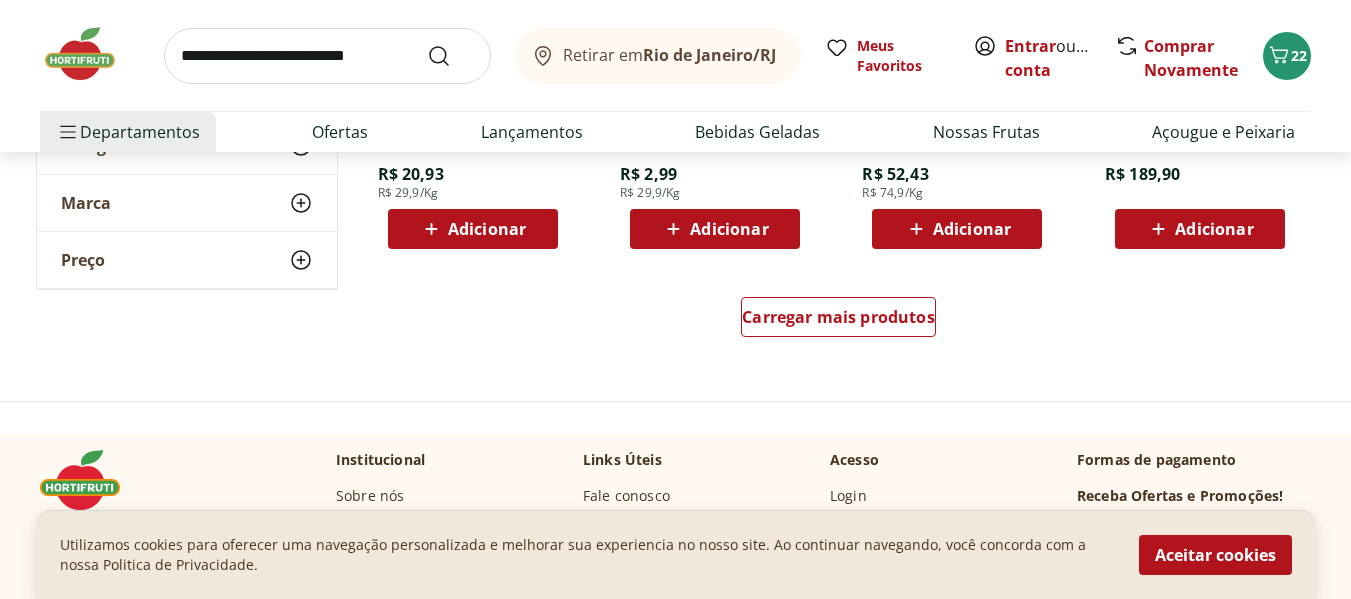 scroll, scrollTop: 9200, scrollLeft: 0, axis: vertical 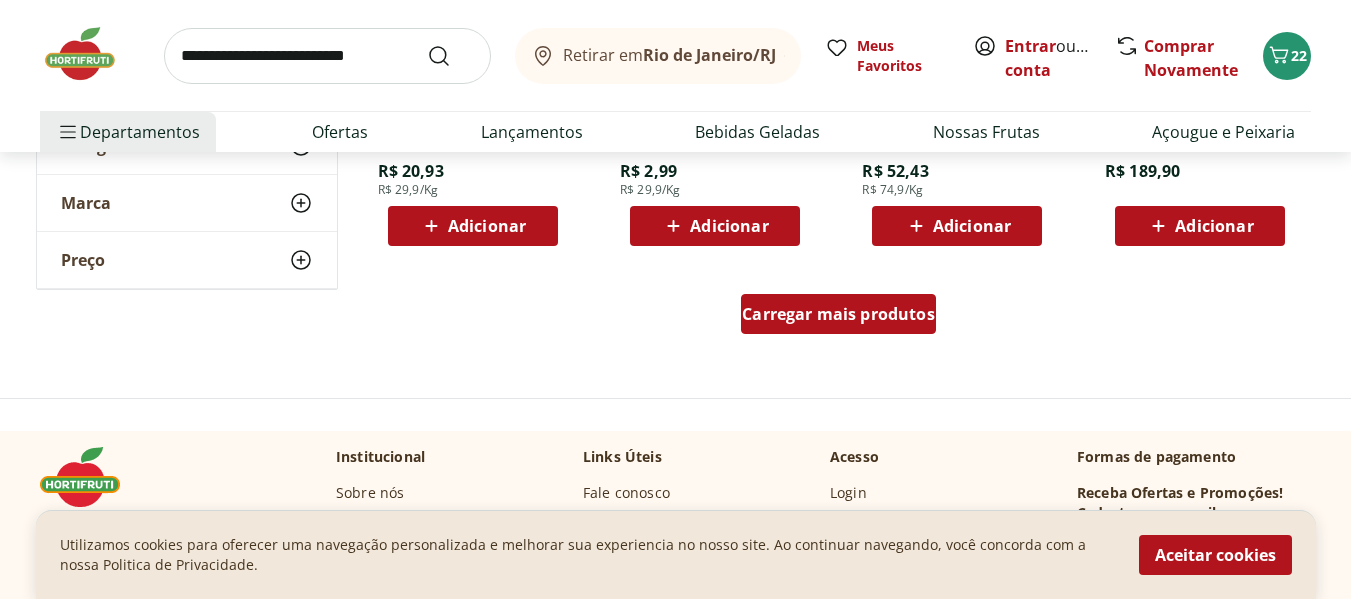 click on "Carregar mais produtos" at bounding box center [838, 314] 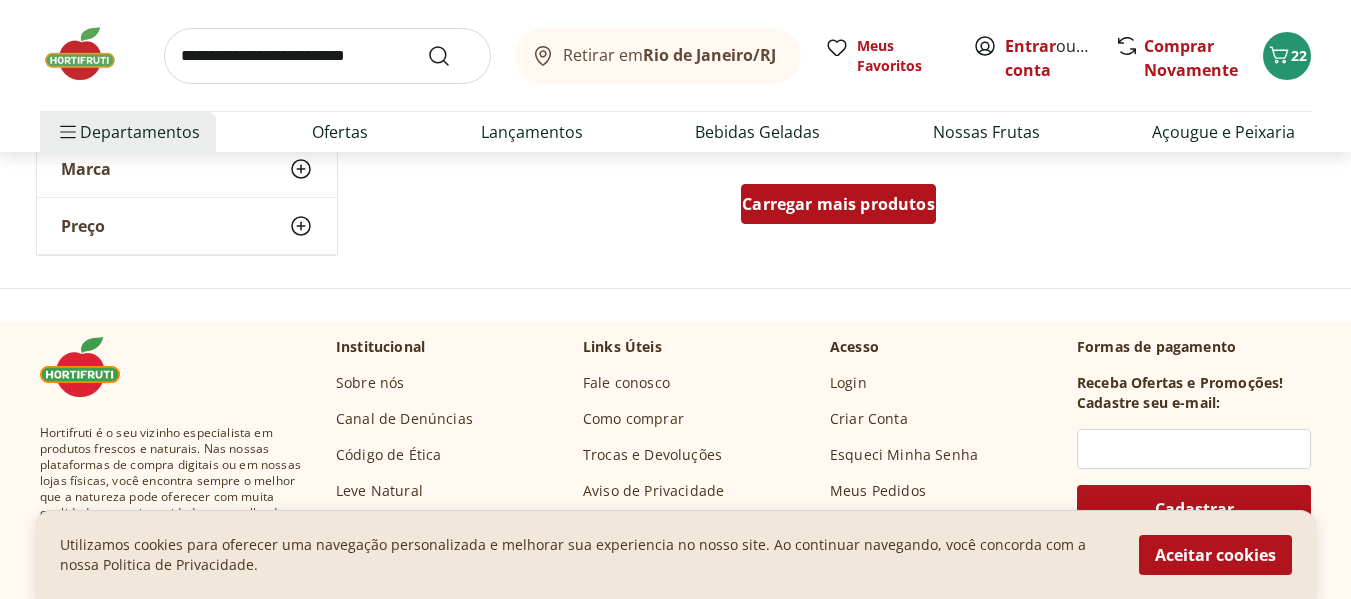 scroll, scrollTop: 10500, scrollLeft: 0, axis: vertical 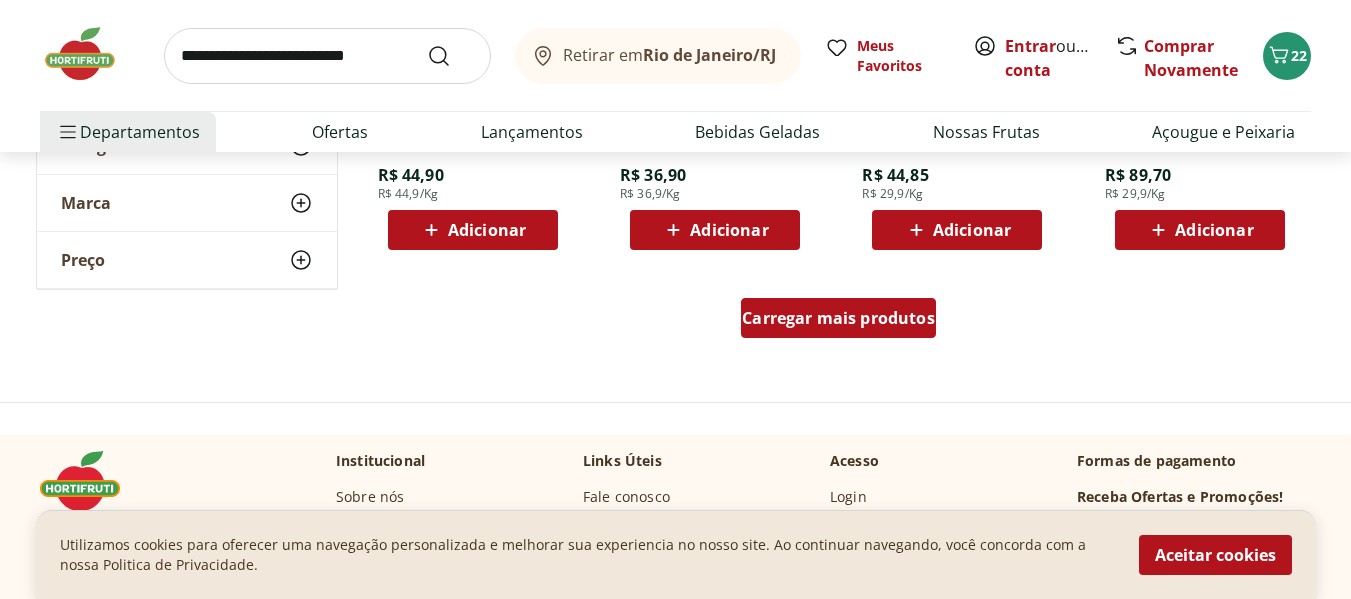 click on "Carregar mais produtos" at bounding box center [838, 318] 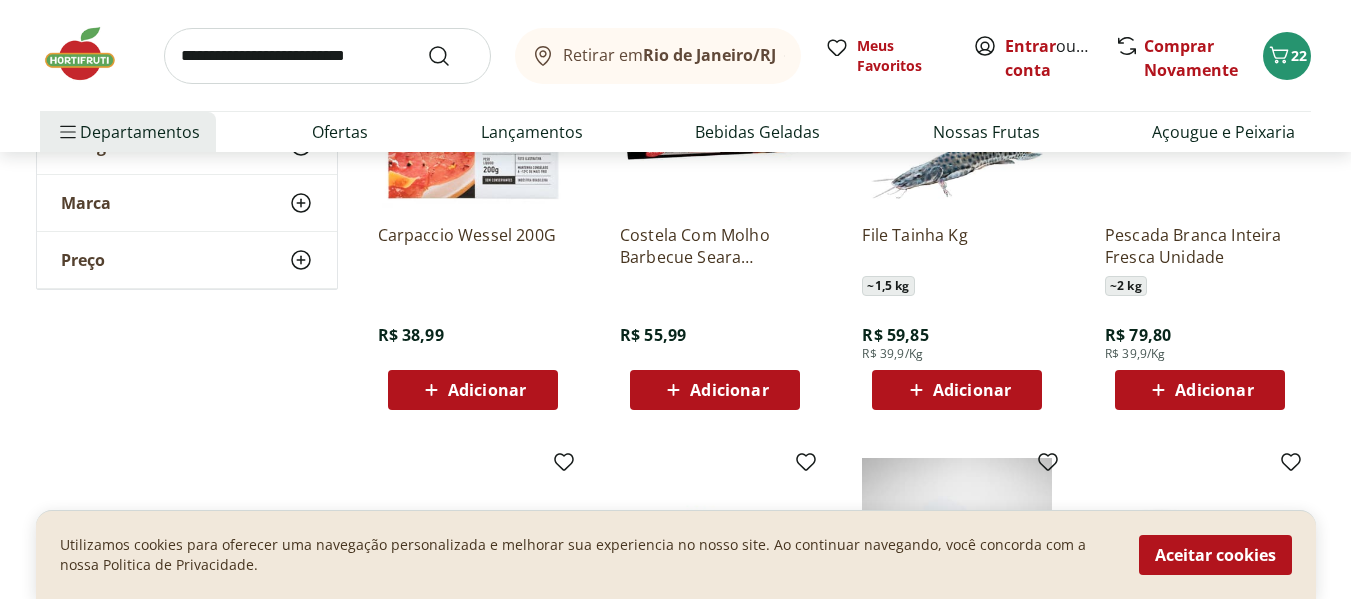 scroll, scrollTop: 9800, scrollLeft: 0, axis: vertical 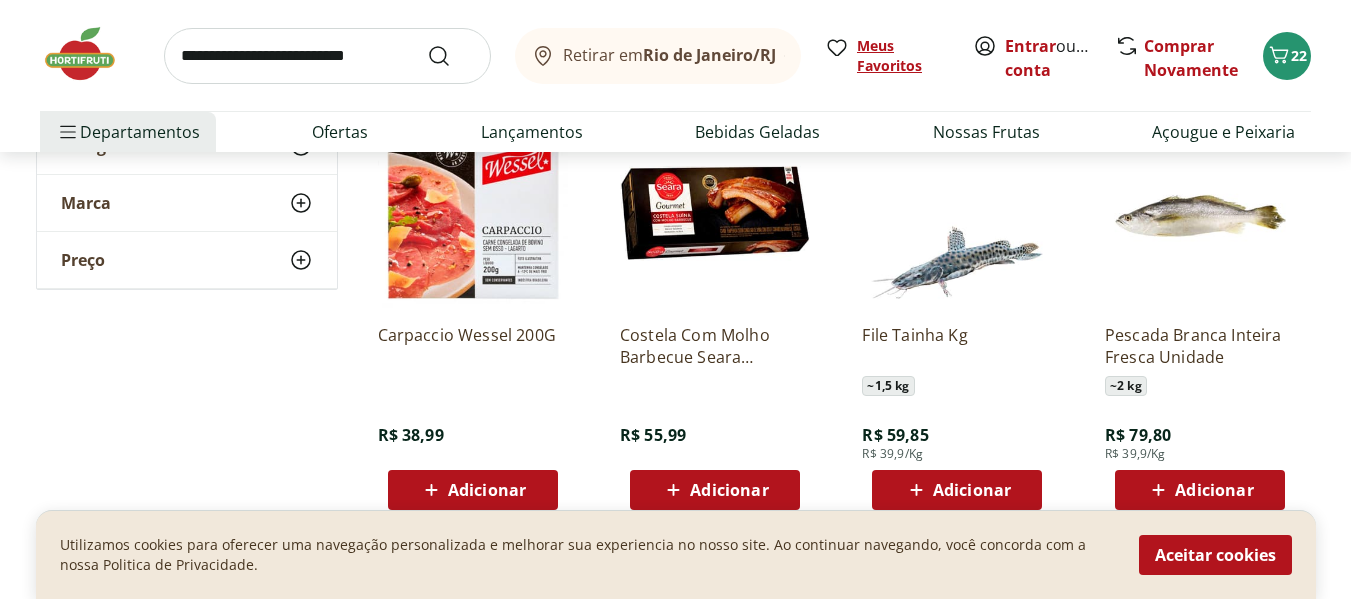 click on "Meus Favoritos" at bounding box center (903, 56) 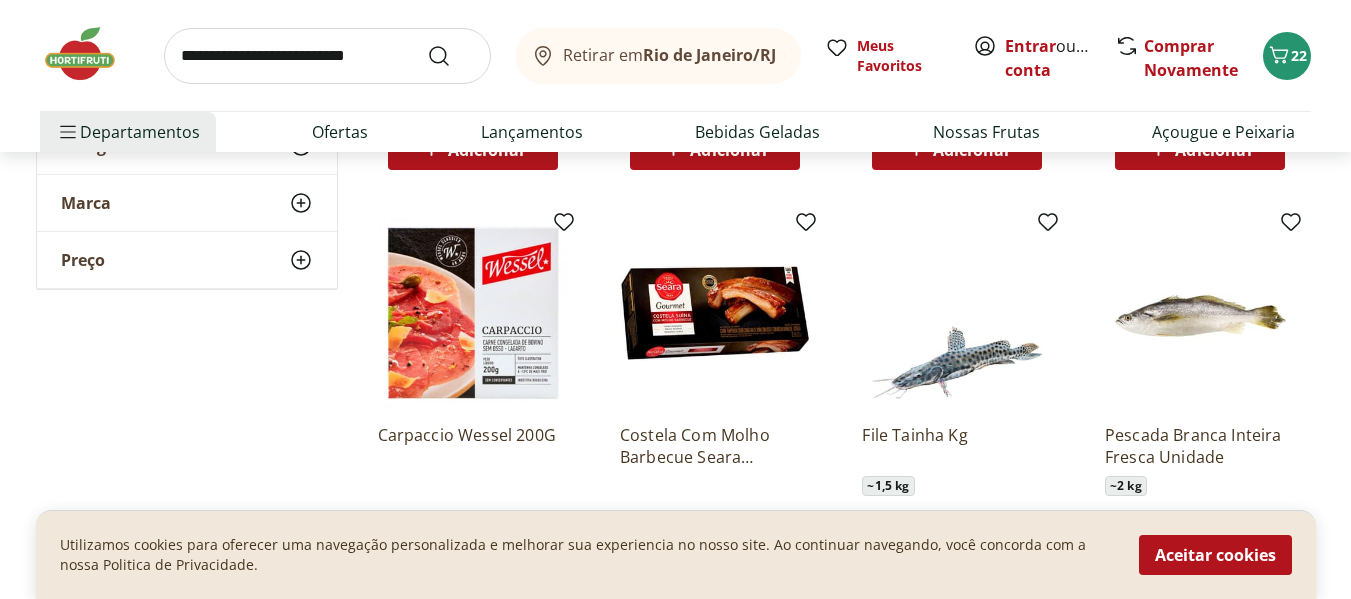 scroll, scrollTop: 9800, scrollLeft: 0, axis: vertical 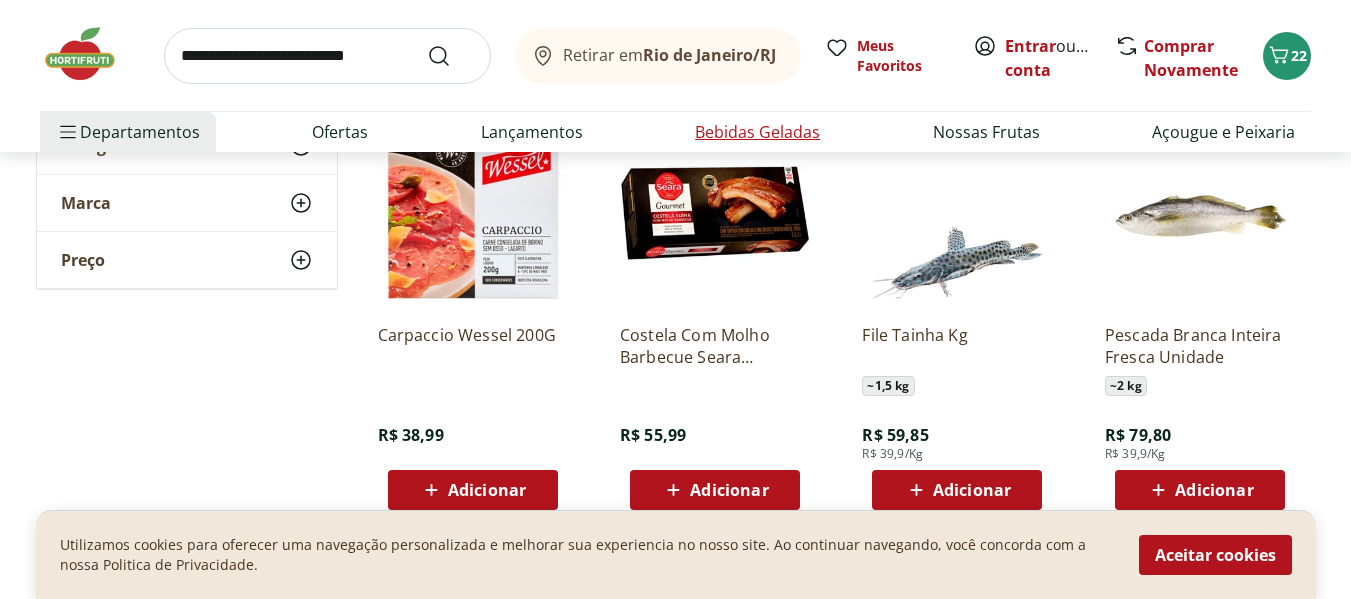 click on "Bebidas Geladas" at bounding box center (757, 132) 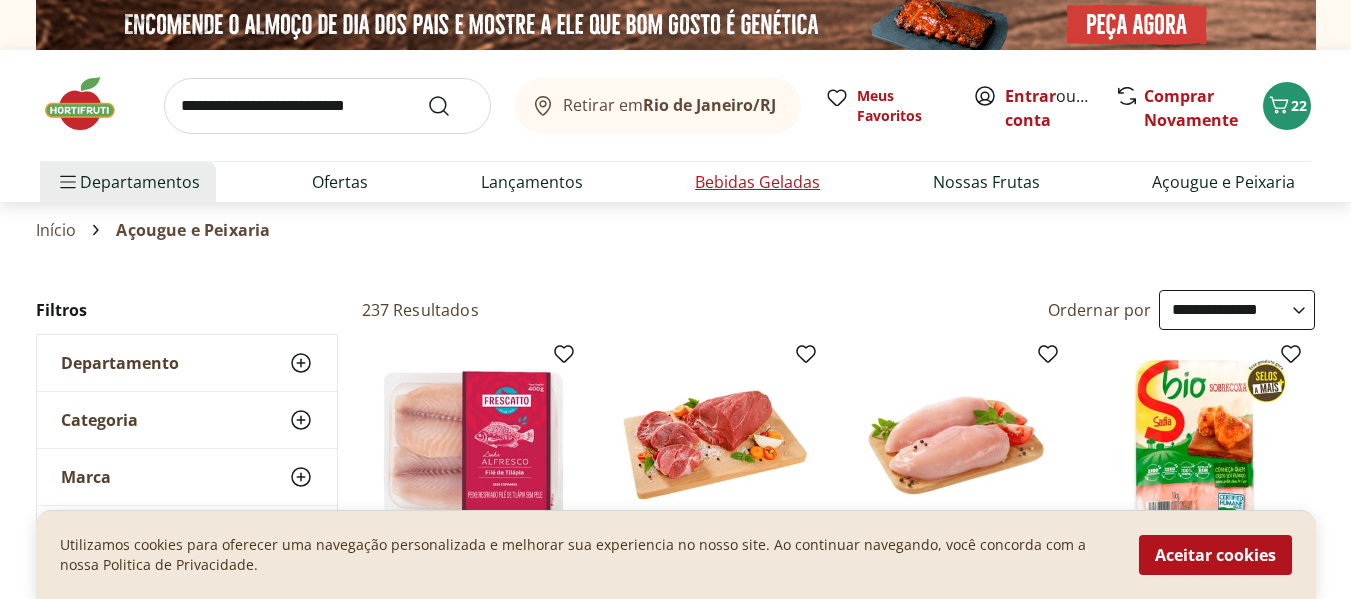 select on "**********" 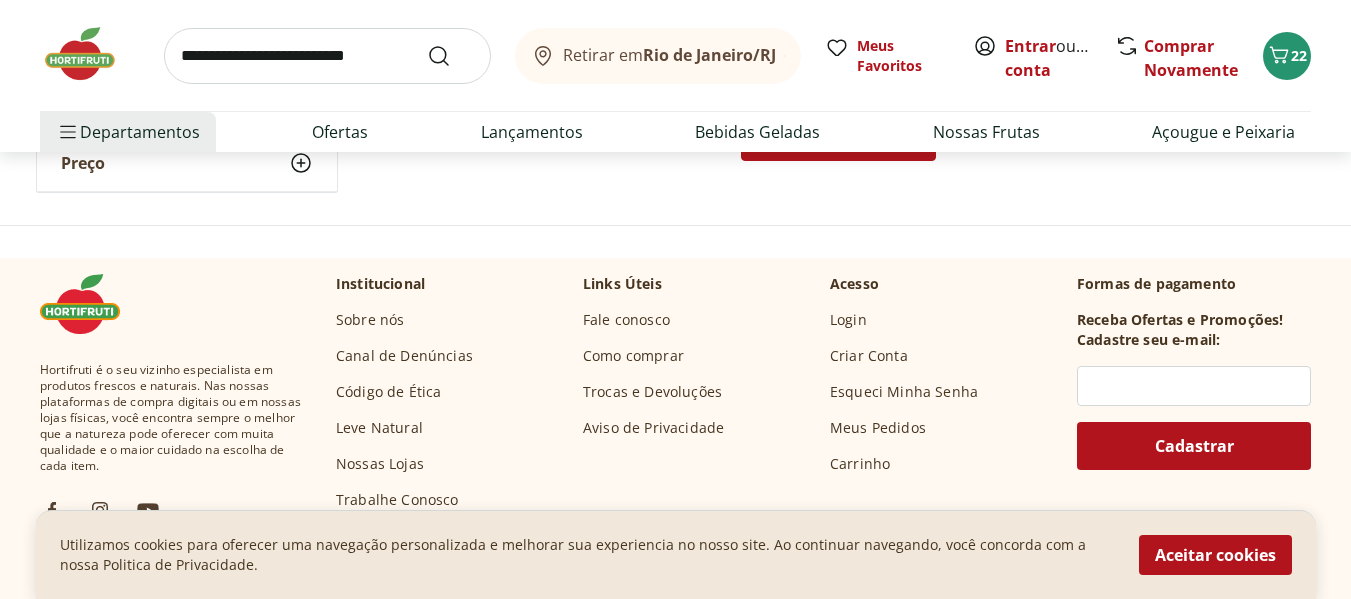 scroll, scrollTop: 1500, scrollLeft: 0, axis: vertical 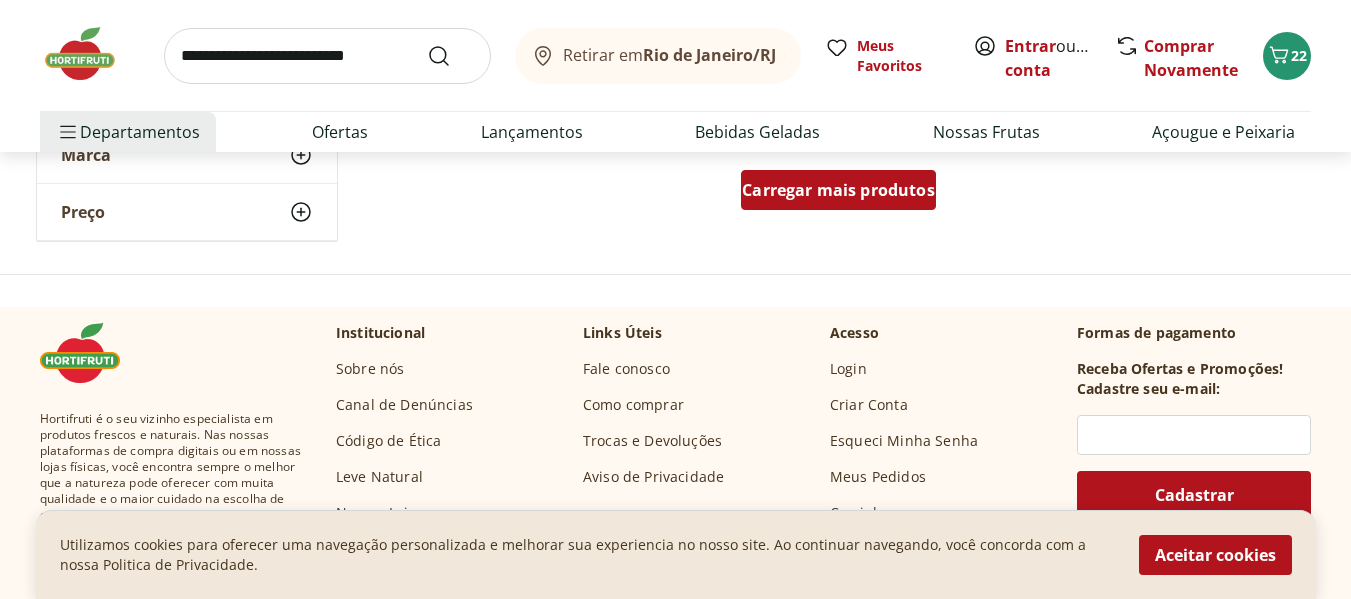 click on "Carregar mais produtos" at bounding box center (838, 190) 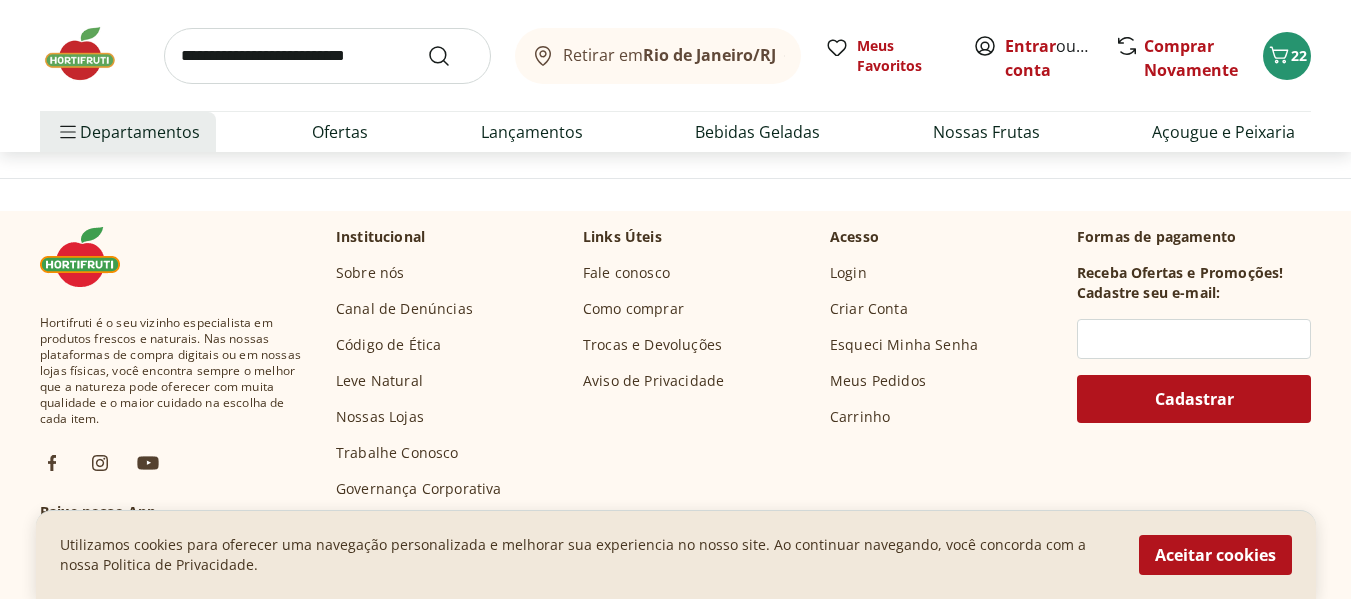scroll, scrollTop: 2800, scrollLeft: 0, axis: vertical 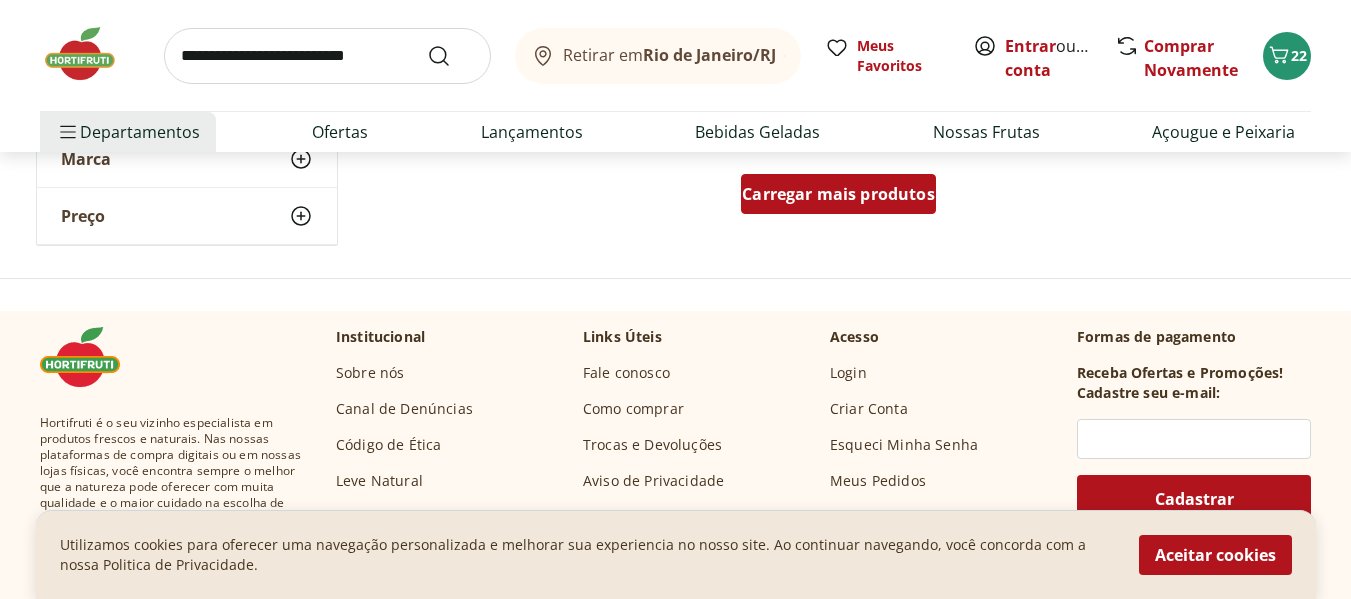 click on "Carregar mais produtos" at bounding box center [838, 194] 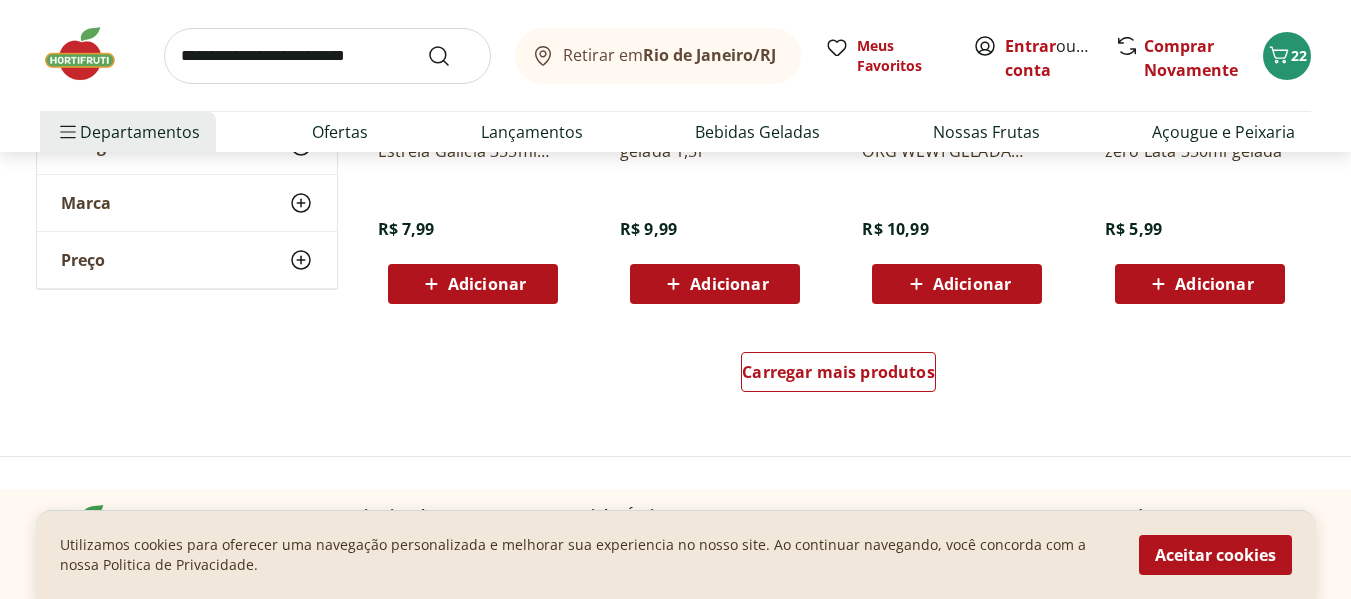 scroll, scrollTop: 3900, scrollLeft: 0, axis: vertical 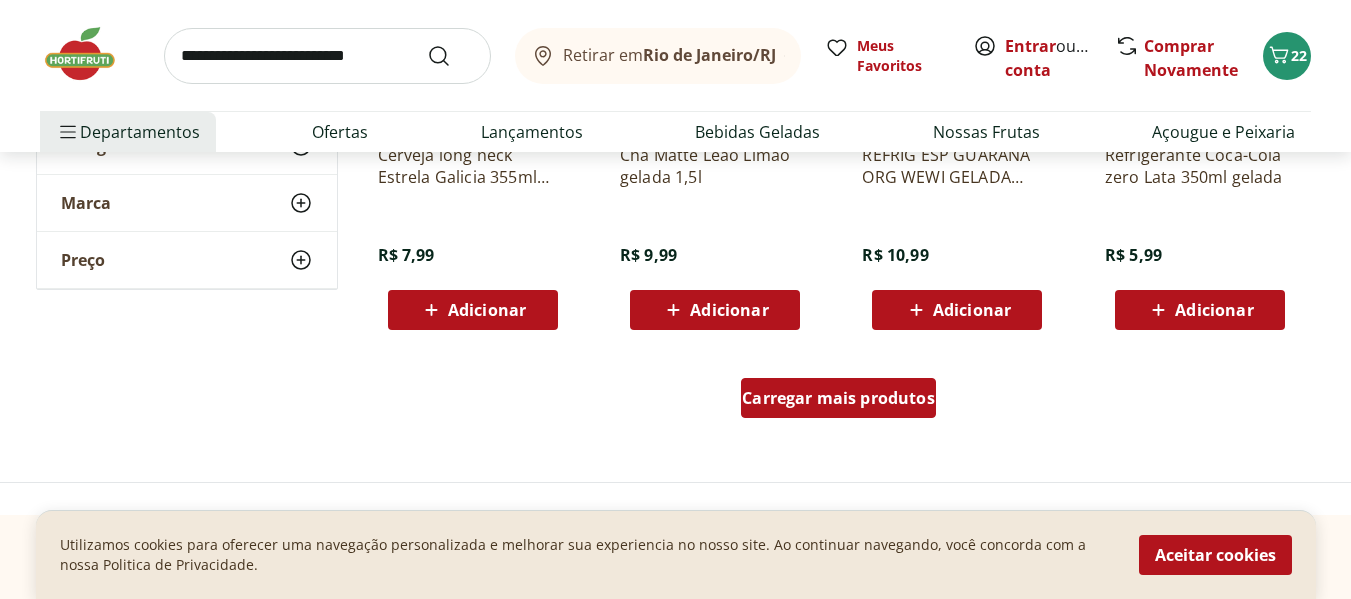click on "Carregar mais produtos" at bounding box center [838, 398] 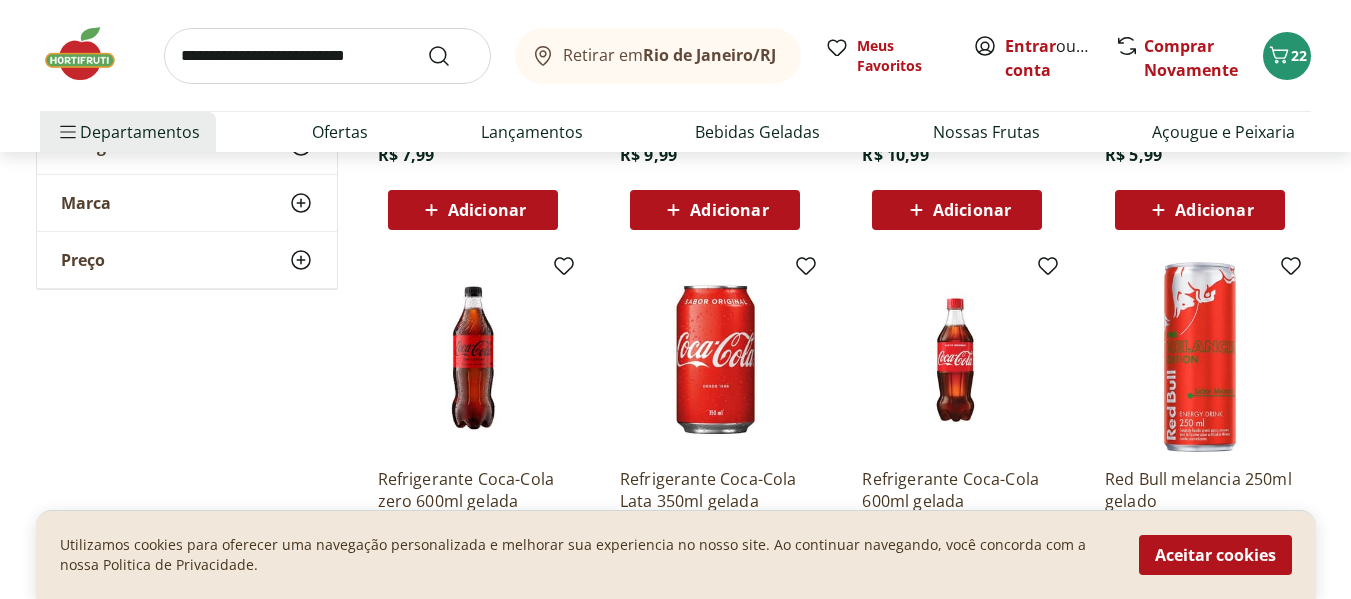 scroll, scrollTop: 3900, scrollLeft: 0, axis: vertical 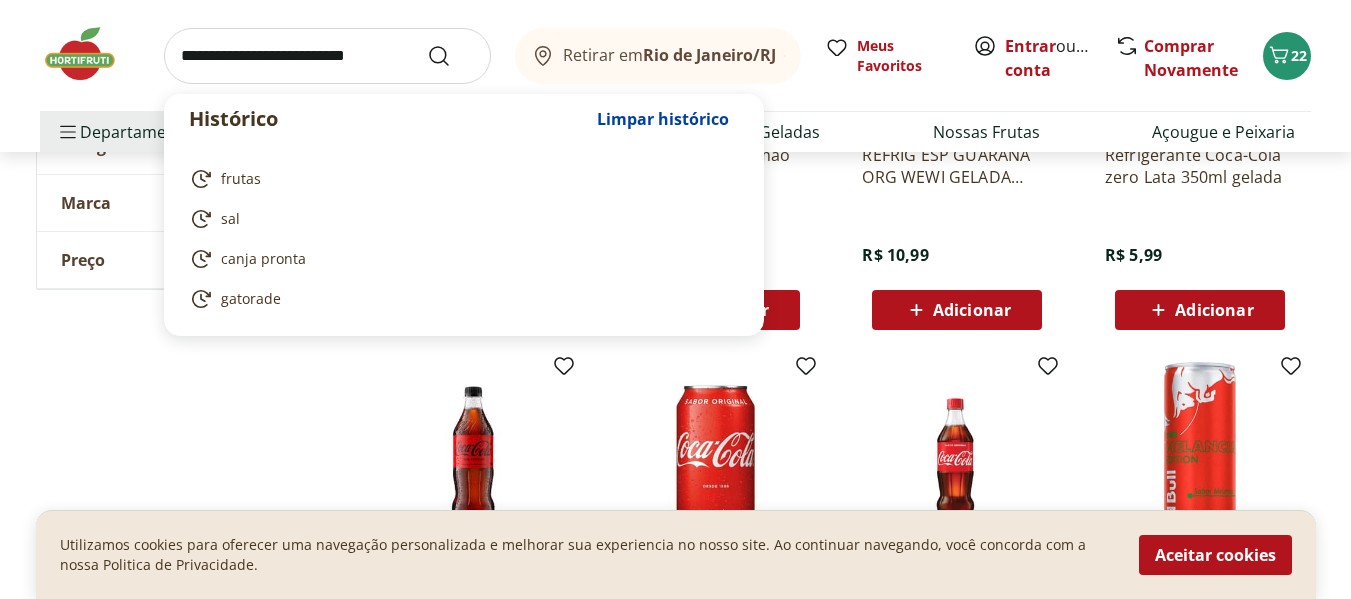 click at bounding box center (327, 56) 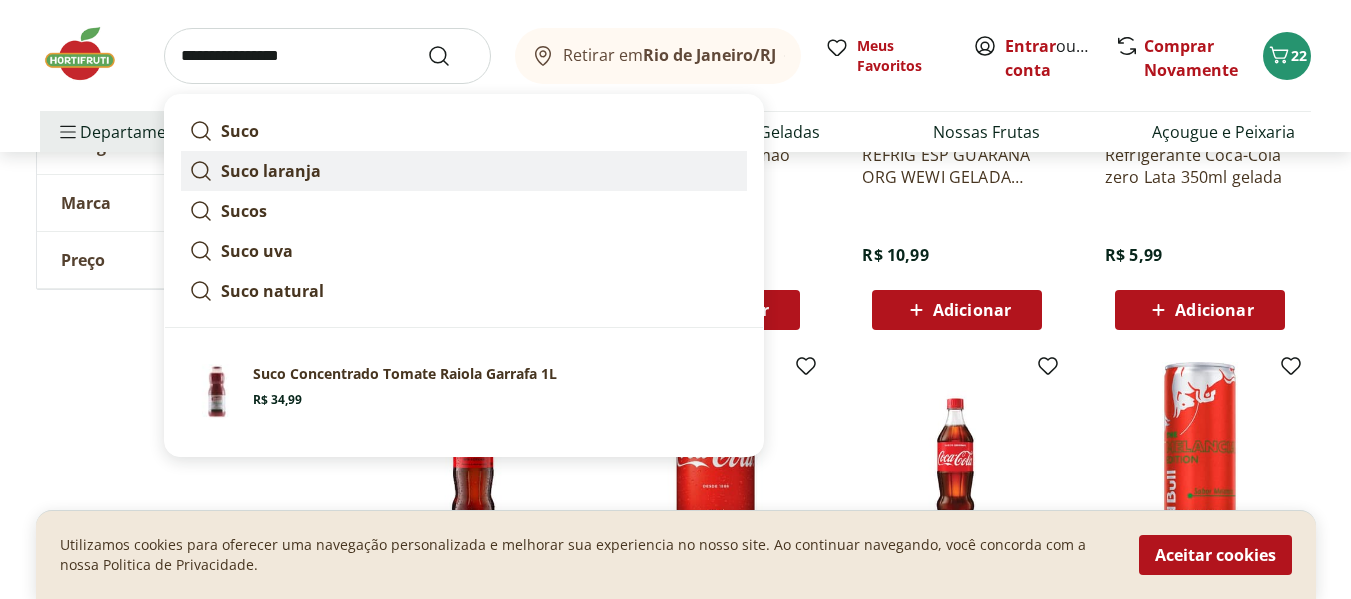 click on "Suco laranja" at bounding box center (271, 171) 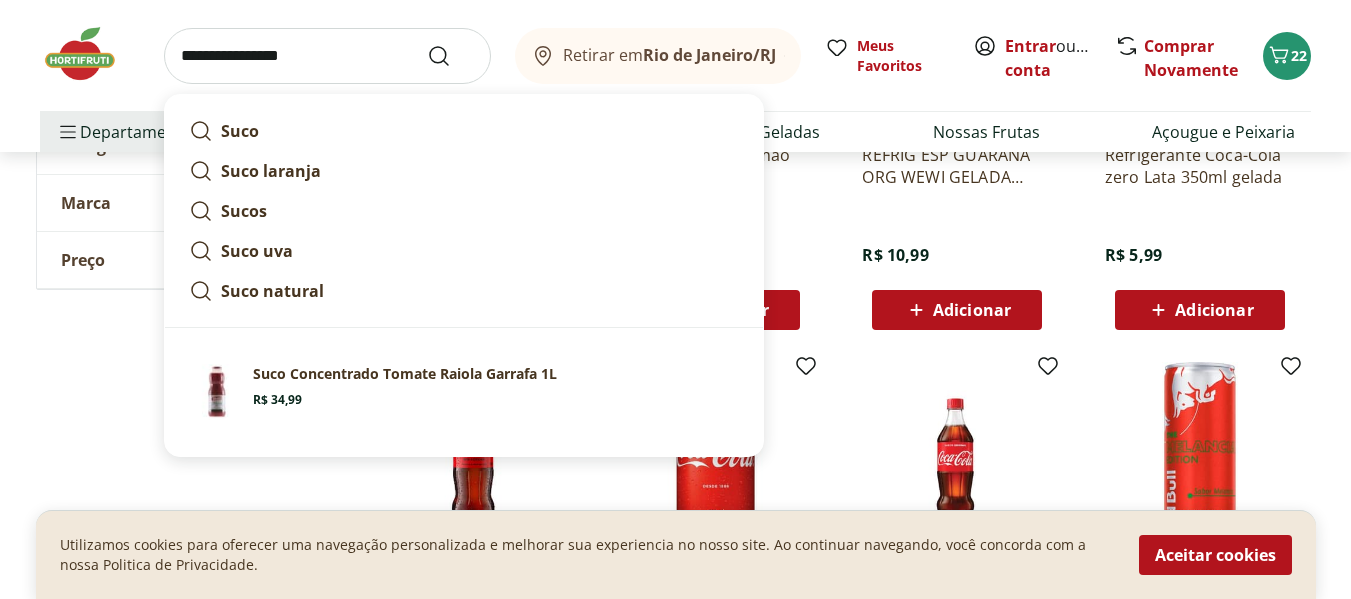 type on "**********" 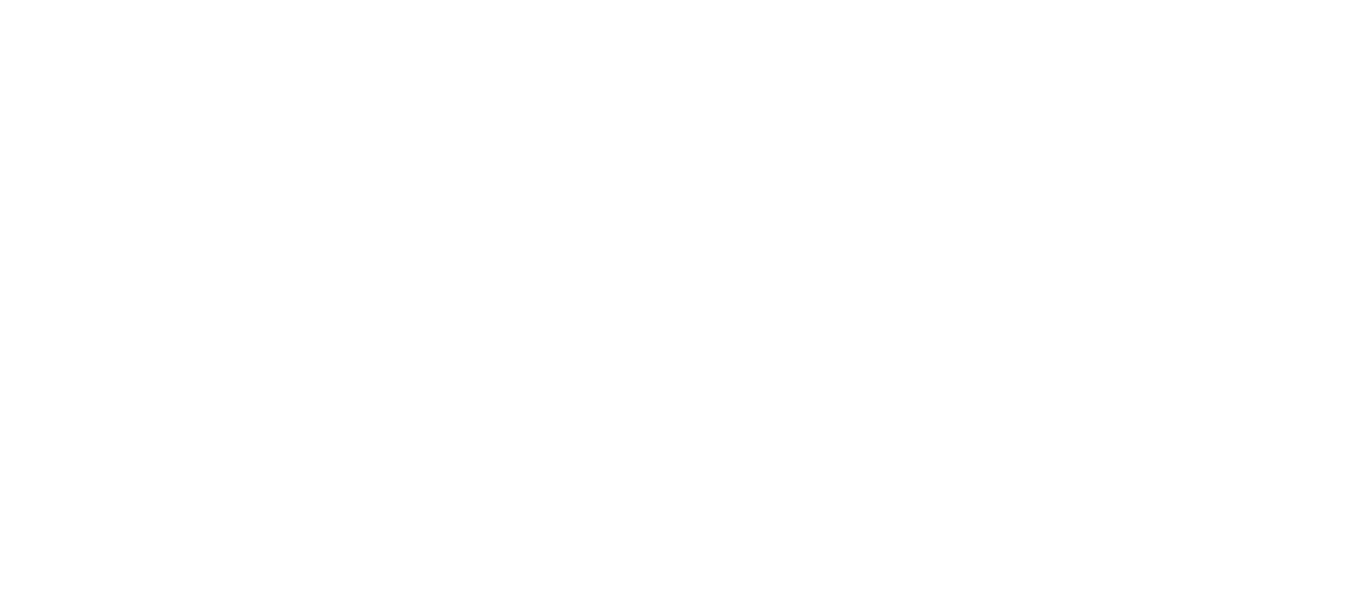 scroll, scrollTop: 0, scrollLeft: 0, axis: both 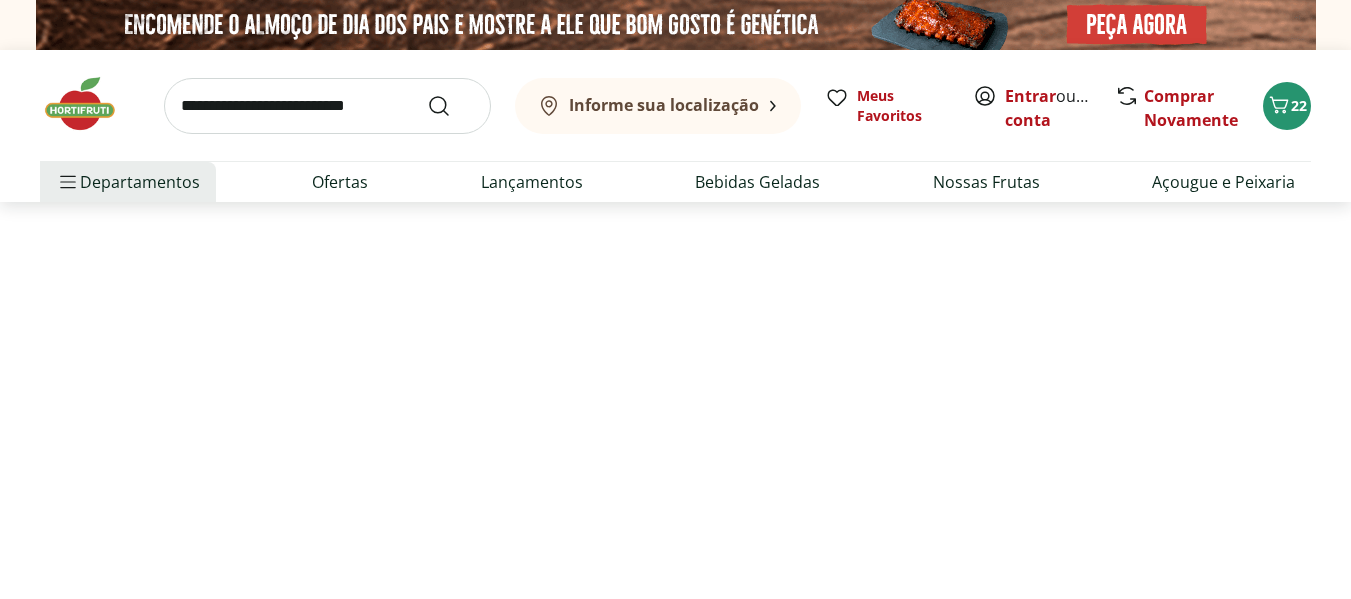 select on "**********" 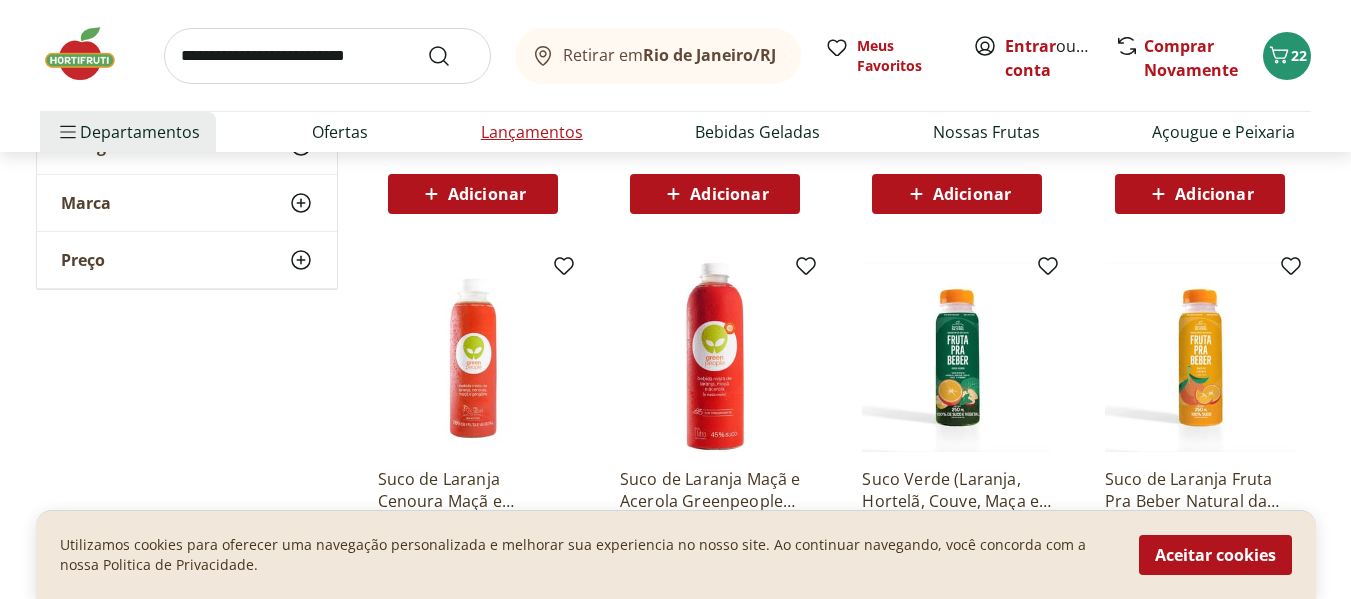 scroll, scrollTop: 600, scrollLeft: 0, axis: vertical 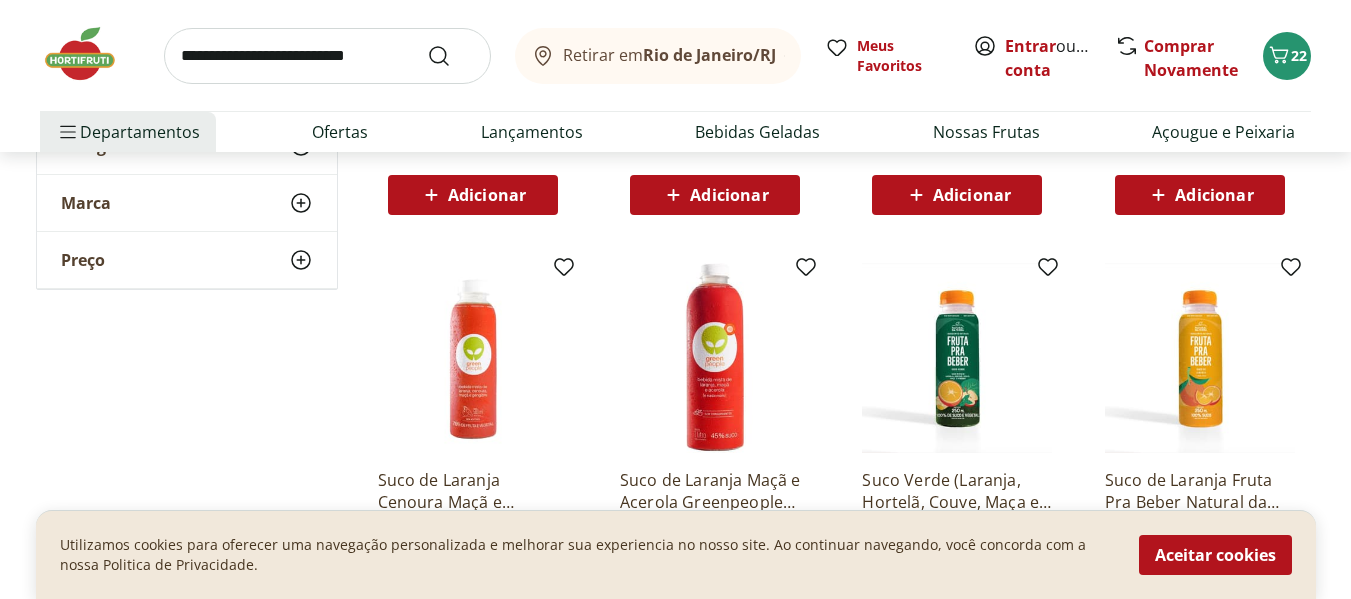 click at bounding box center [327, 56] 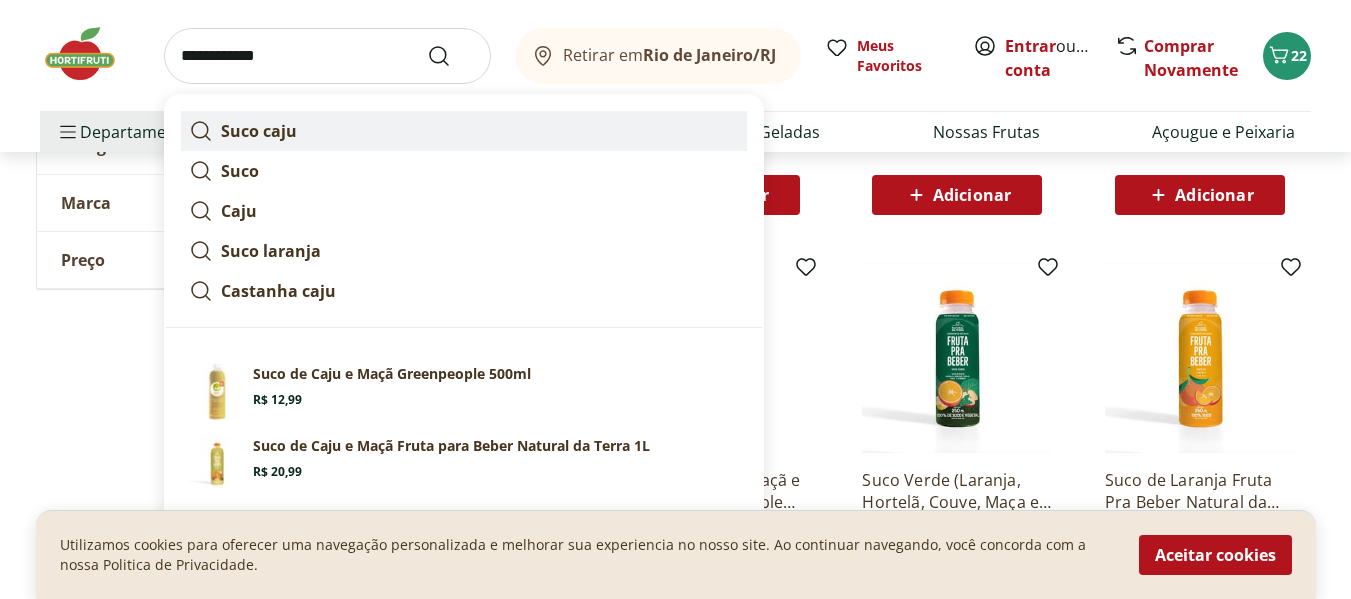 click on "Suco caju" at bounding box center [259, 131] 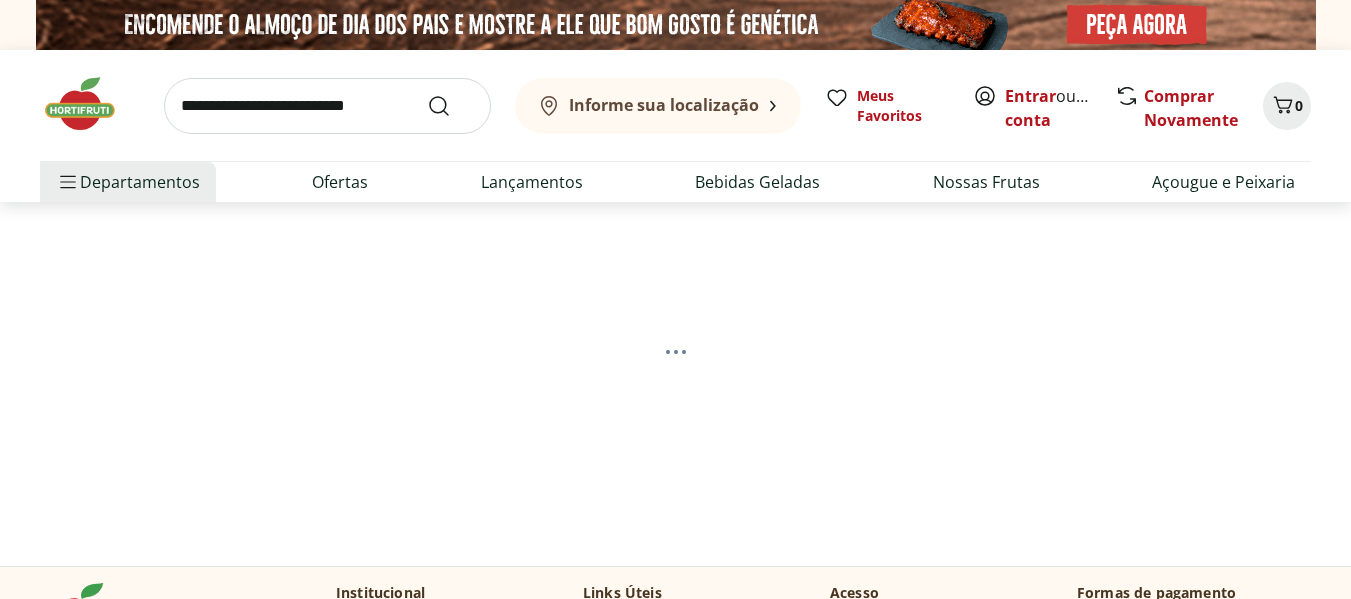 scroll, scrollTop: 0, scrollLeft: 0, axis: both 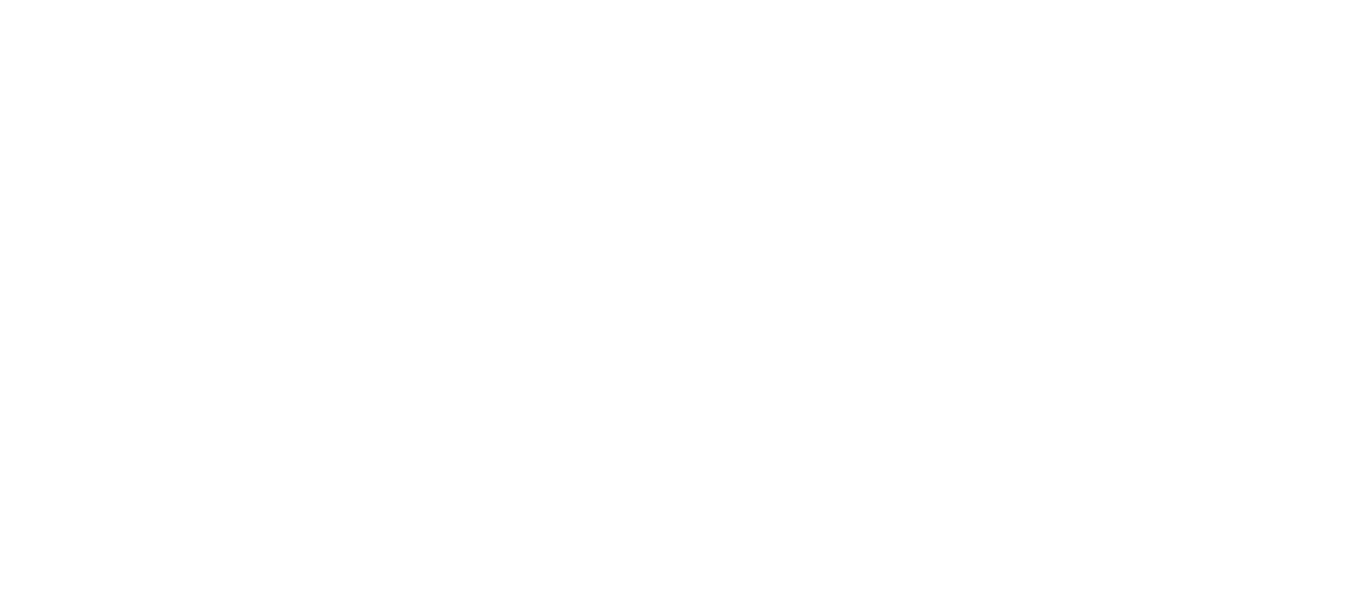 select on "**********" 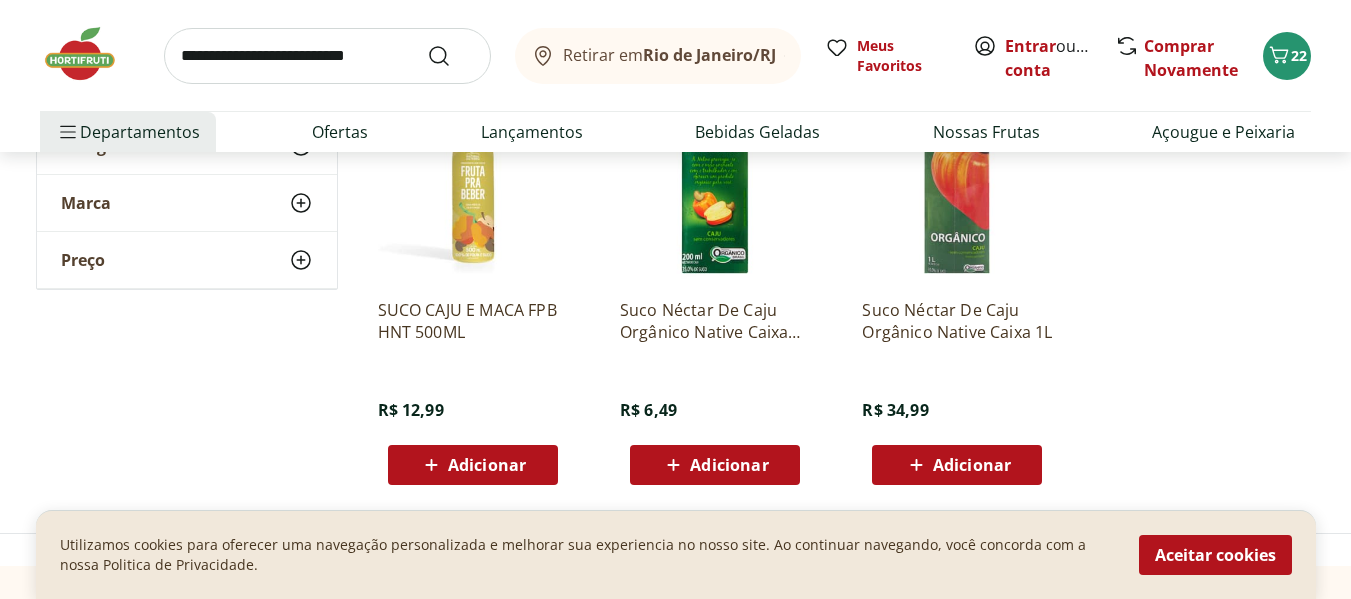 scroll, scrollTop: 800, scrollLeft: 0, axis: vertical 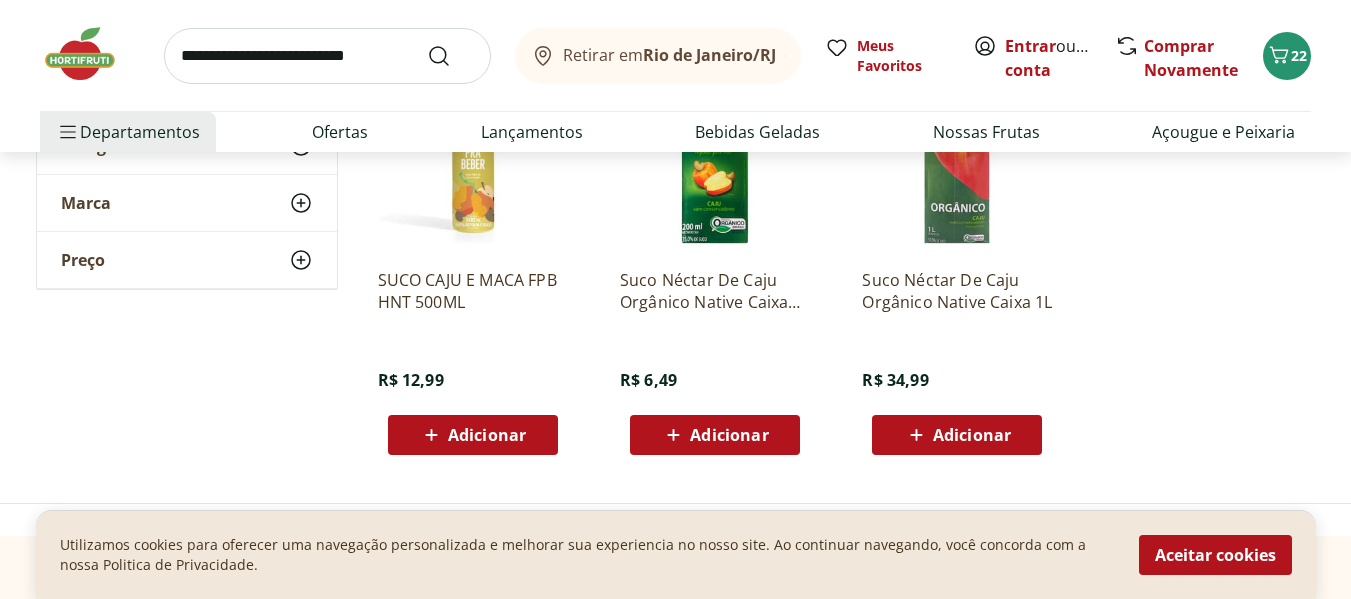 click on "Adicionar" at bounding box center [729, 435] 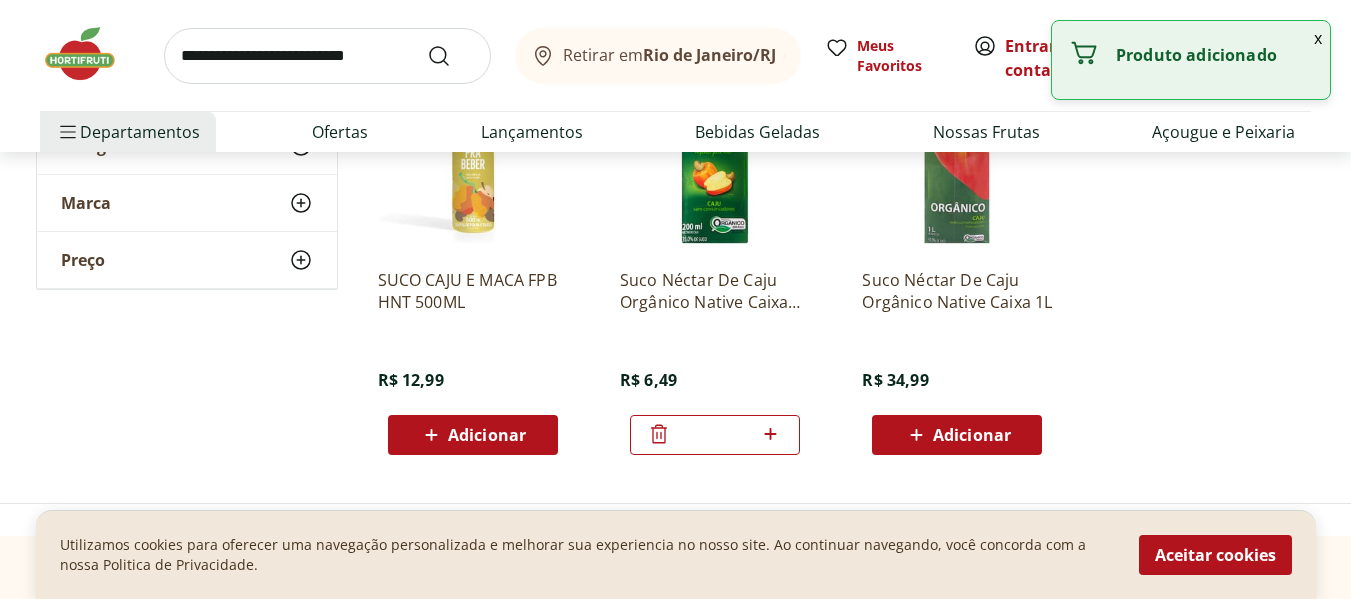 scroll, scrollTop: 700, scrollLeft: 0, axis: vertical 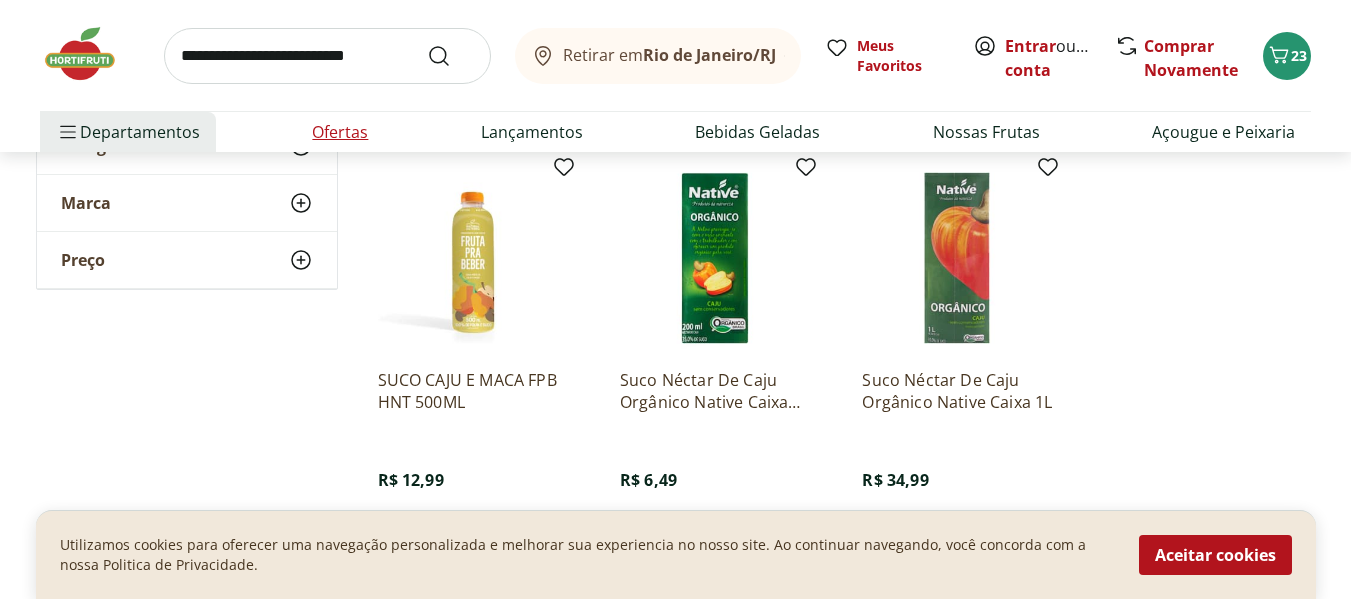 click on "Ofertas" at bounding box center [340, 132] 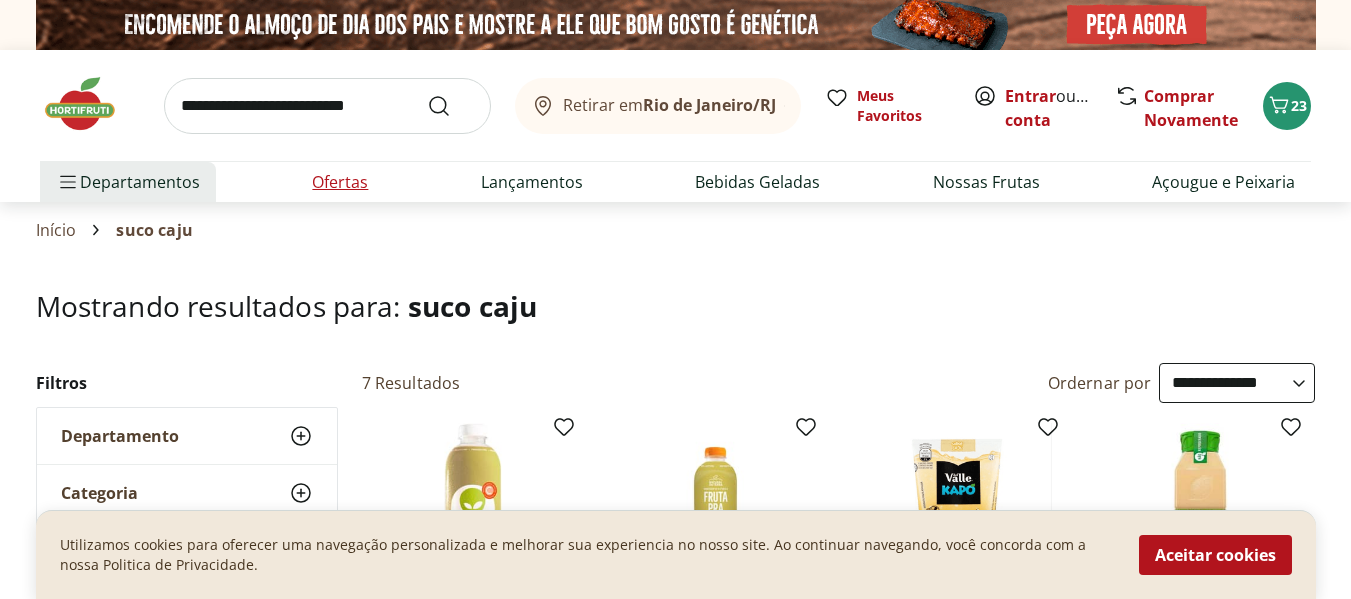 select on "**********" 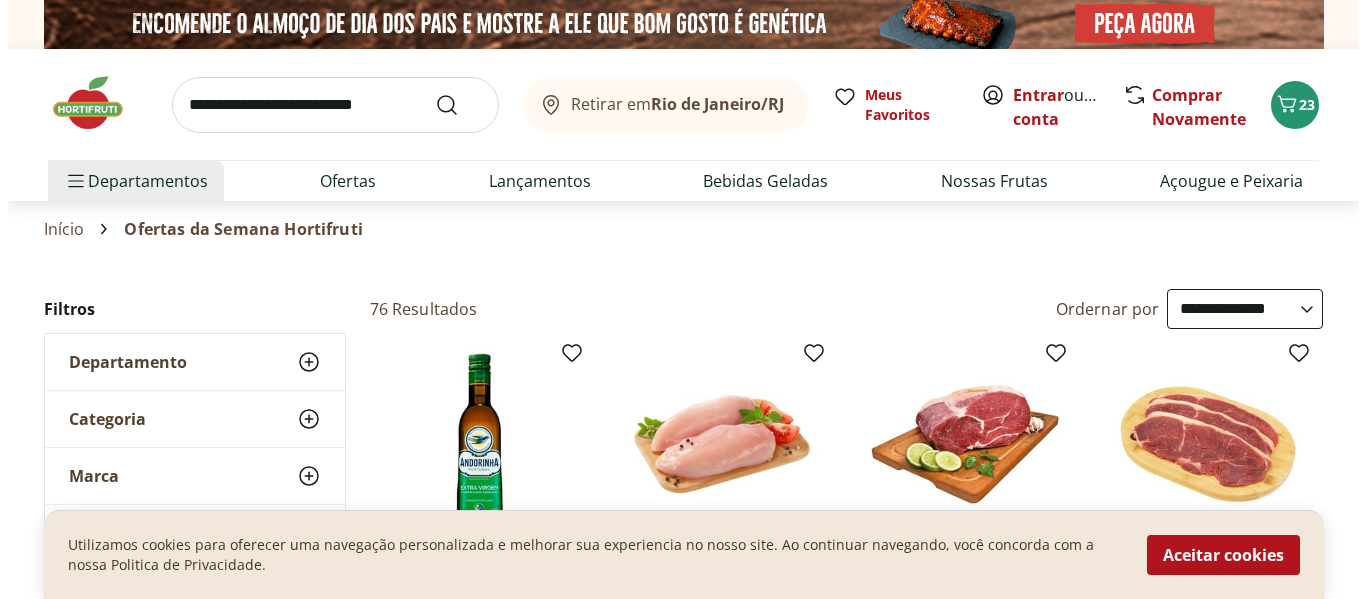 scroll, scrollTop: 0, scrollLeft: 0, axis: both 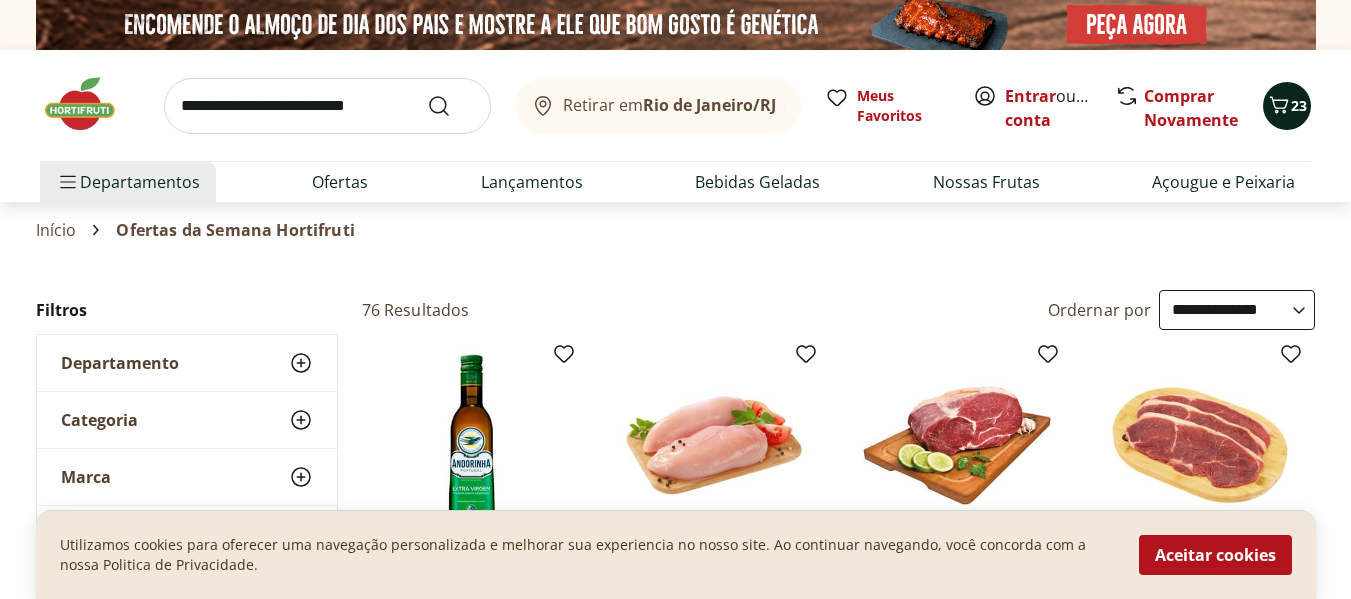click 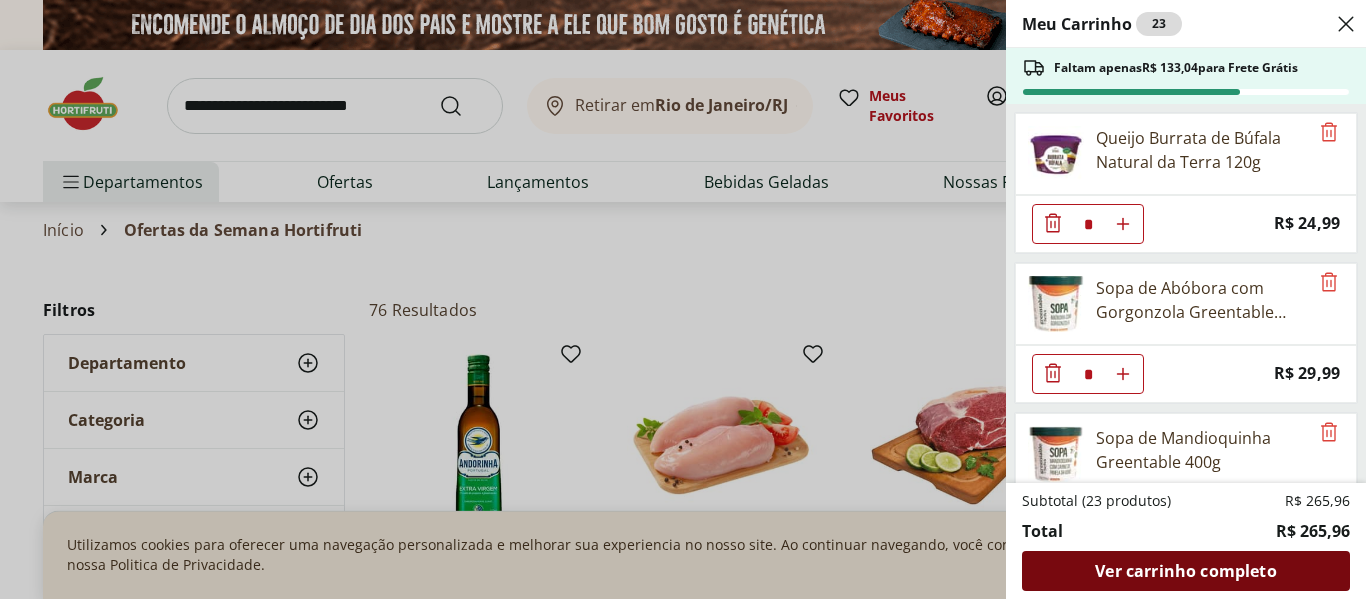 click on "Ver carrinho completo" at bounding box center (1185, 571) 